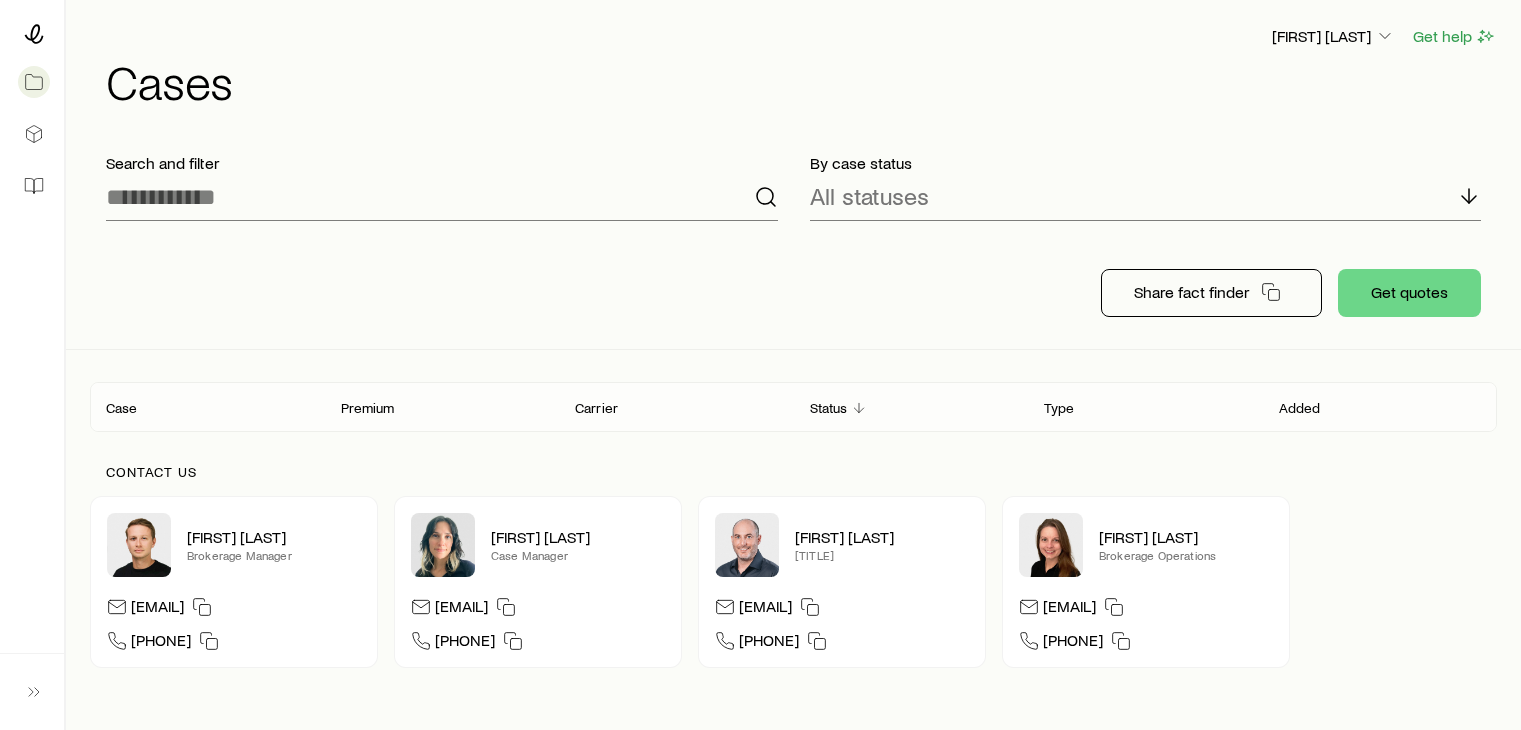 scroll, scrollTop: 0, scrollLeft: 0, axis: both 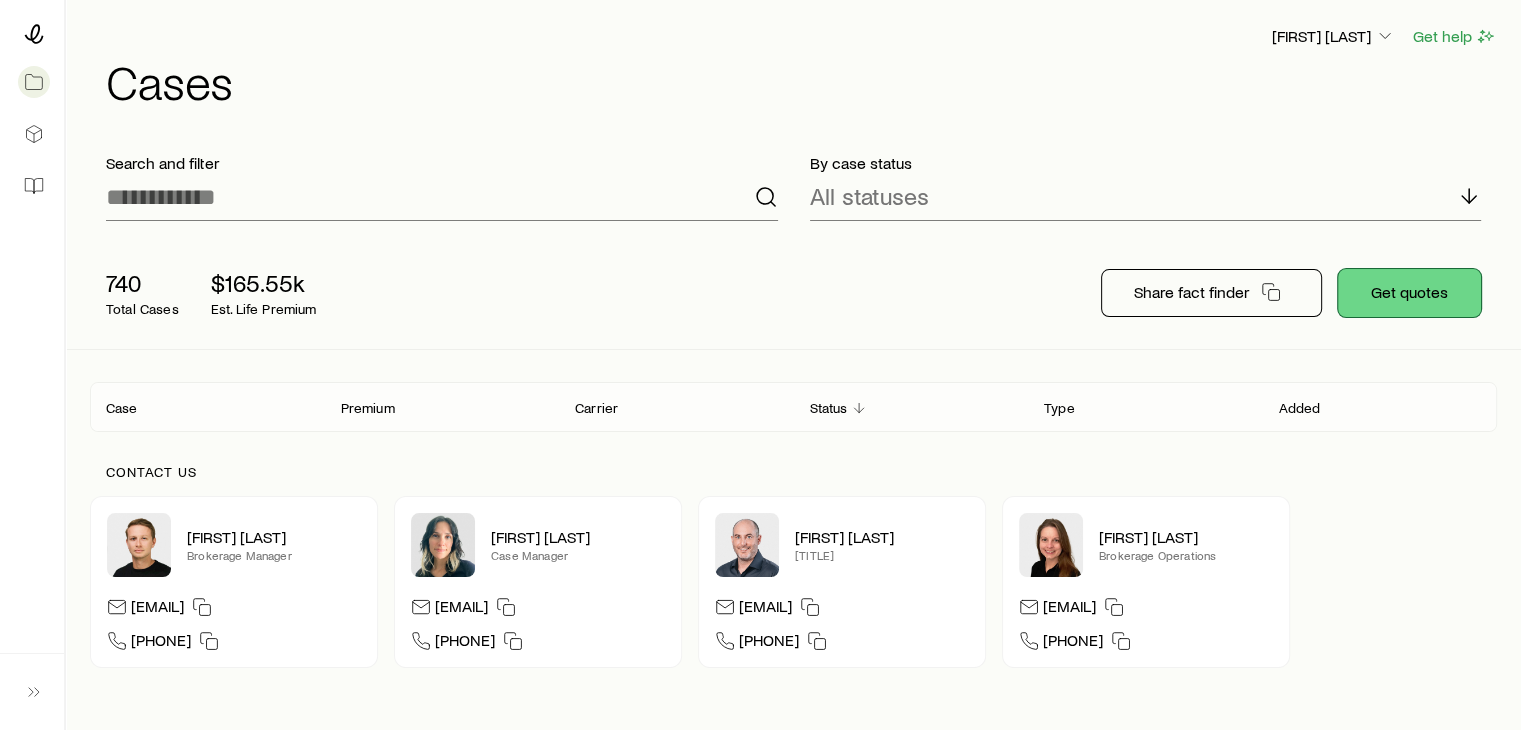 click on "Get quotes" at bounding box center [1409, 293] 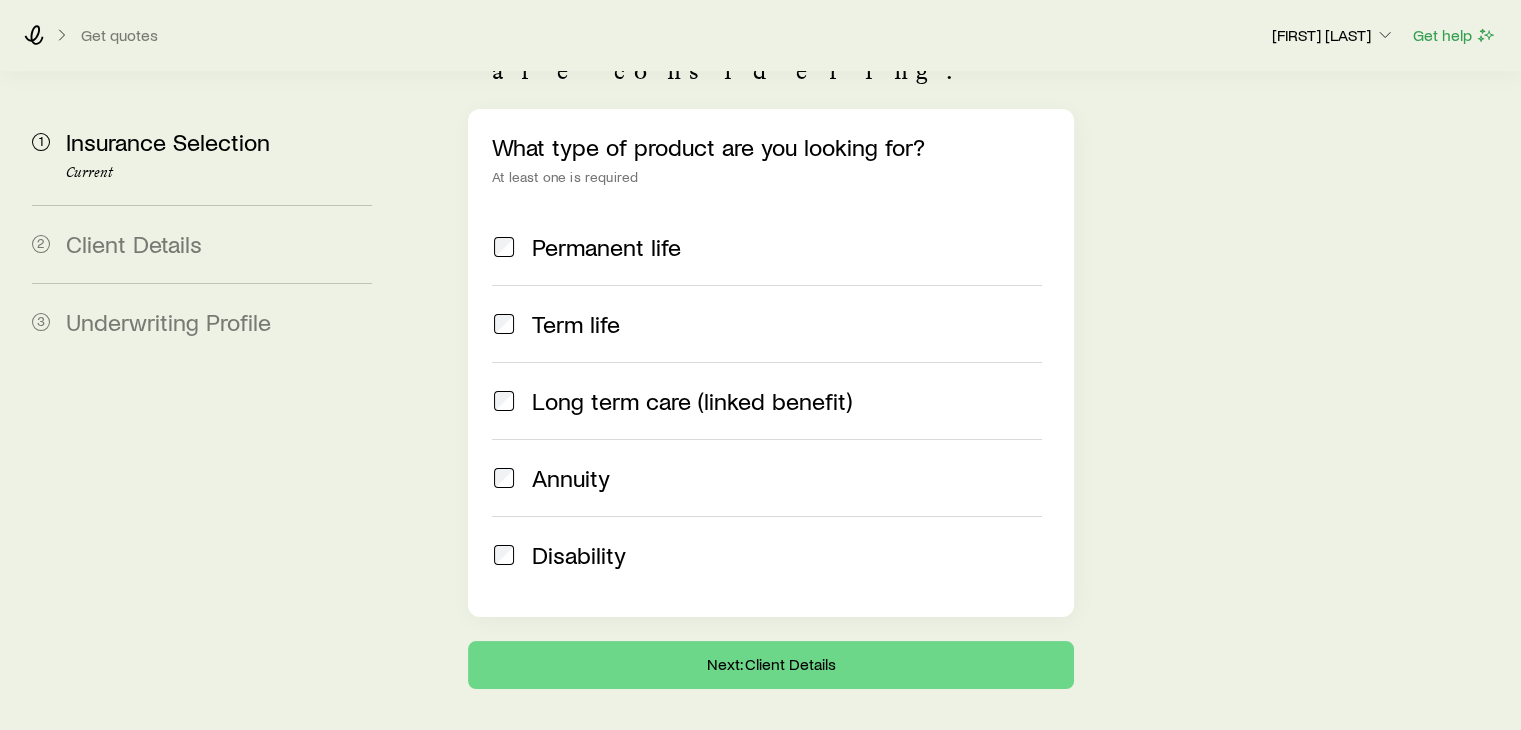 scroll, scrollTop: 274, scrollLeft: 0, axis: vertical 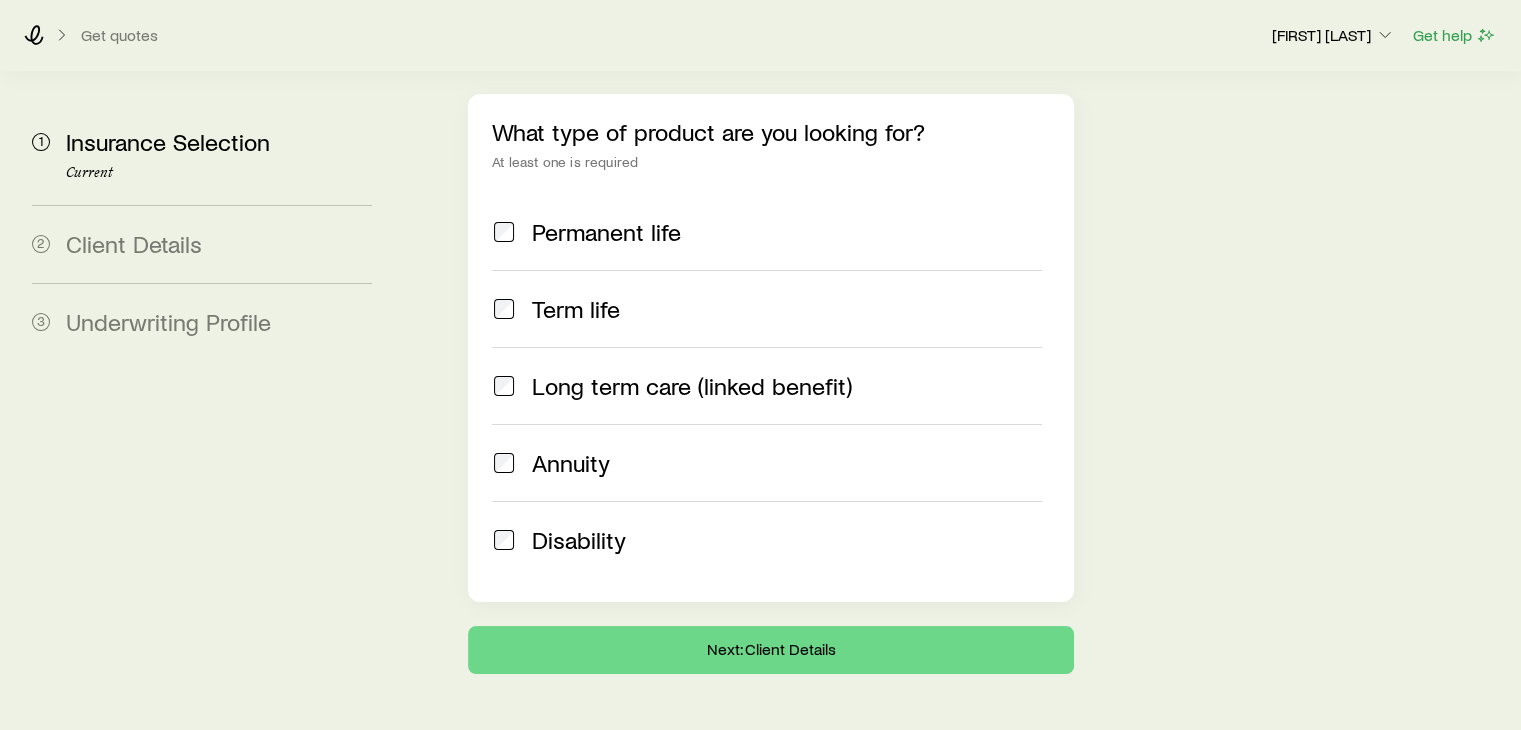 click on "Term life" at bounding box center [576, 309] 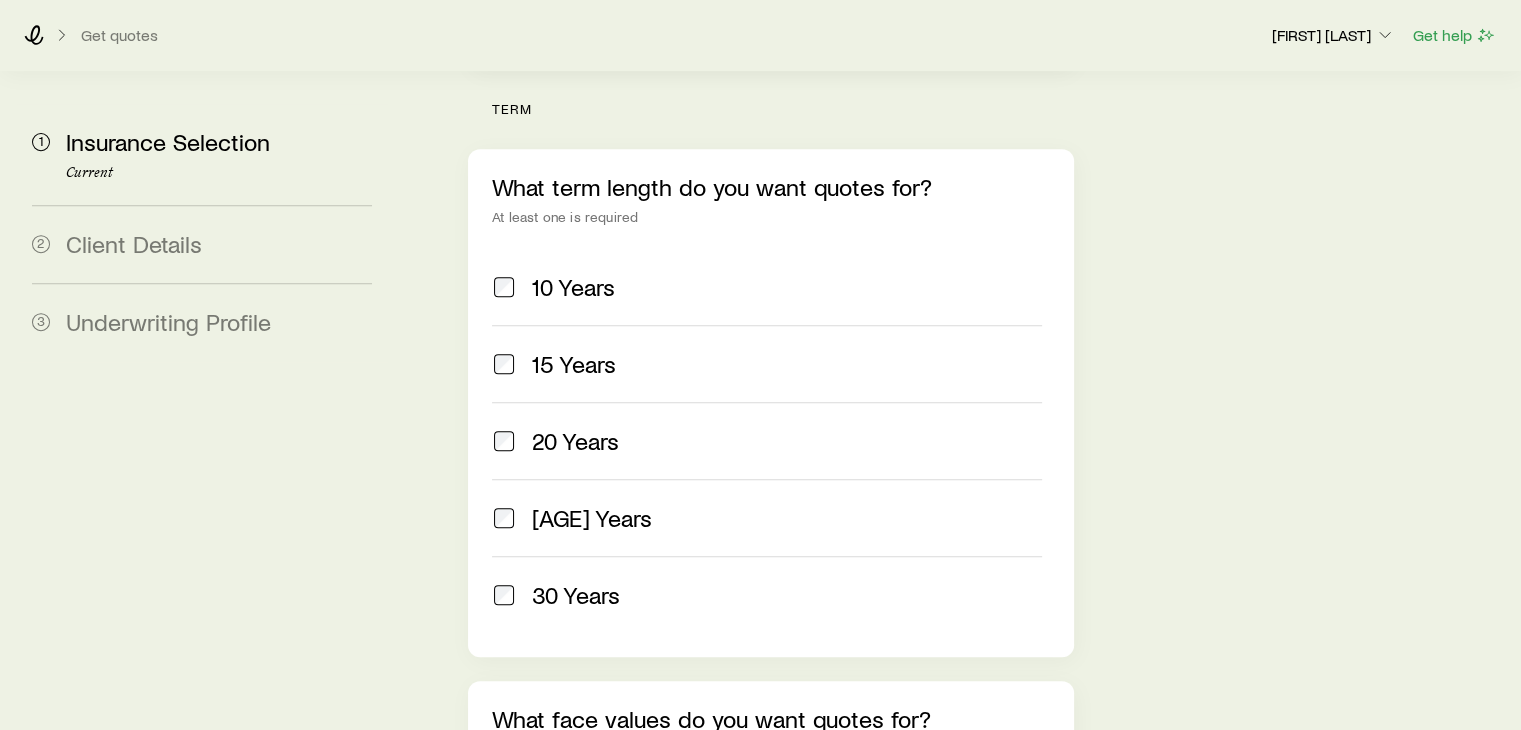 scroll, scrollTop: 774, scrollLeft: 0, axis: vertical 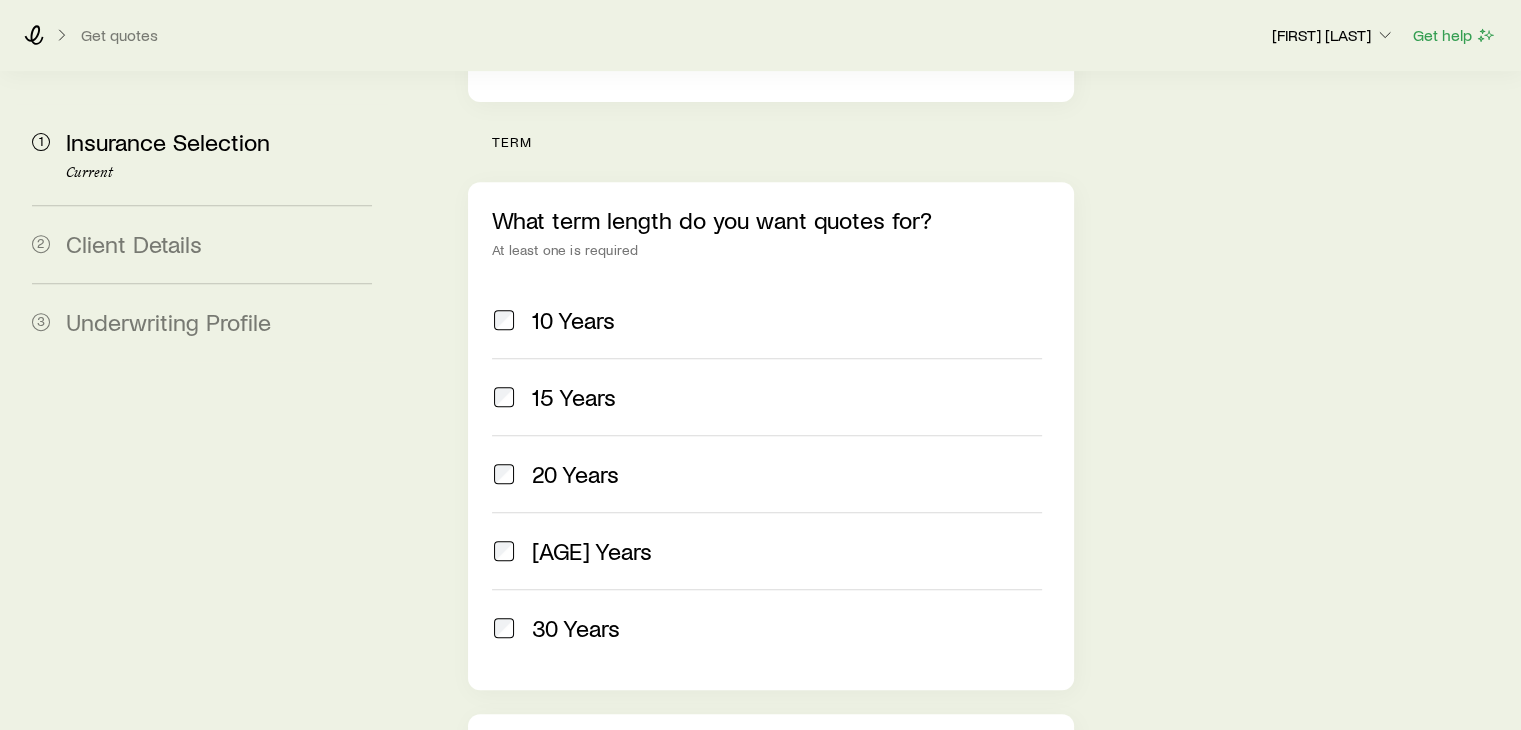 click on "30 Years" at bounding box center [576, 628] 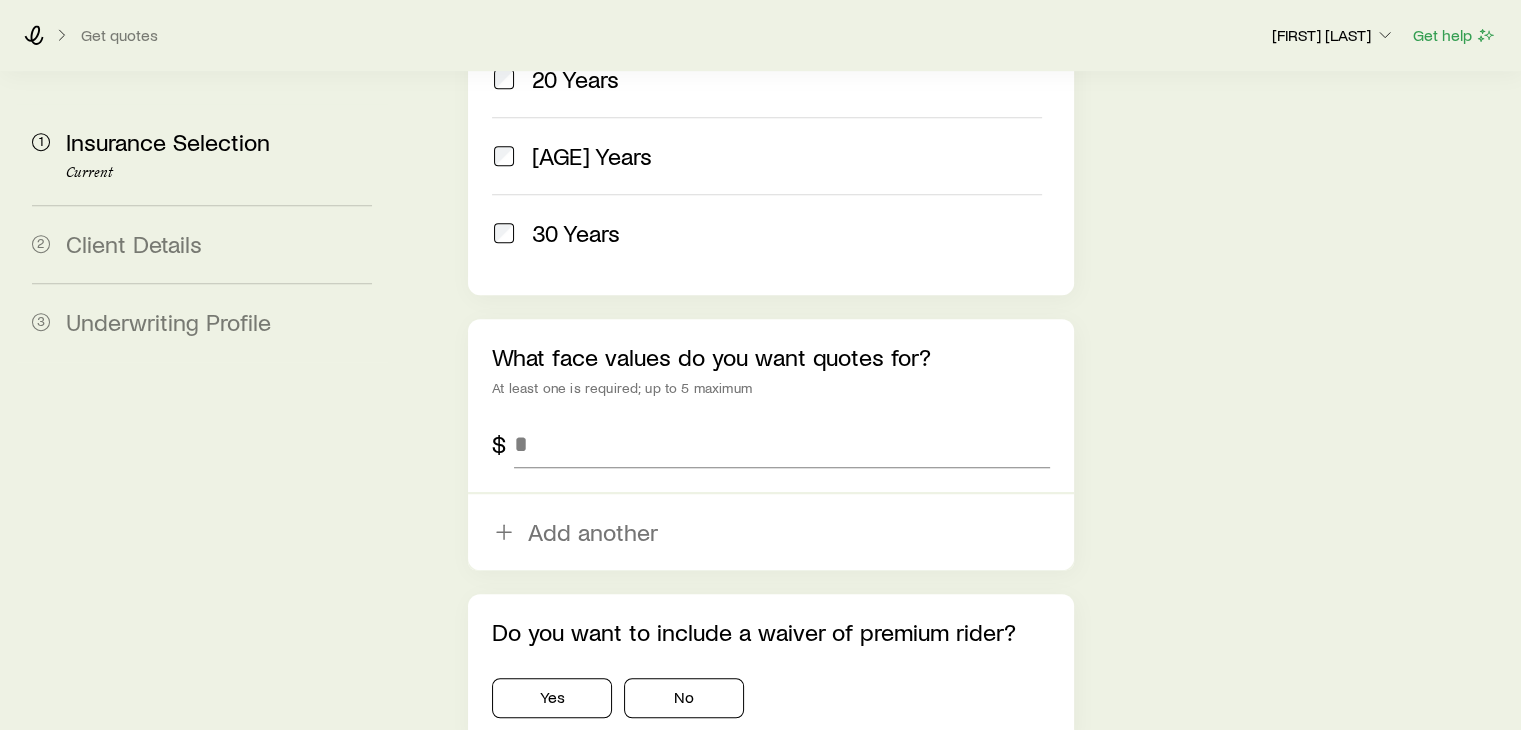 scroll, scrollTop: 1174, scrollLeft: 0, axis: vertical 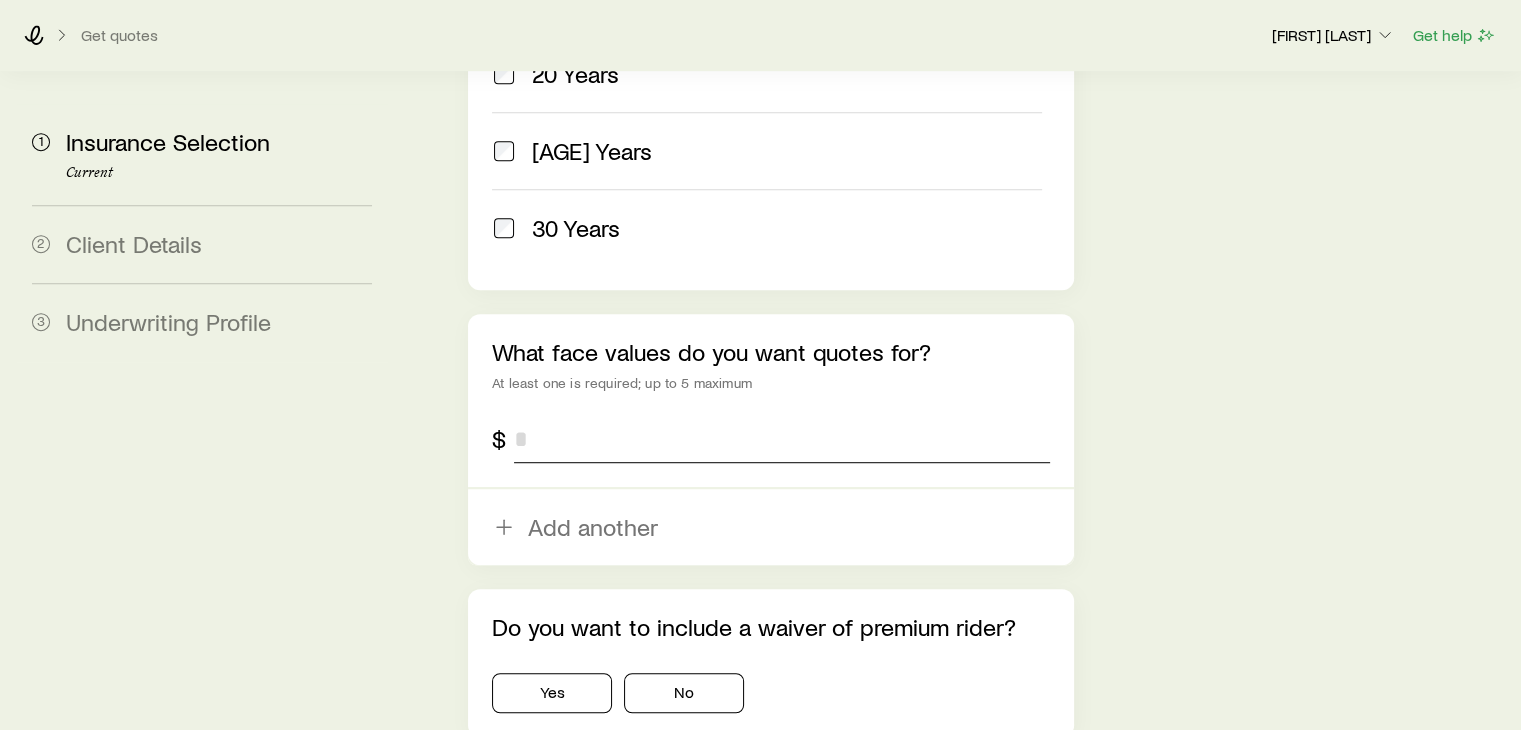 click at bounding box center (781, 439) 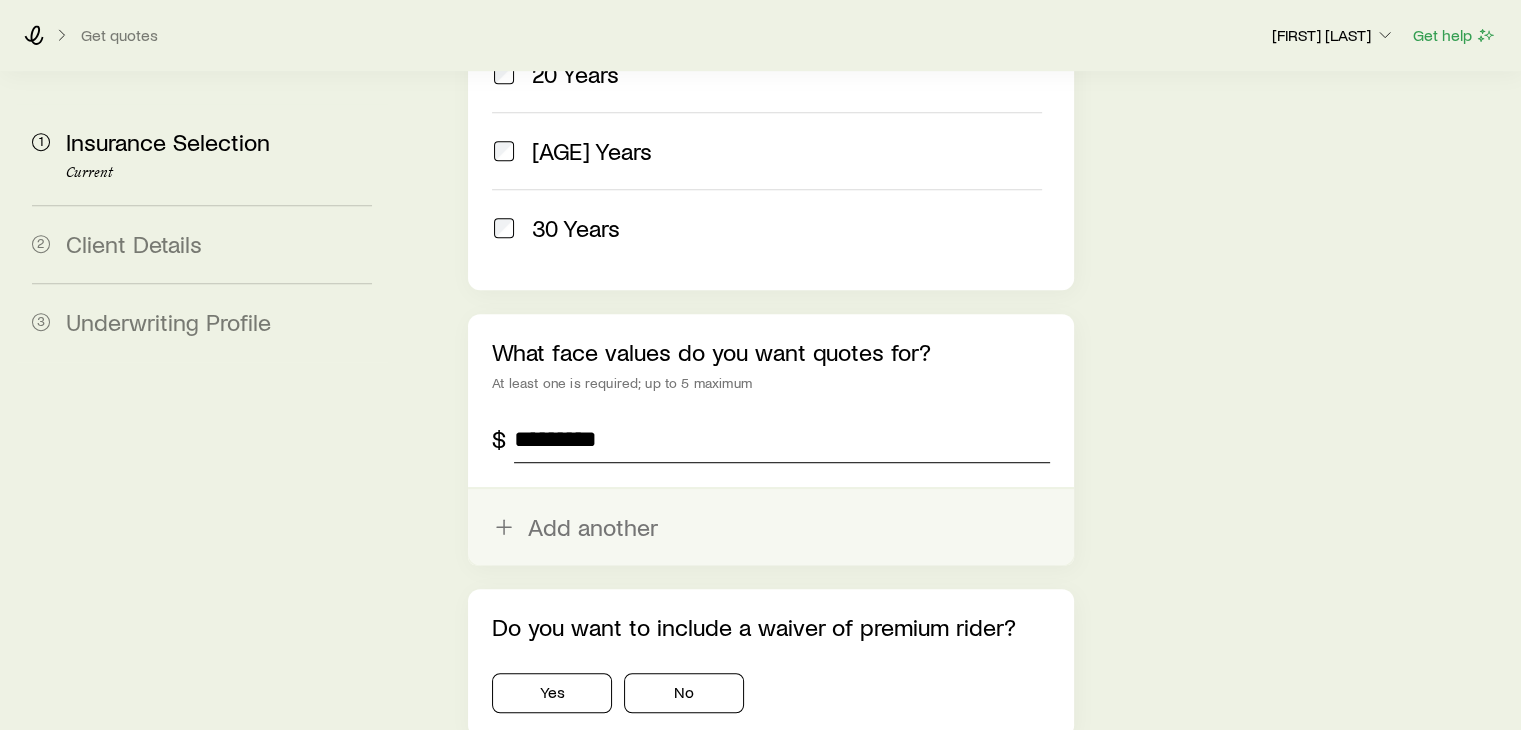 type on "**********" 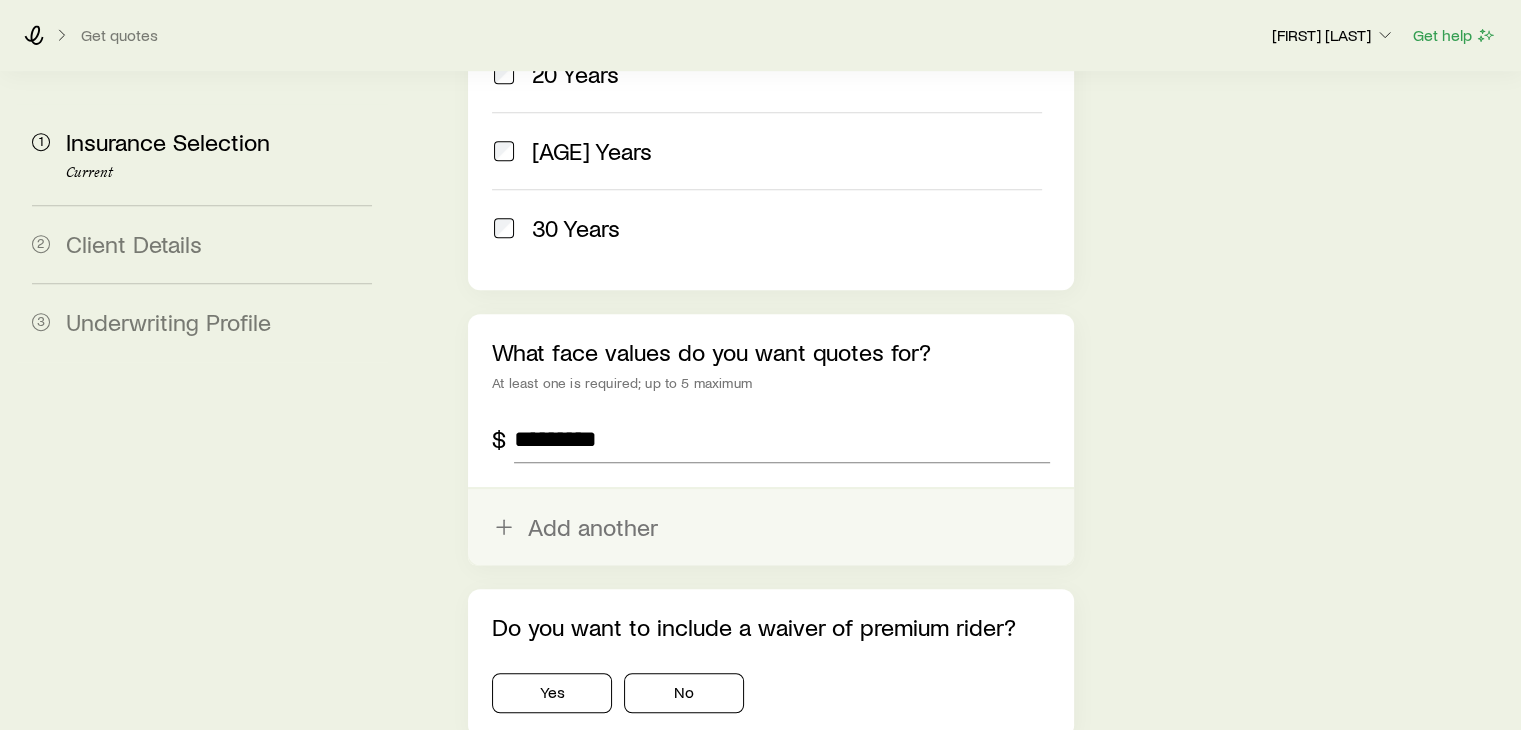 click on "Add another" at bounding box center [770, 527] 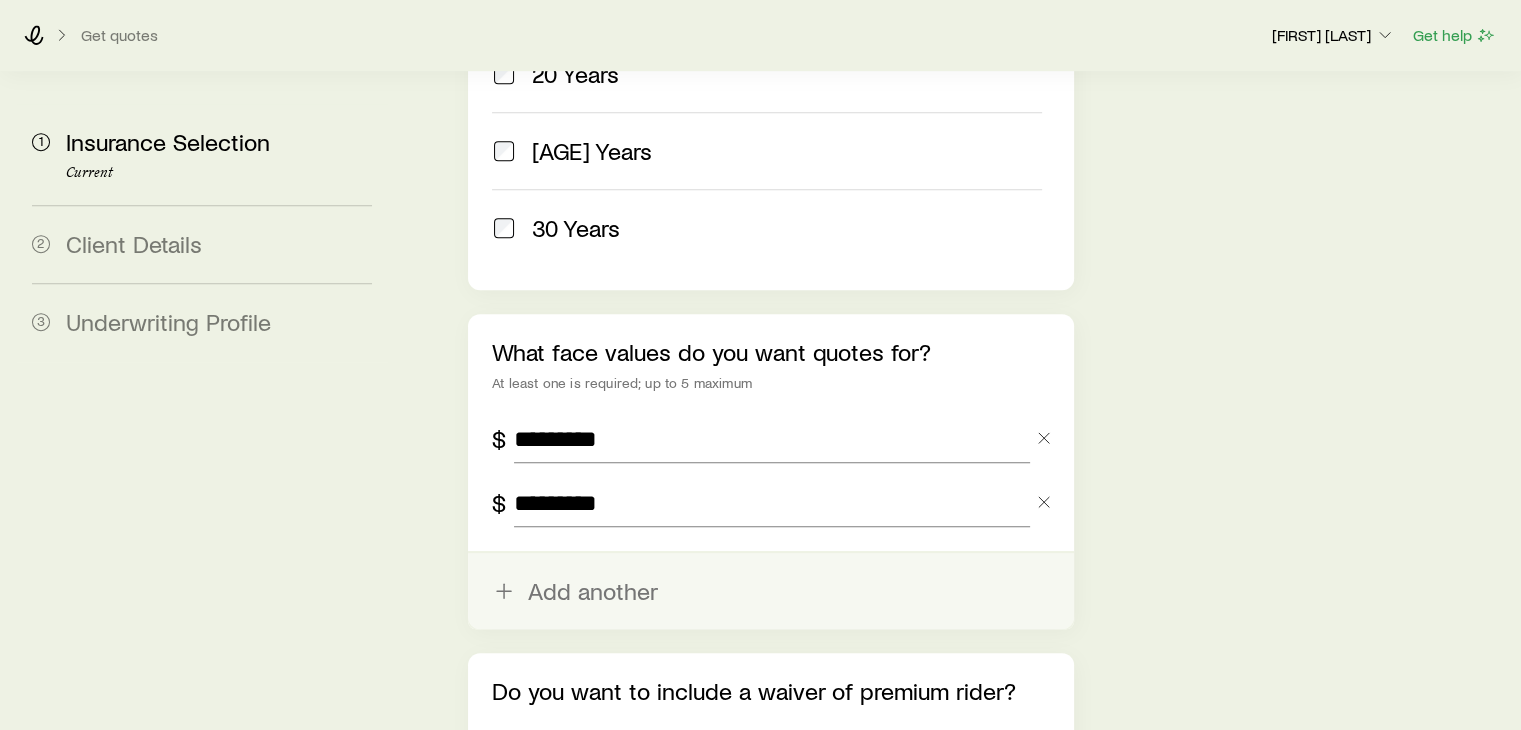 type on "*********" 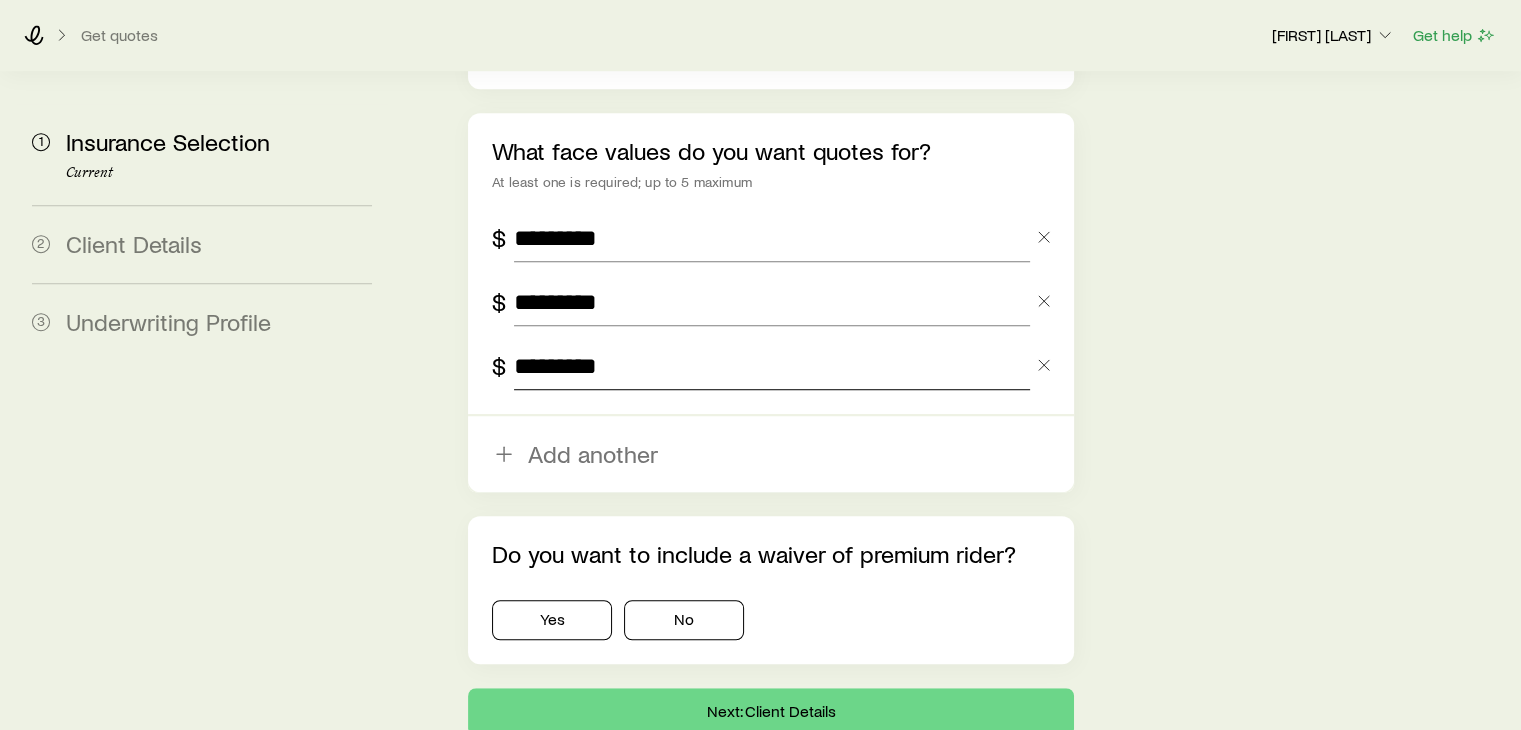scroll, scrollTop: 1436, scrollLeft: 0, axis: vertical 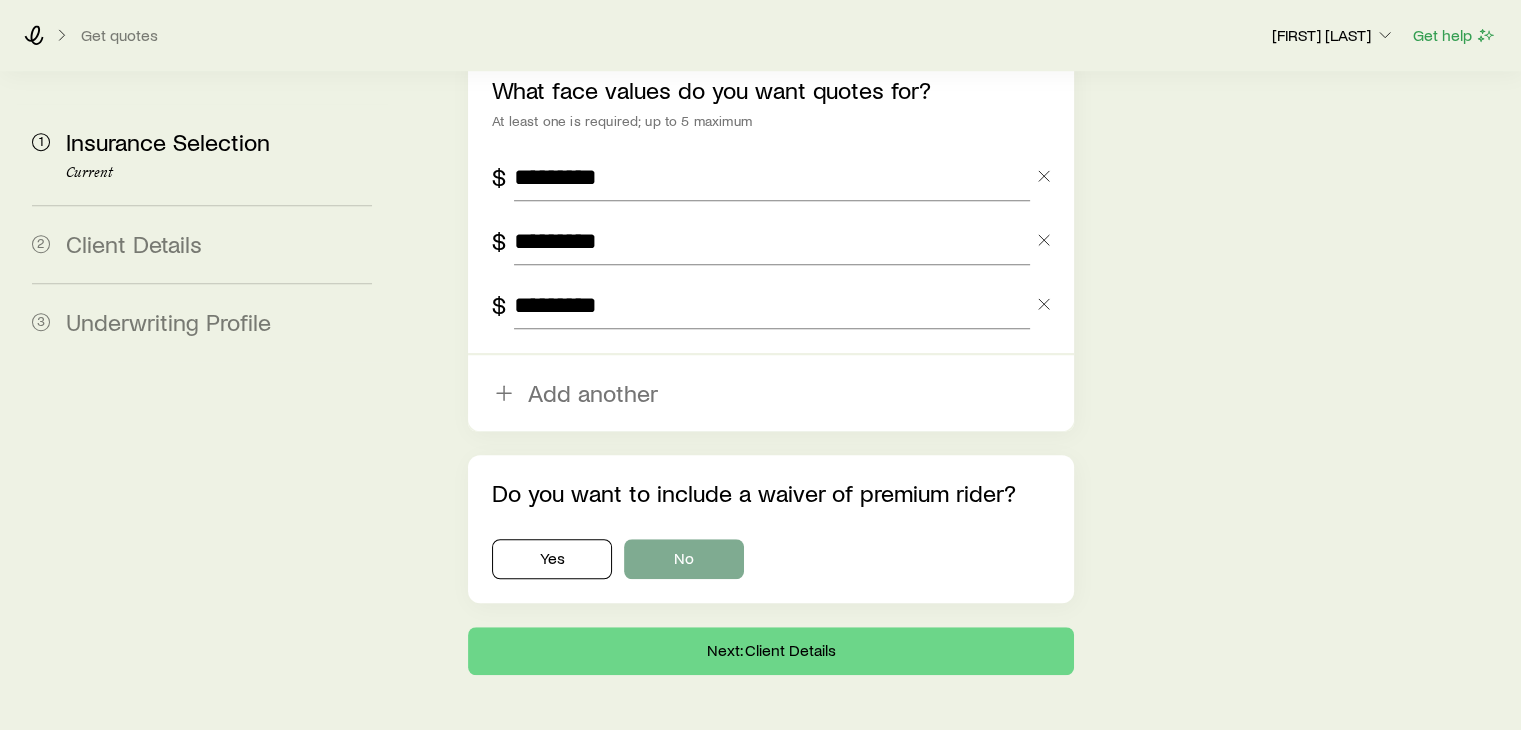 type on "*********" 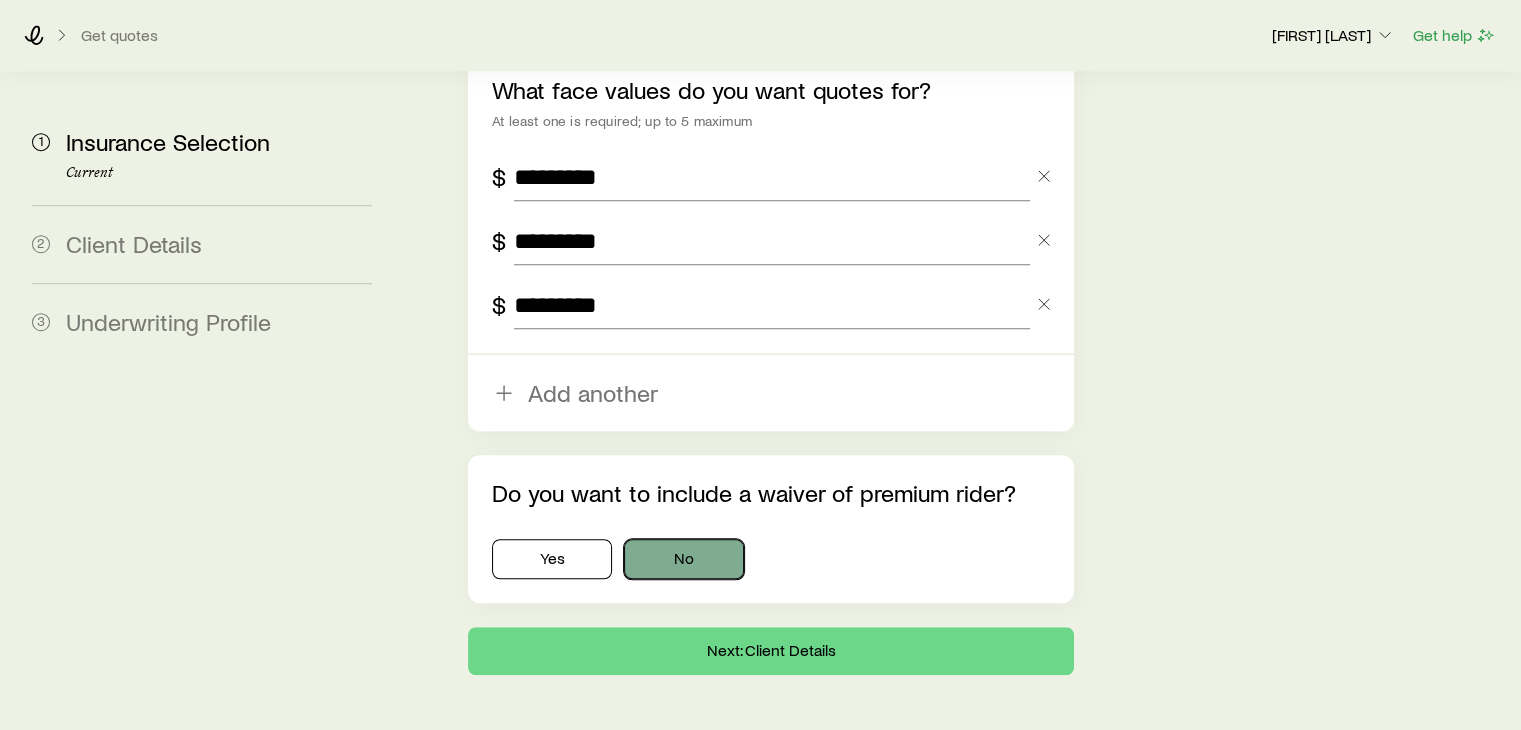click on "No" at bounding box center (684, 559) 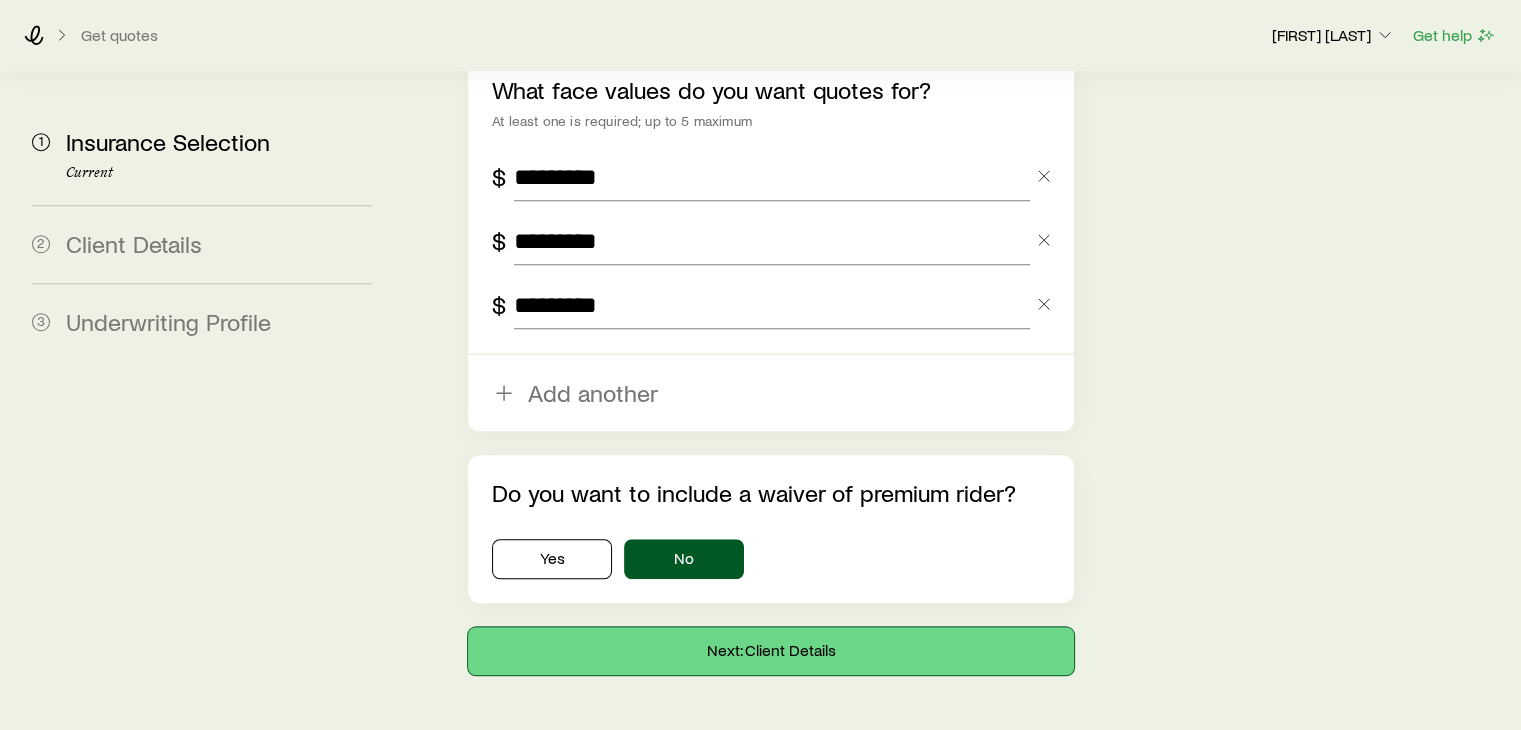 click on "Next: Client Details" at bounding box center (770, 651) 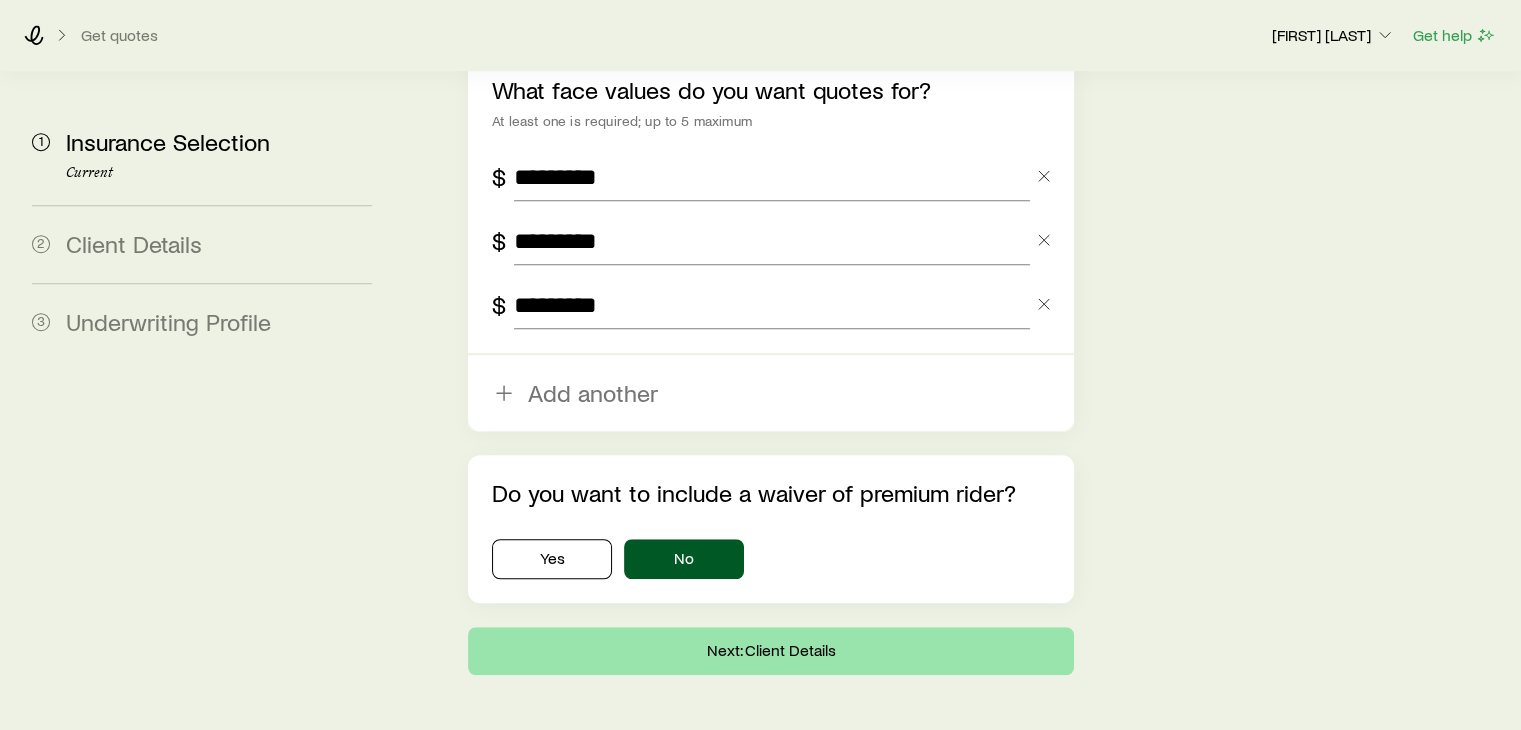 scroll, scrollTop: 0, scrollLeft: 0, axis: both 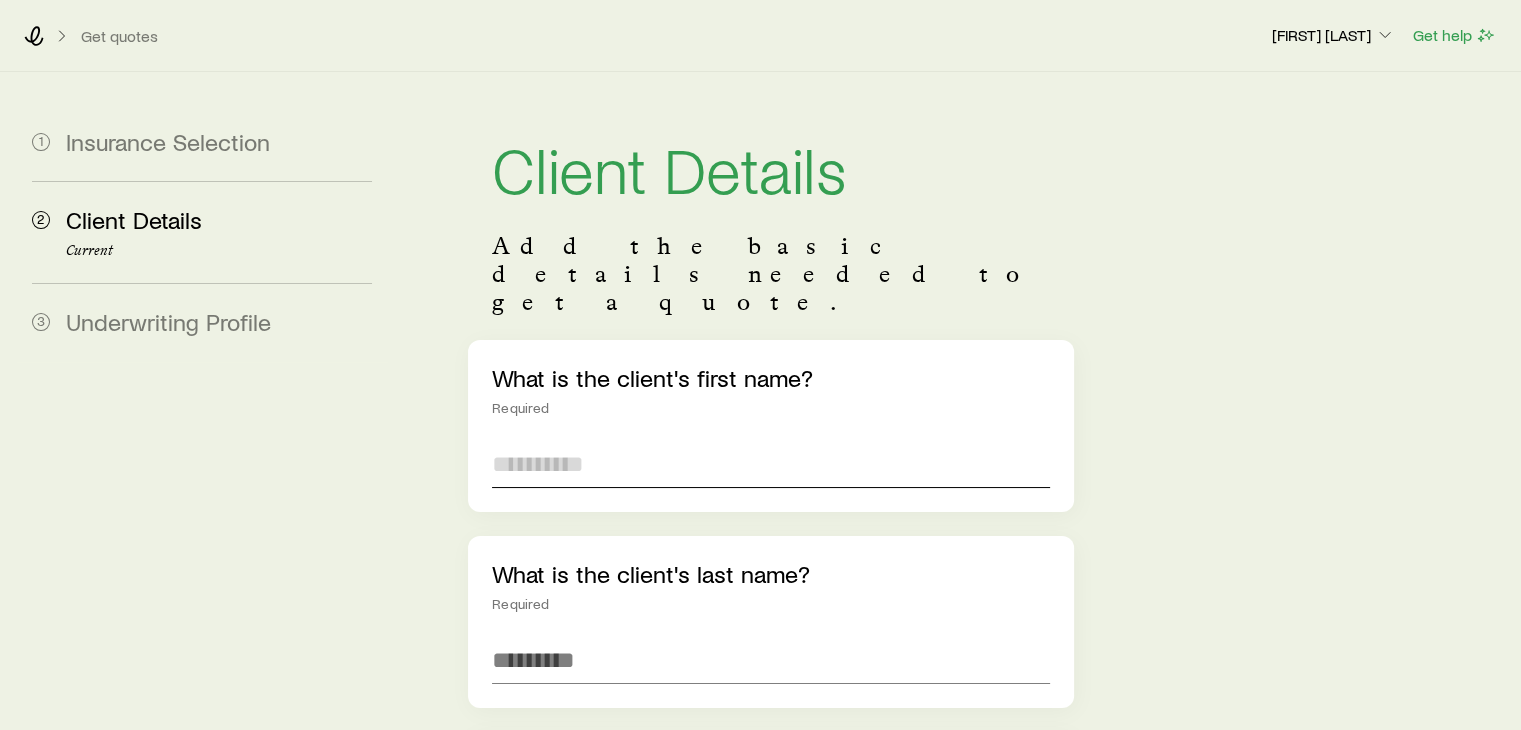 click at bounding box center [770, 464] 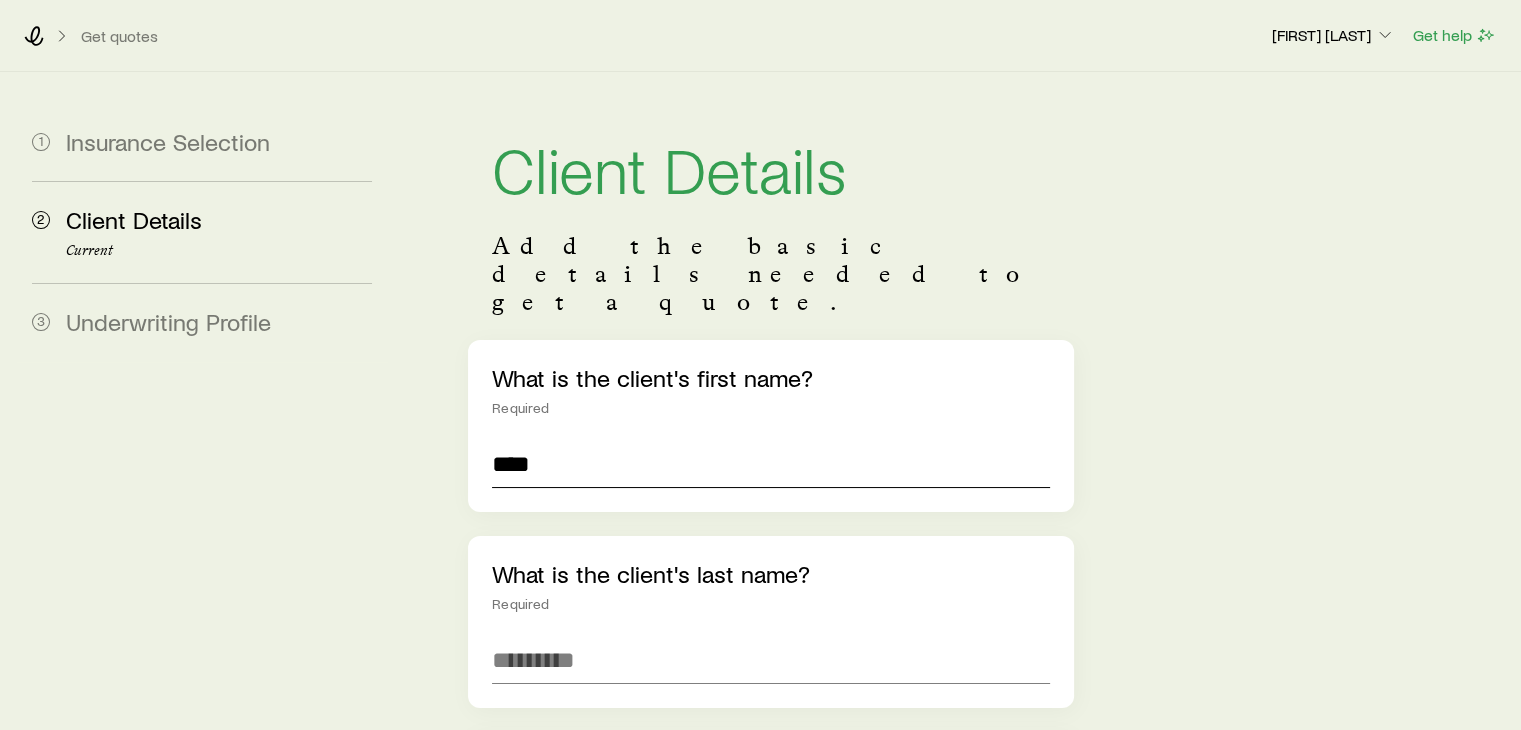 type on "****" 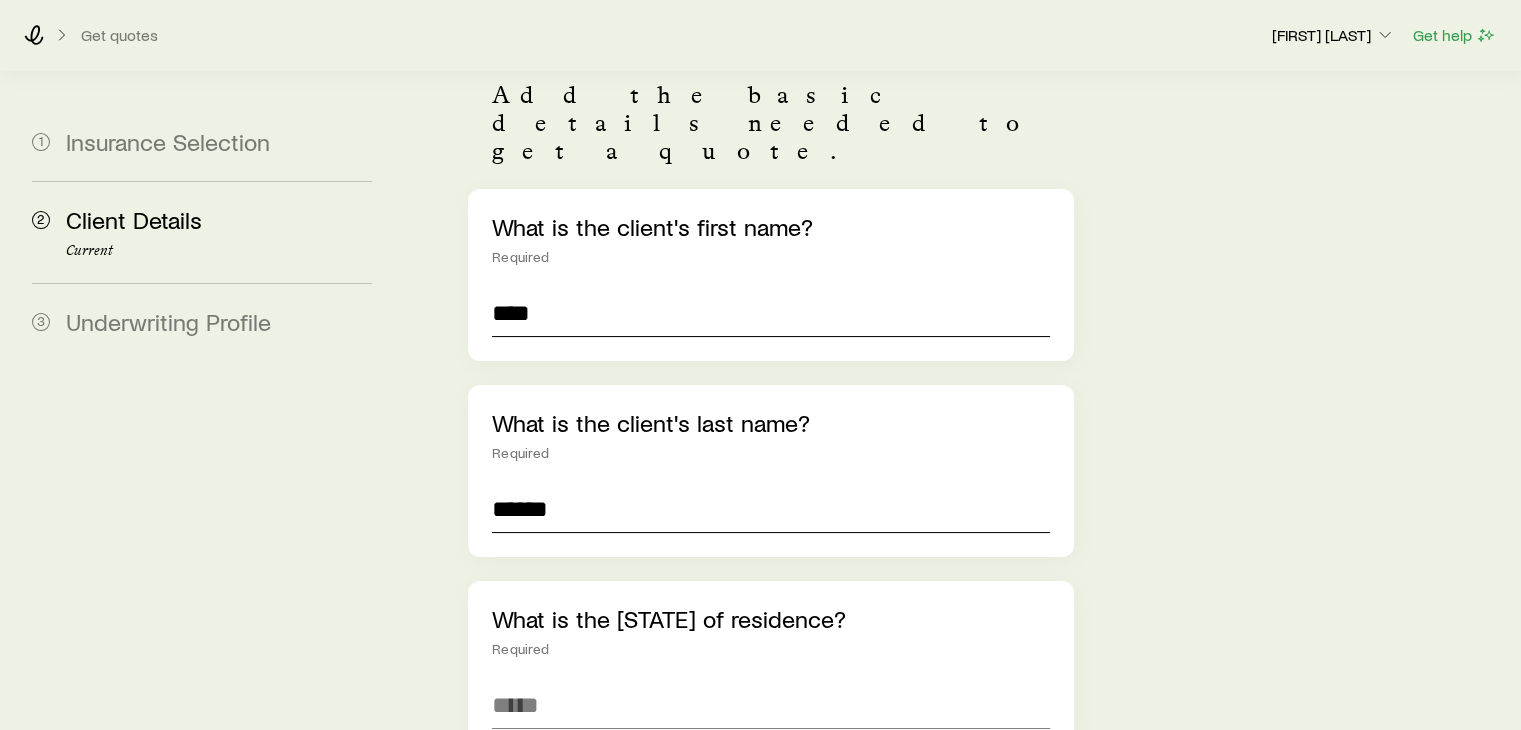 scroll, scrollTop: 400, scrollLeft: 0, axis: vertical 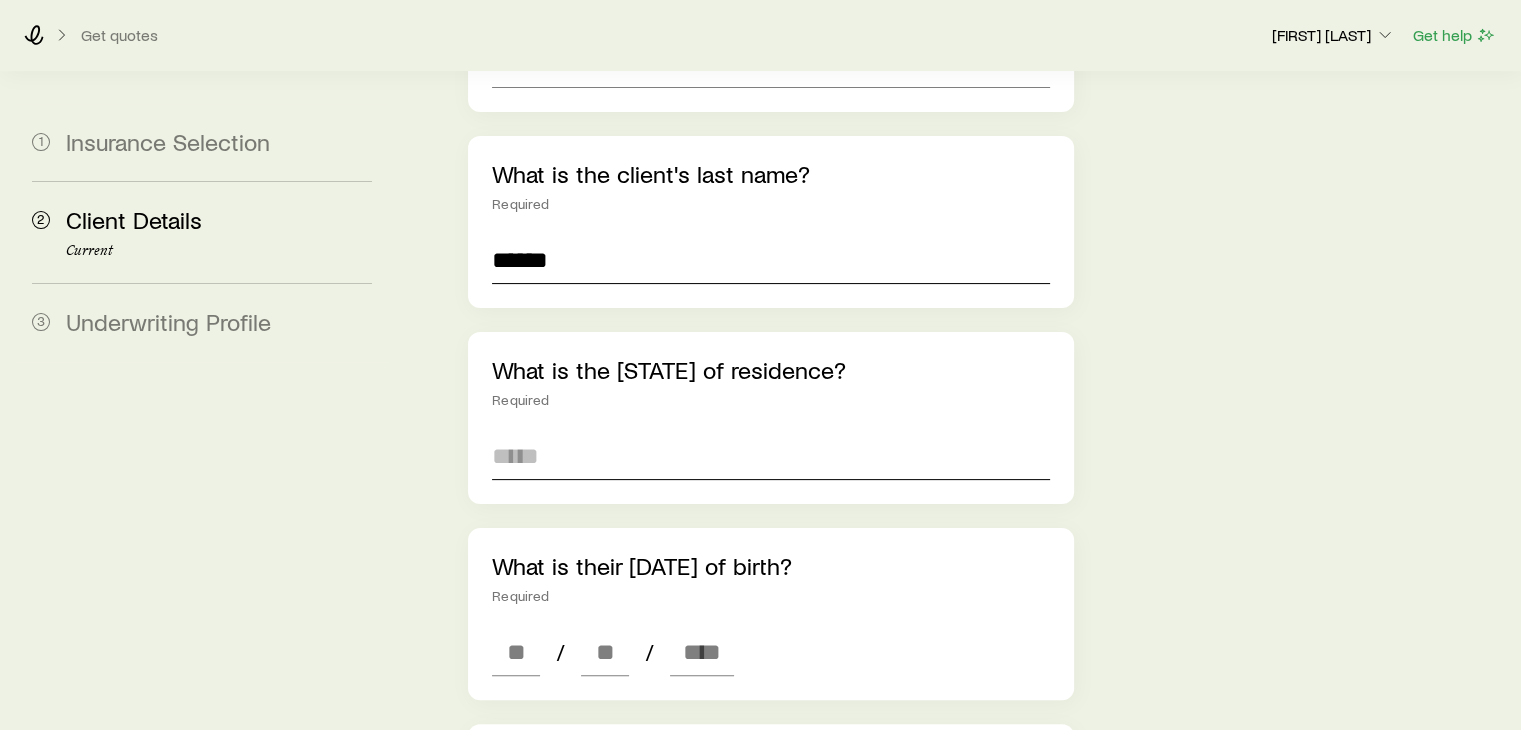 type on "******" 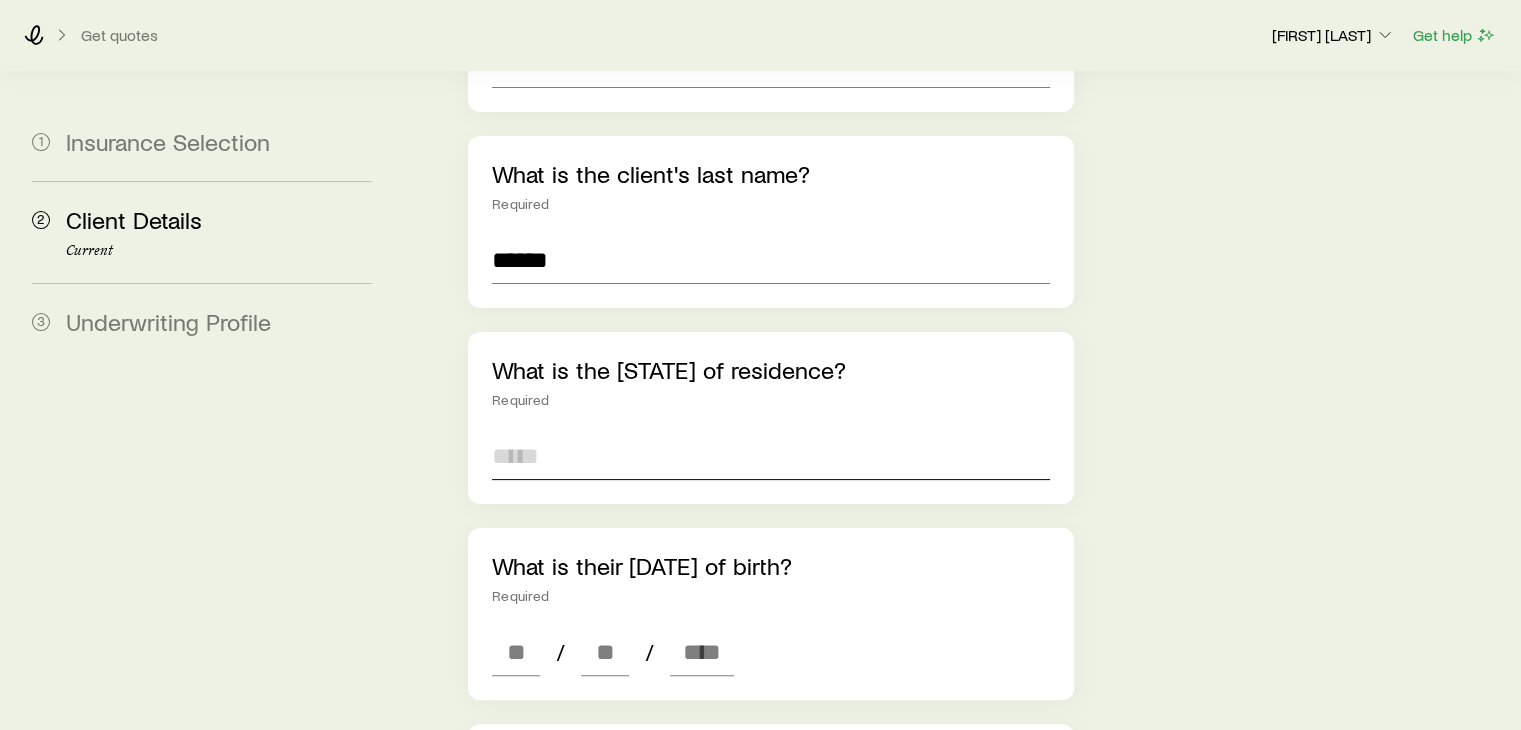 click at bounding box center [770, 456] 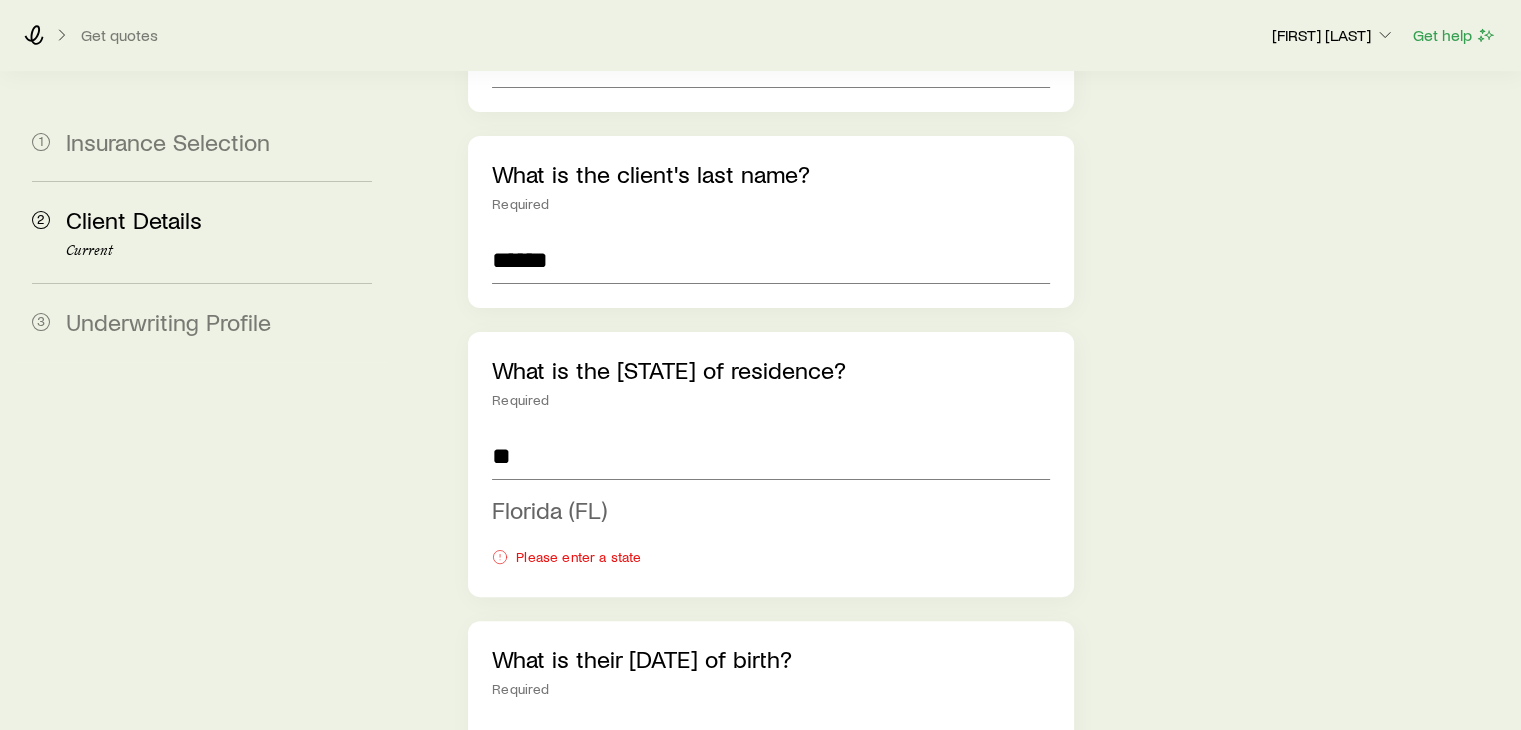 click on "Florida (FL)" at bounding box center (549, 509) 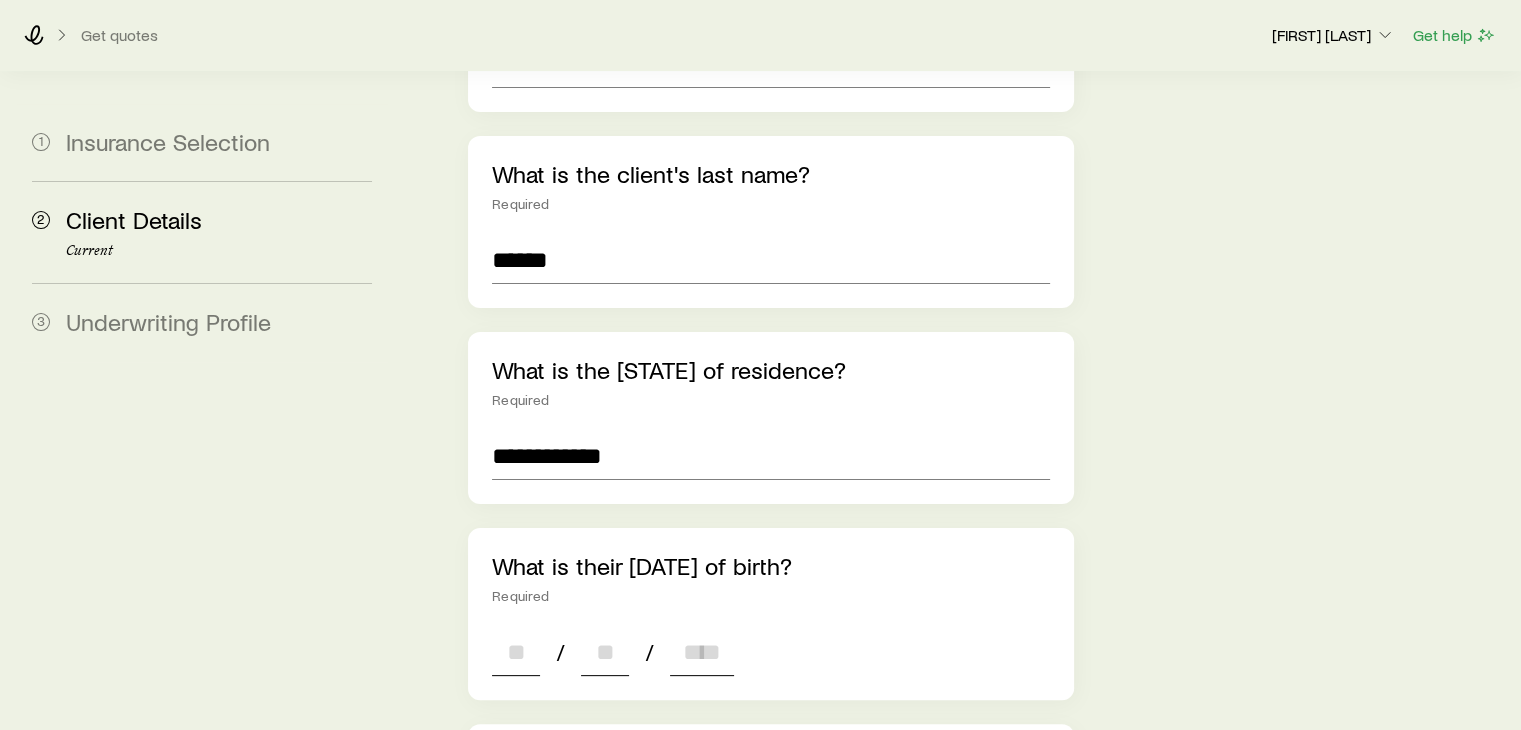 click at bounding box center [516, 652] 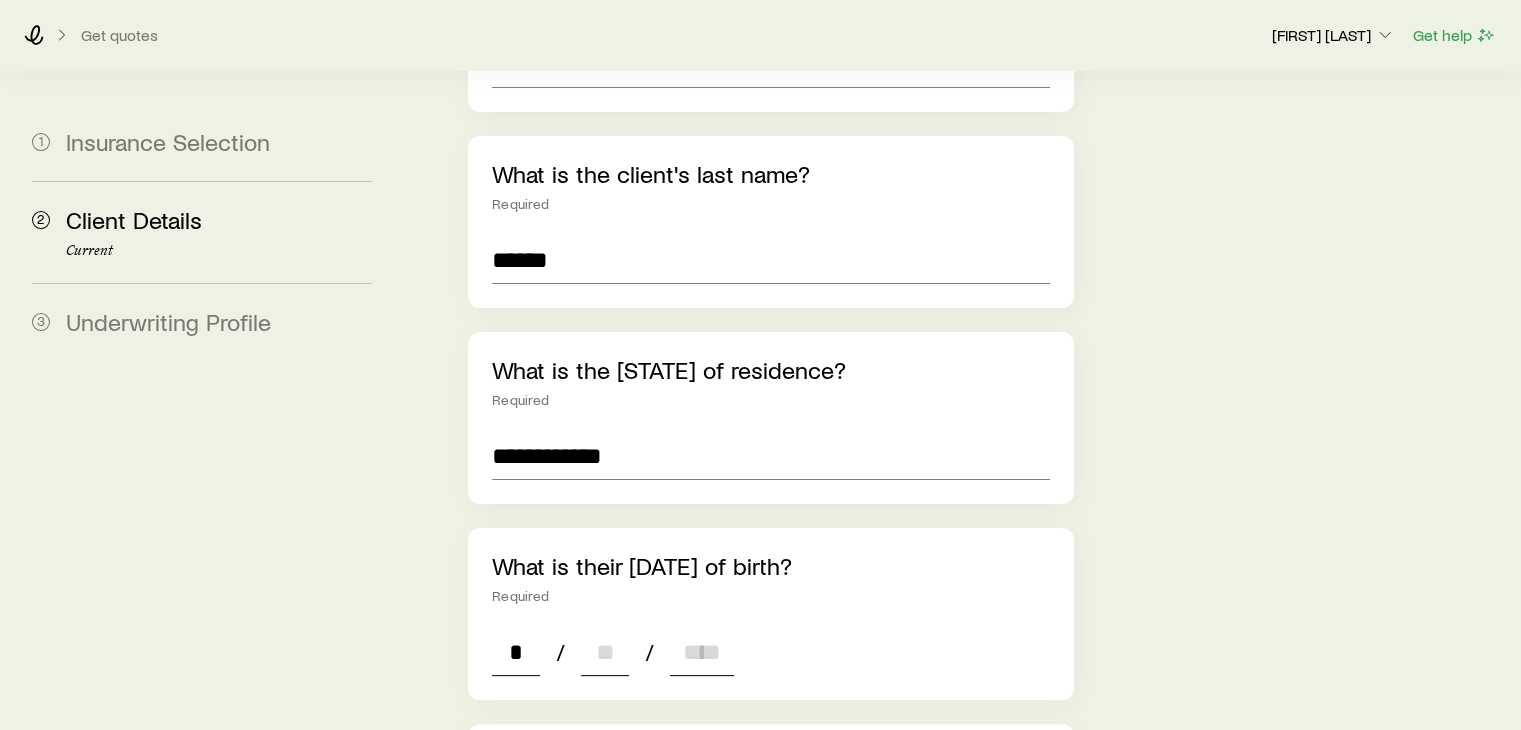 type on "**" 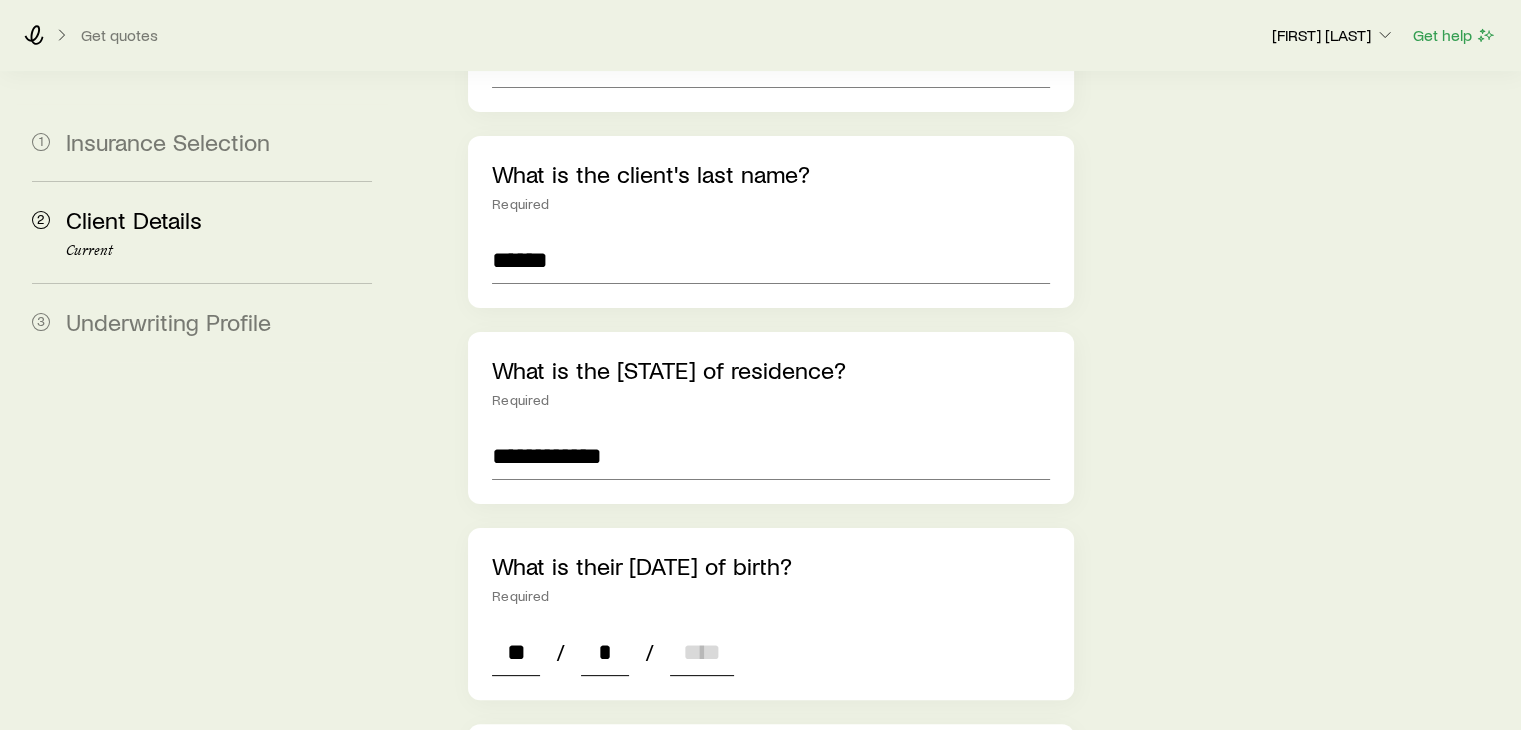 type on "**" 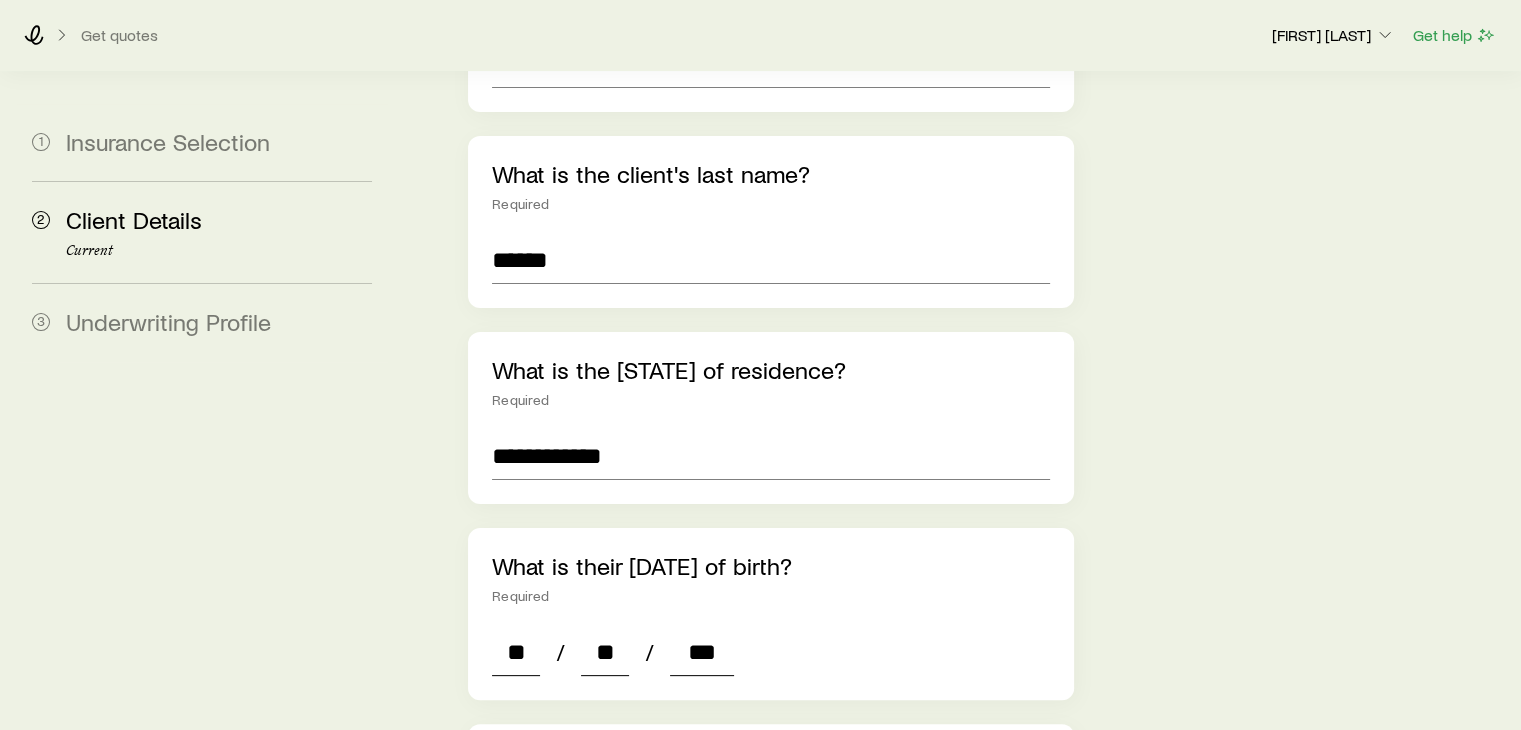 type on "****" 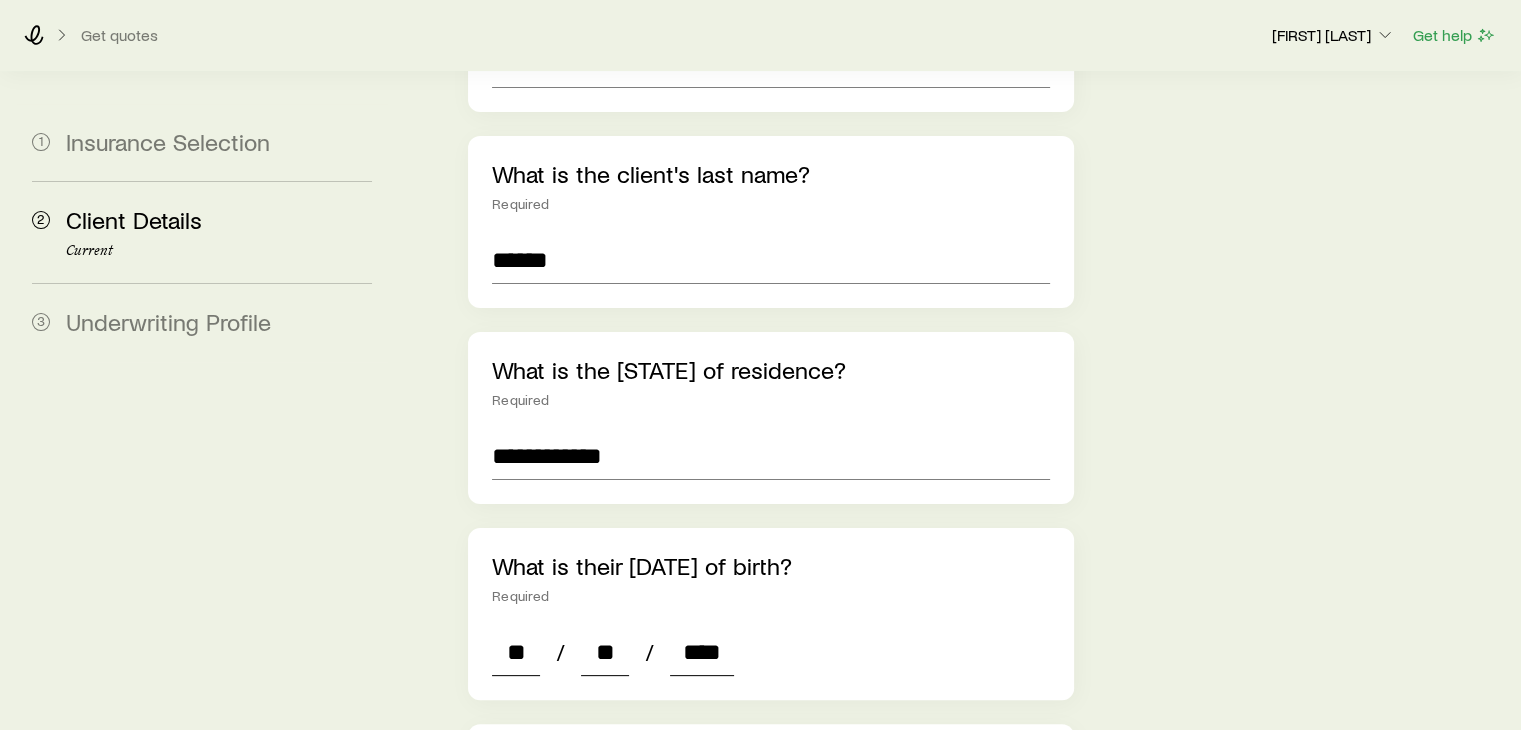 type on "*" 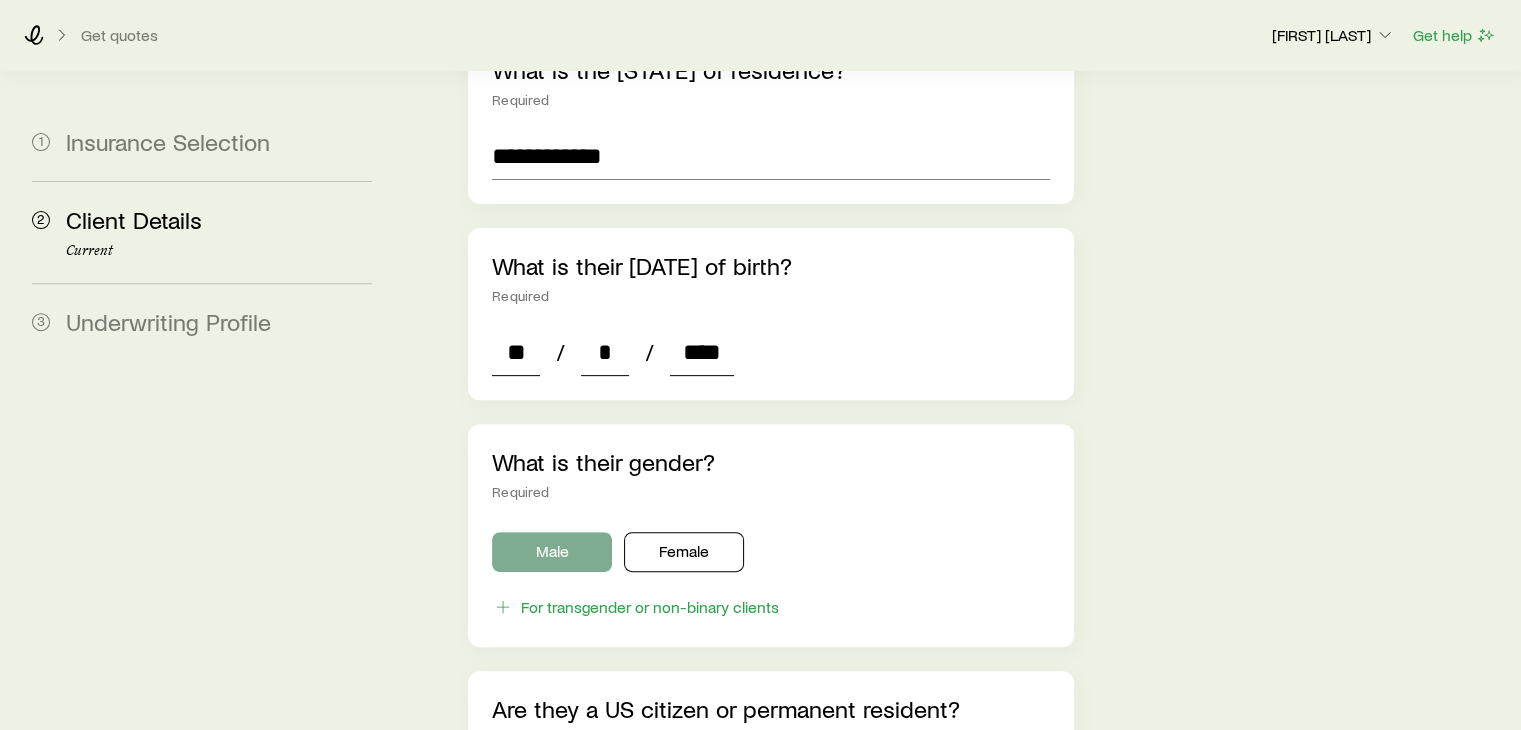 type on "****" 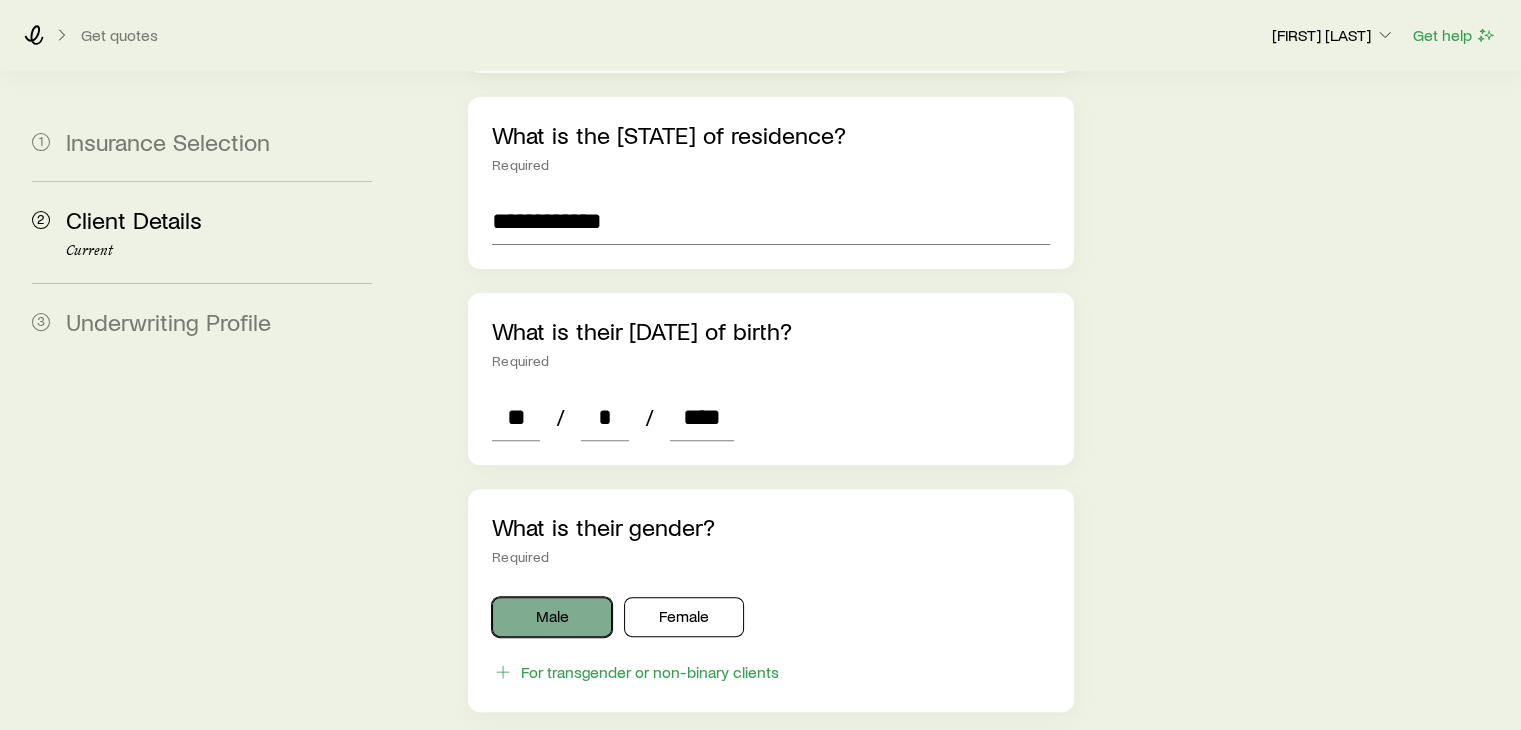 click on "What is their gender? Required Male Female For transgender or non-binary clients" at bounding box center [770, 600] 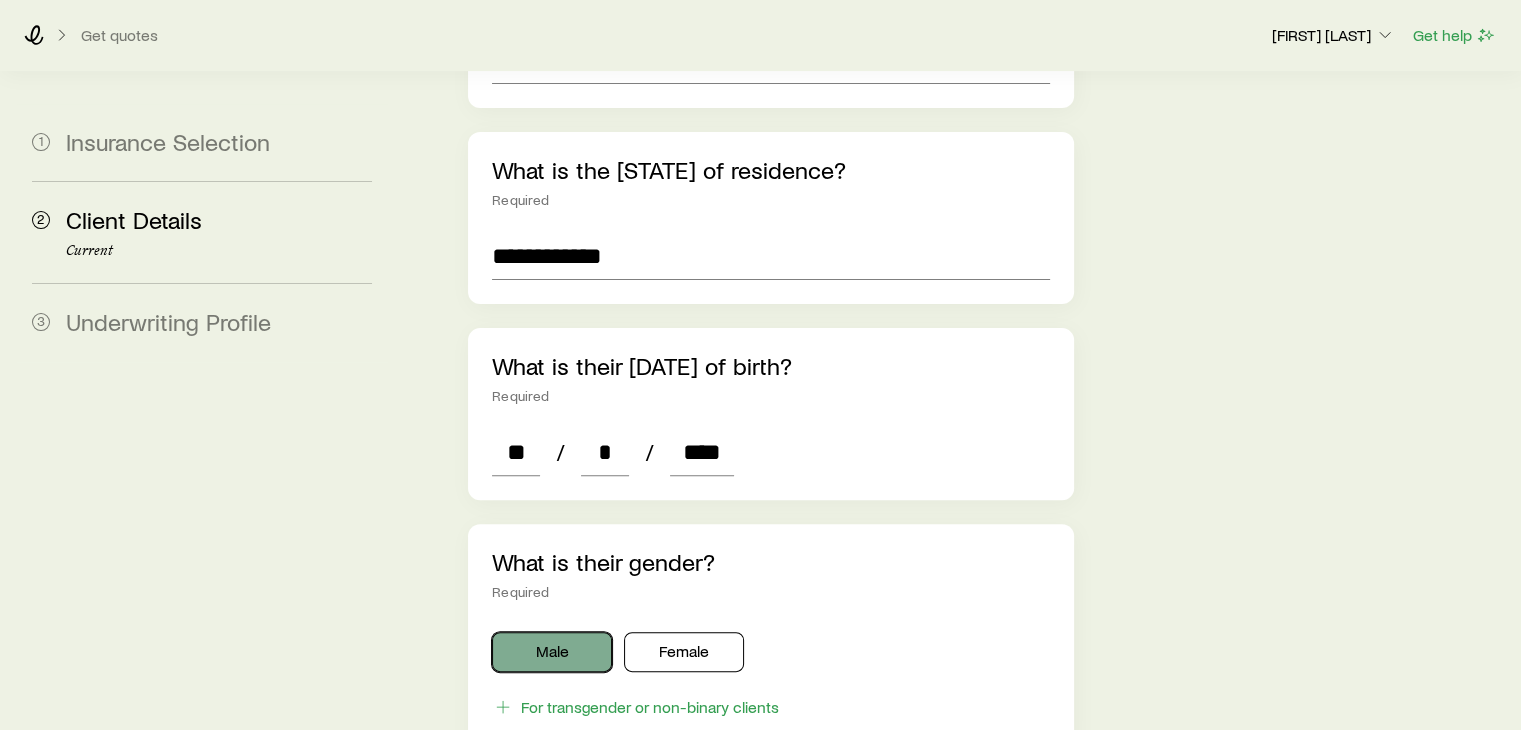 click on "Male" at bounding box center [552, 652] 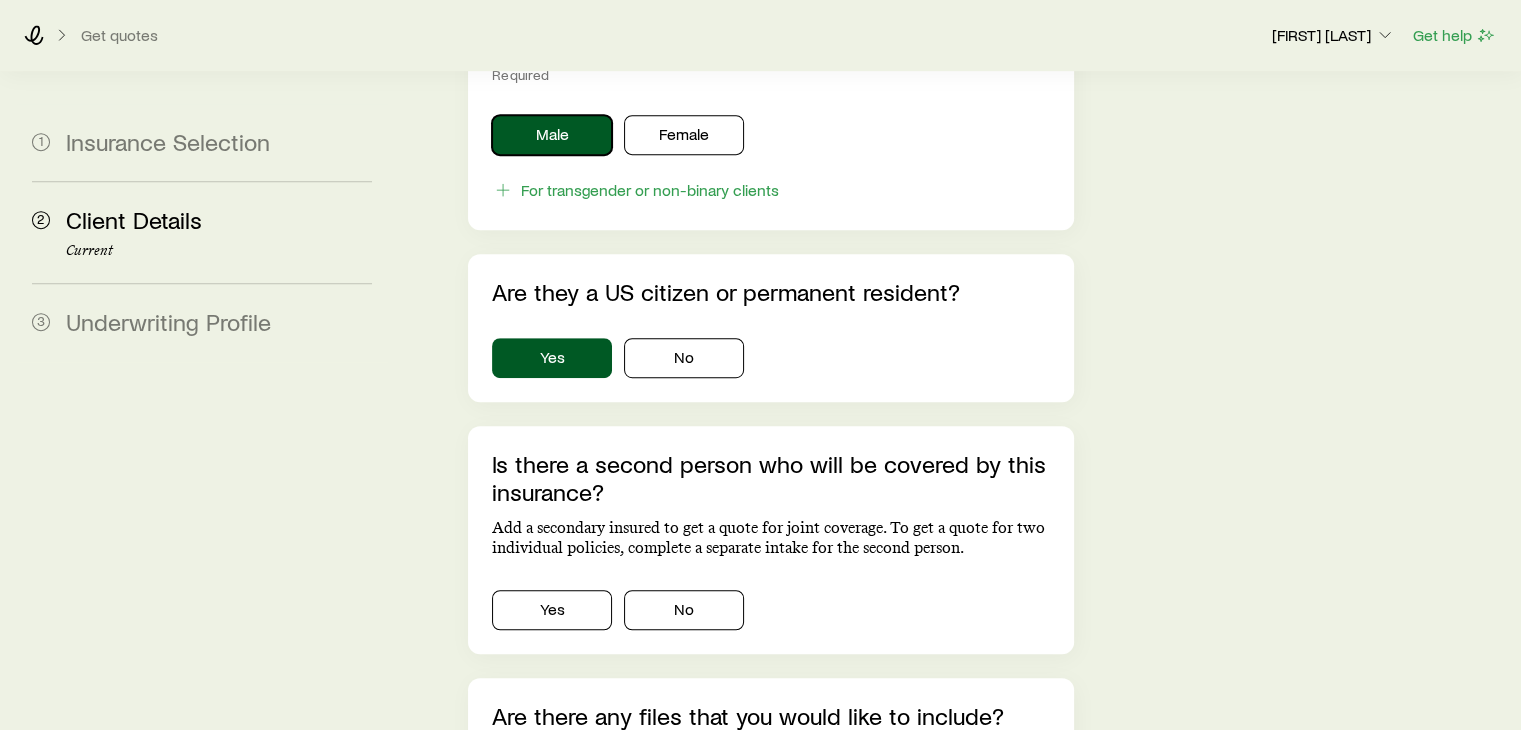 scroll, scrollTop: 1300, scrollLeft: 0, axis: vertical 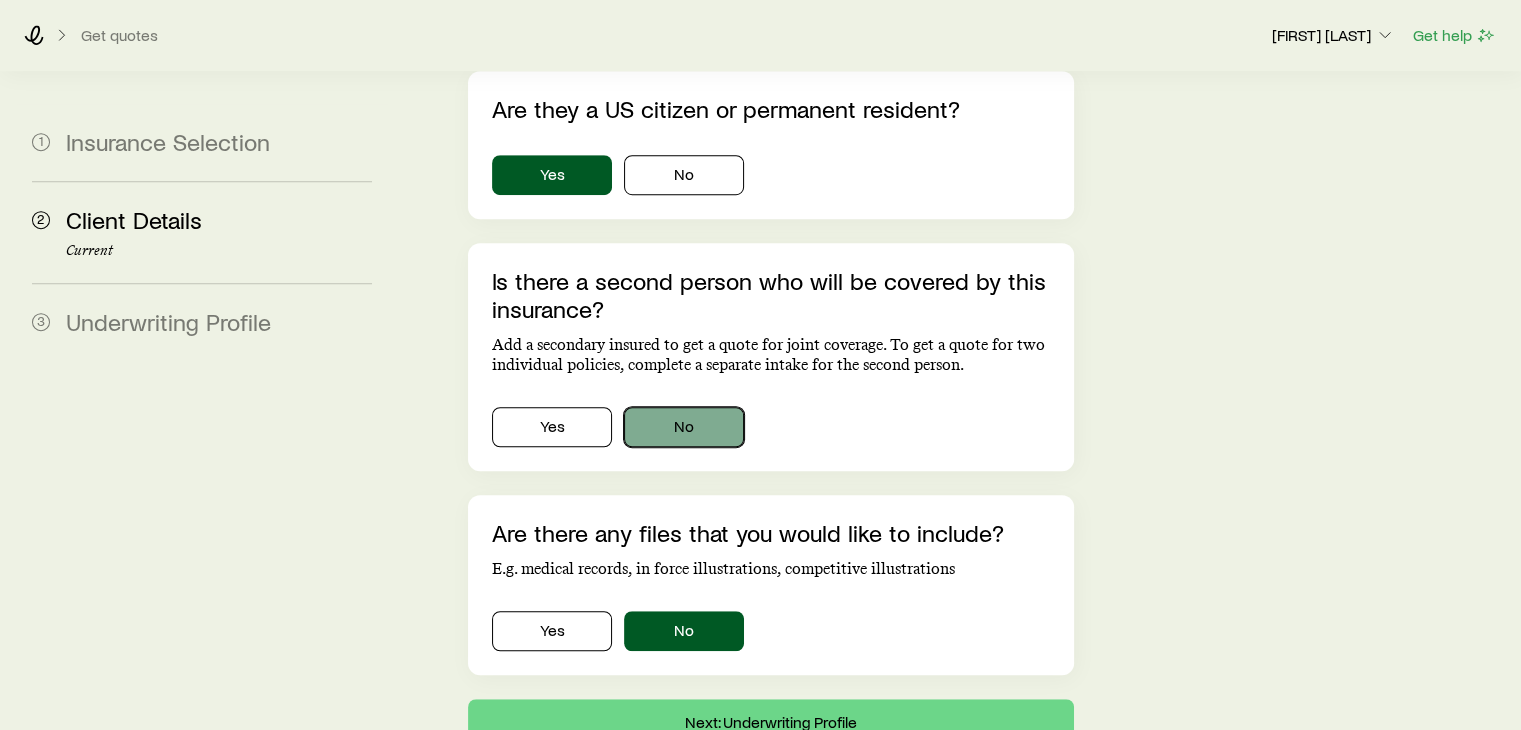 click on "No" at bounding box center [684, 427] 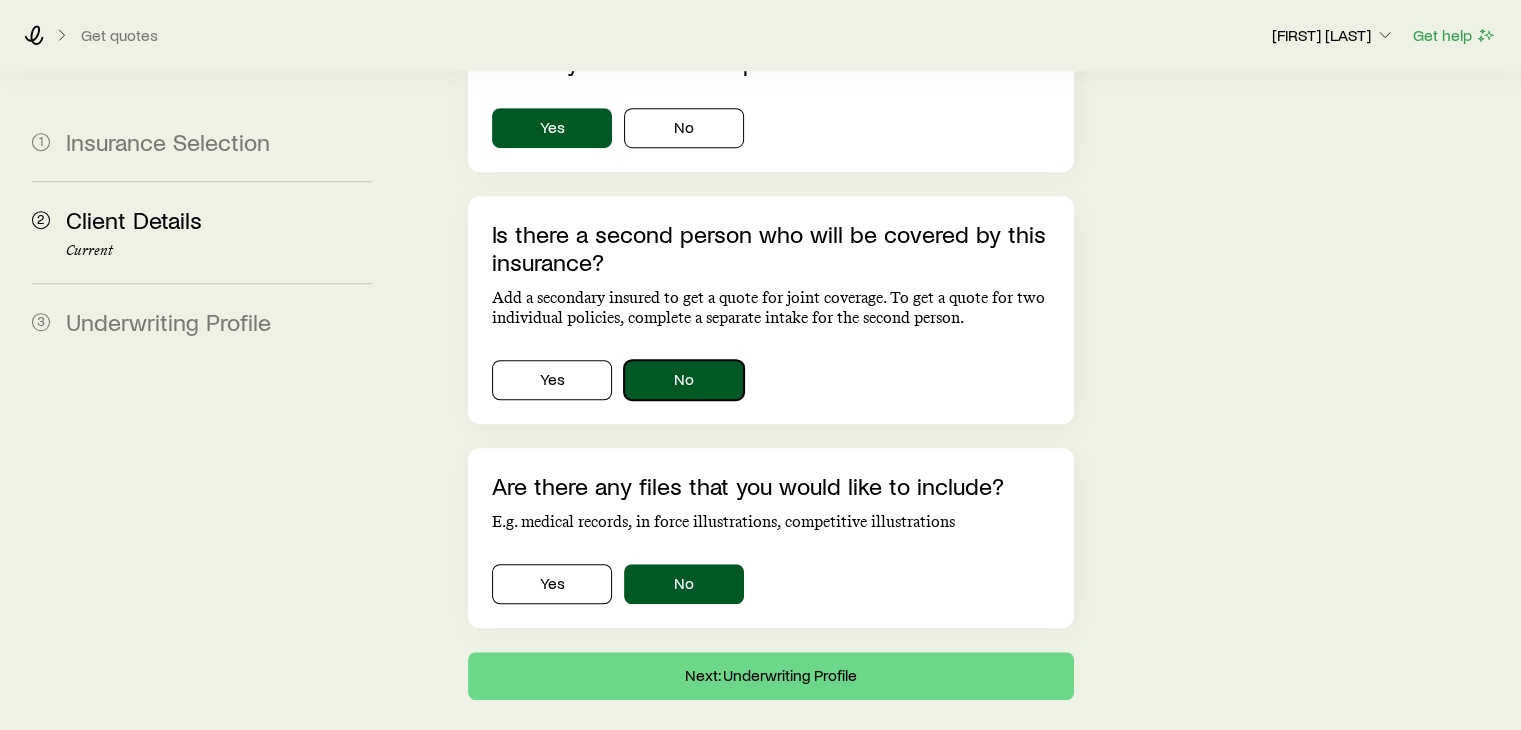 scroll, scrollTop: 1373, scrollLeft: 0, axis: vertical 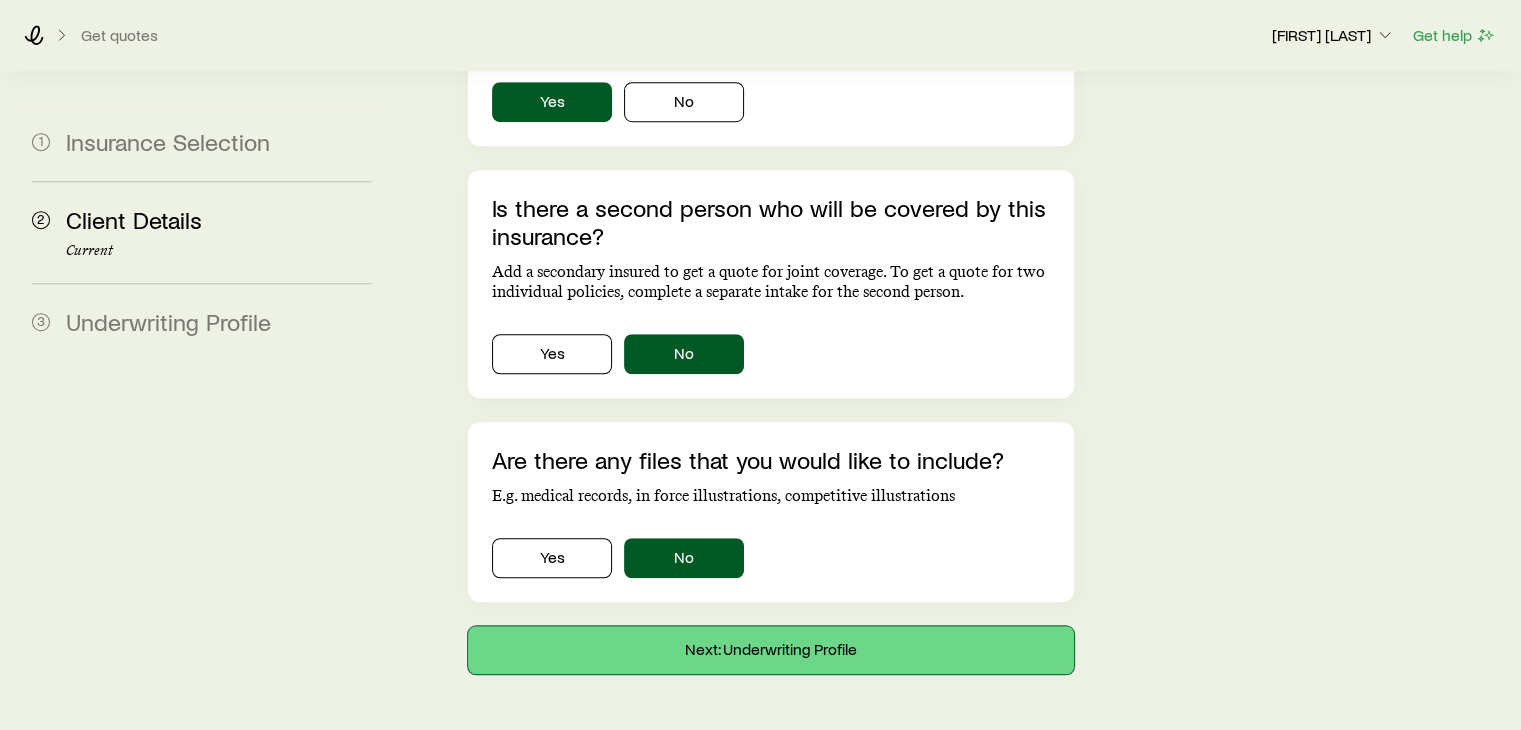 click on "Next: Underwriting Profile" at bounding box center (770, 650) 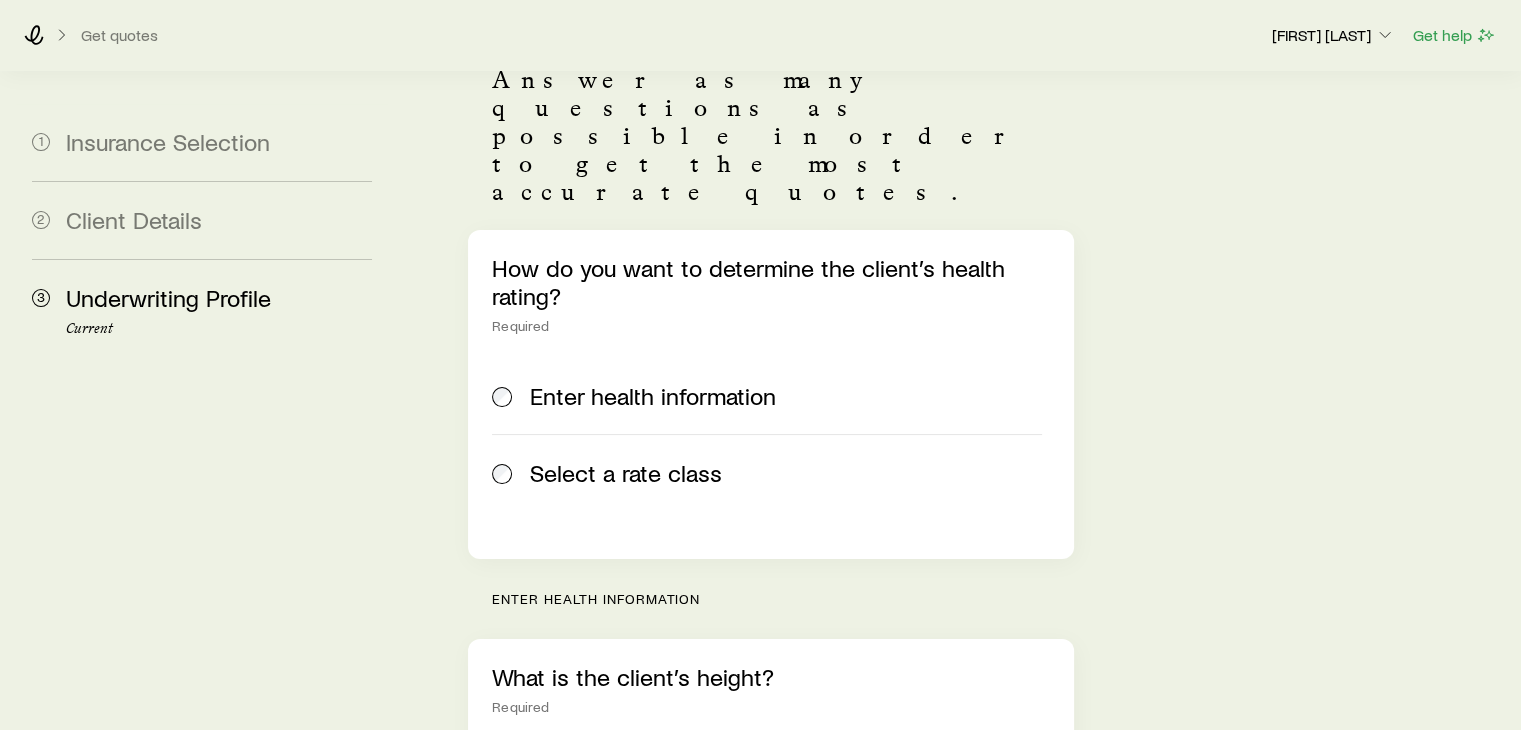 scroll, scrollTop: 200, scrollLeft: 0, axis: vertical 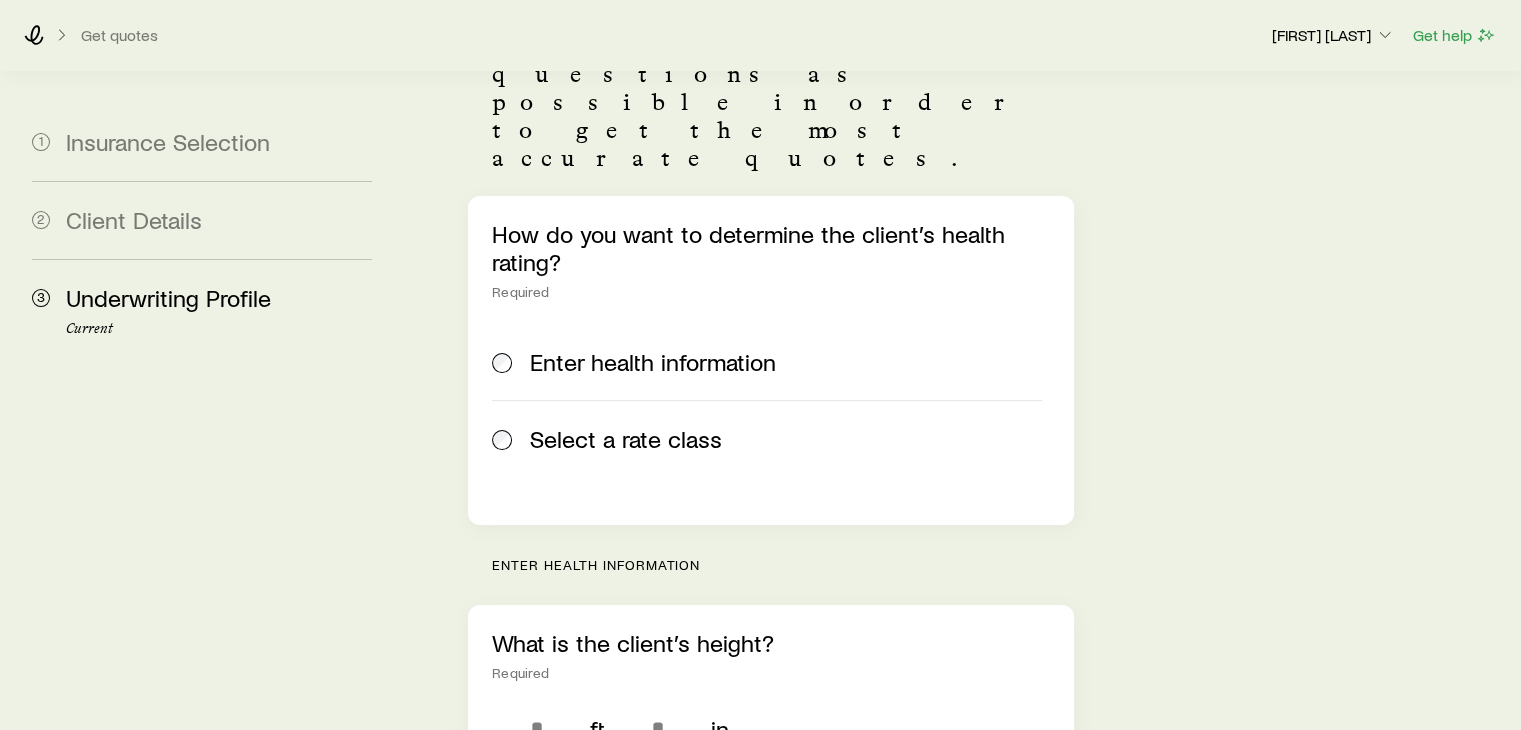 click on "Select a rate class" at bounding box center [626, 439] 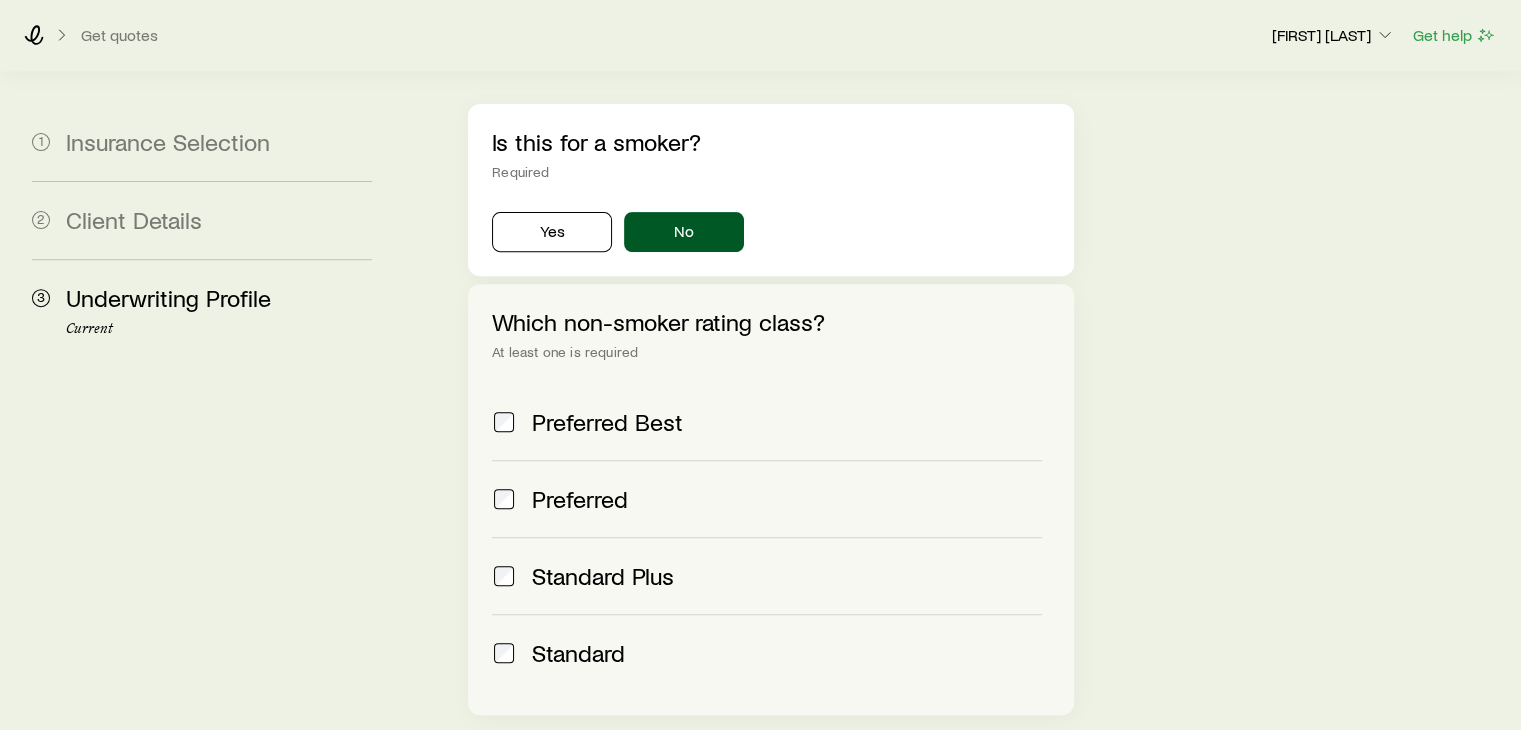 scroll, scrollTop: 800, scrollLeft: 0, axis: vertical 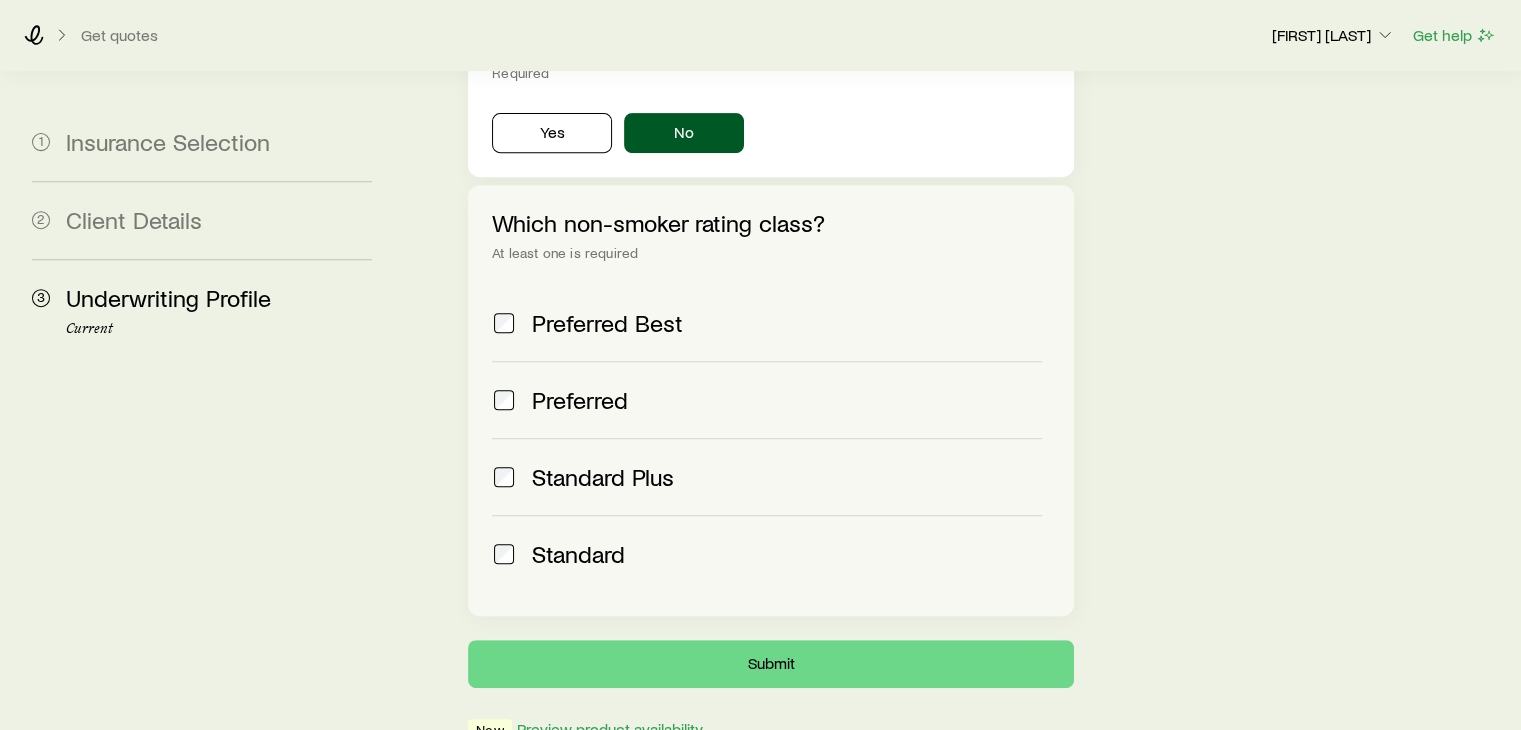 click on "Standard" at bounding box center (578, 554) 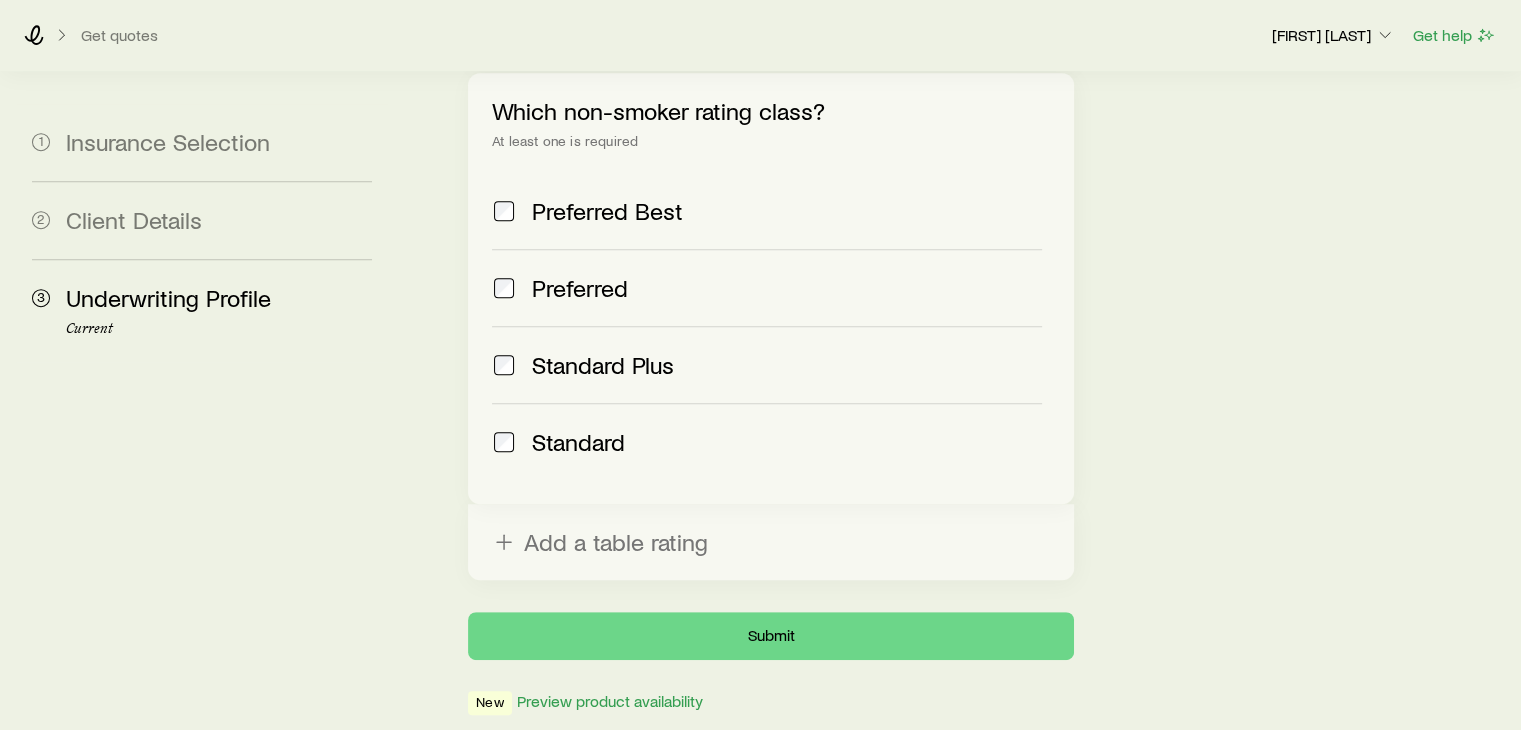 scroll, scrollTop: 924, scrollLeft: 0, axis: vertical 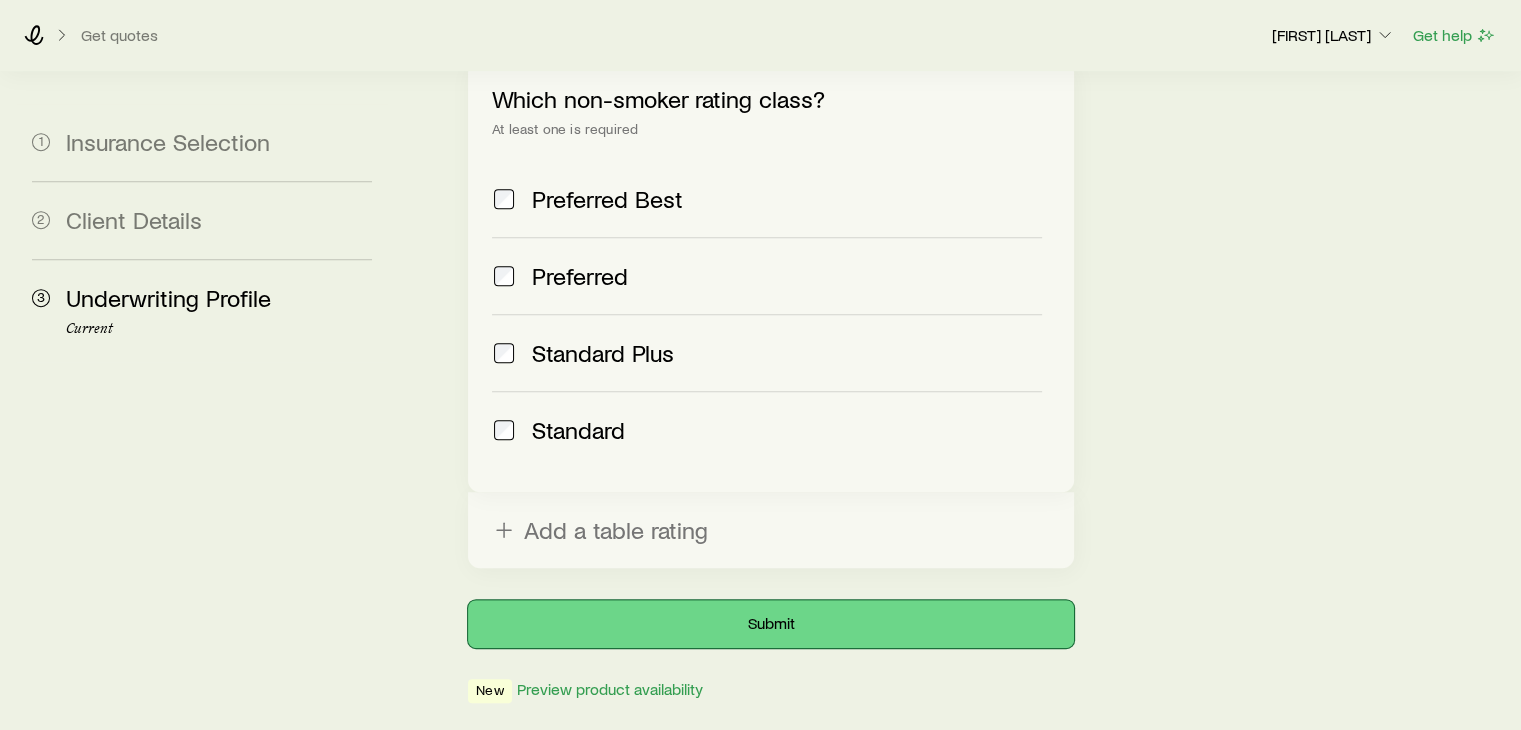 click on "Submit" at bounding box center (770, 624) 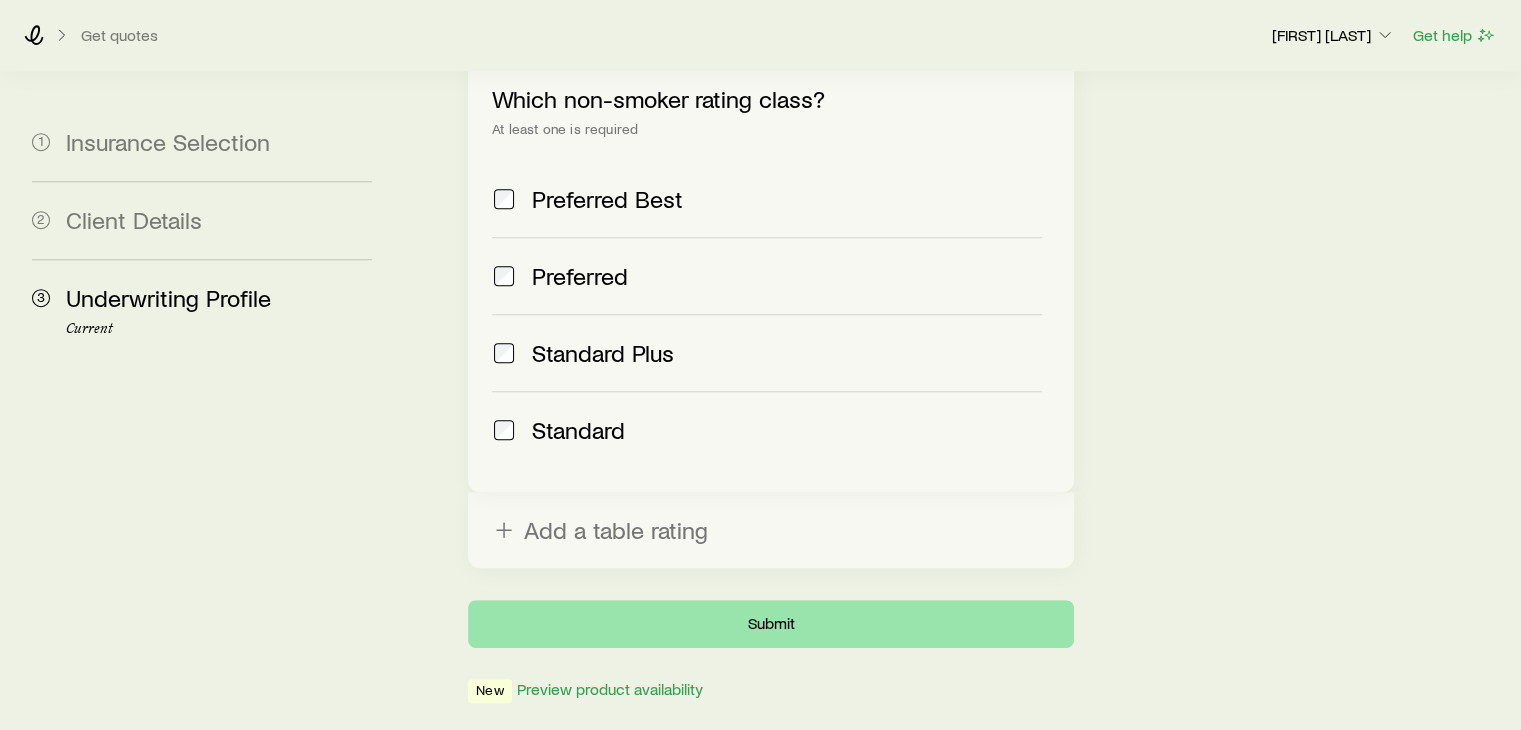 scroll, scrollTop: 0, scrollLeft: 0, axis: both 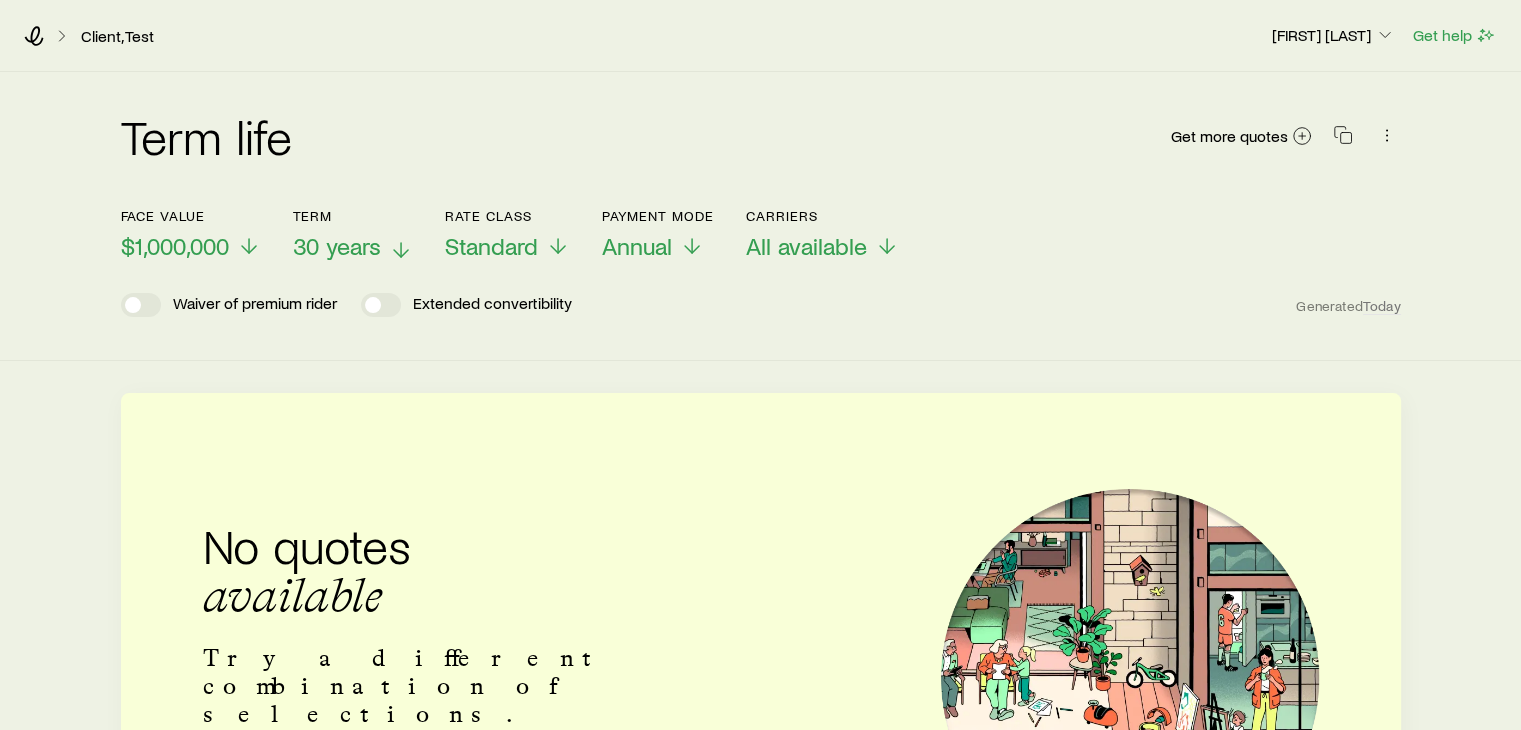 click on "30 years" at bounding box center (353, 246) 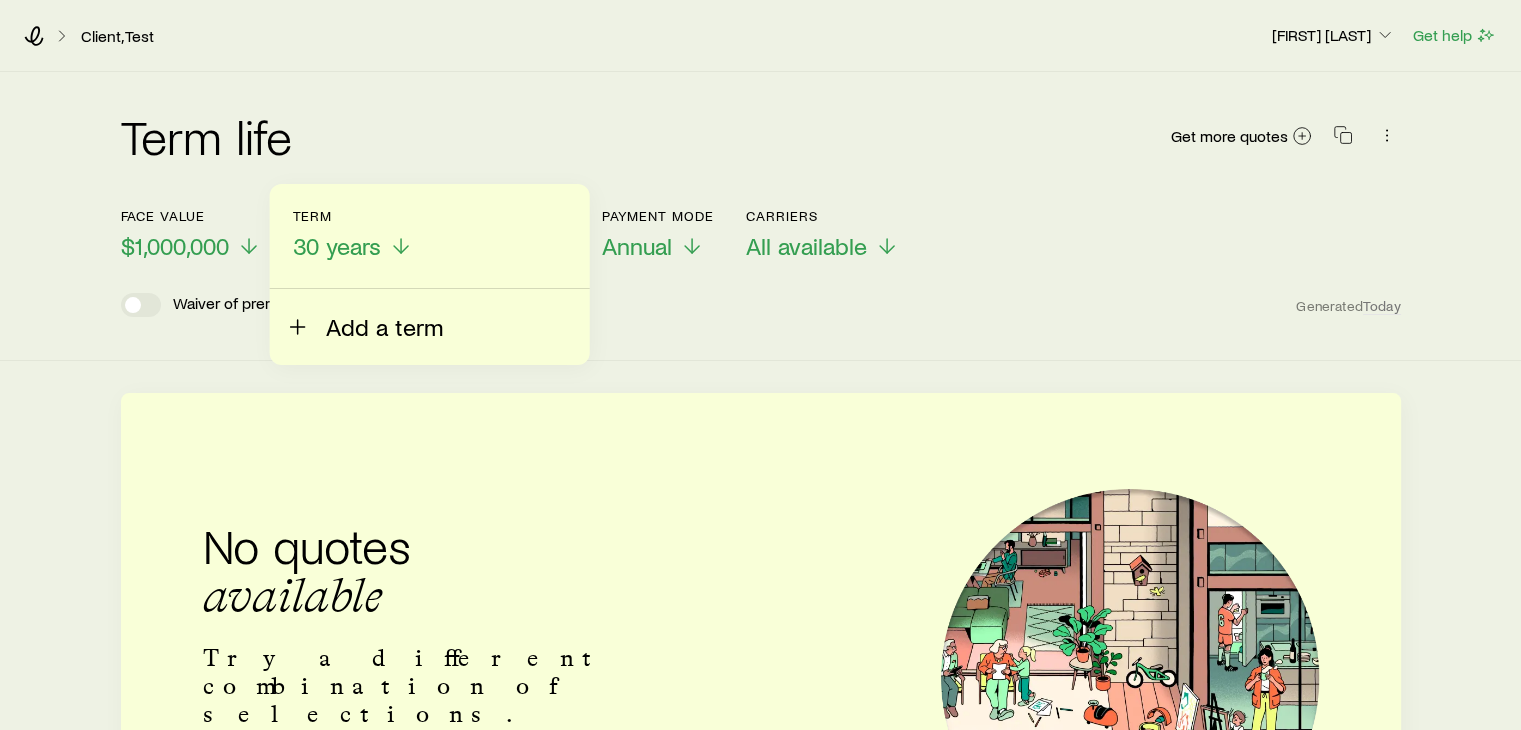 click on "Add a term" at bounding box center [384, 327] 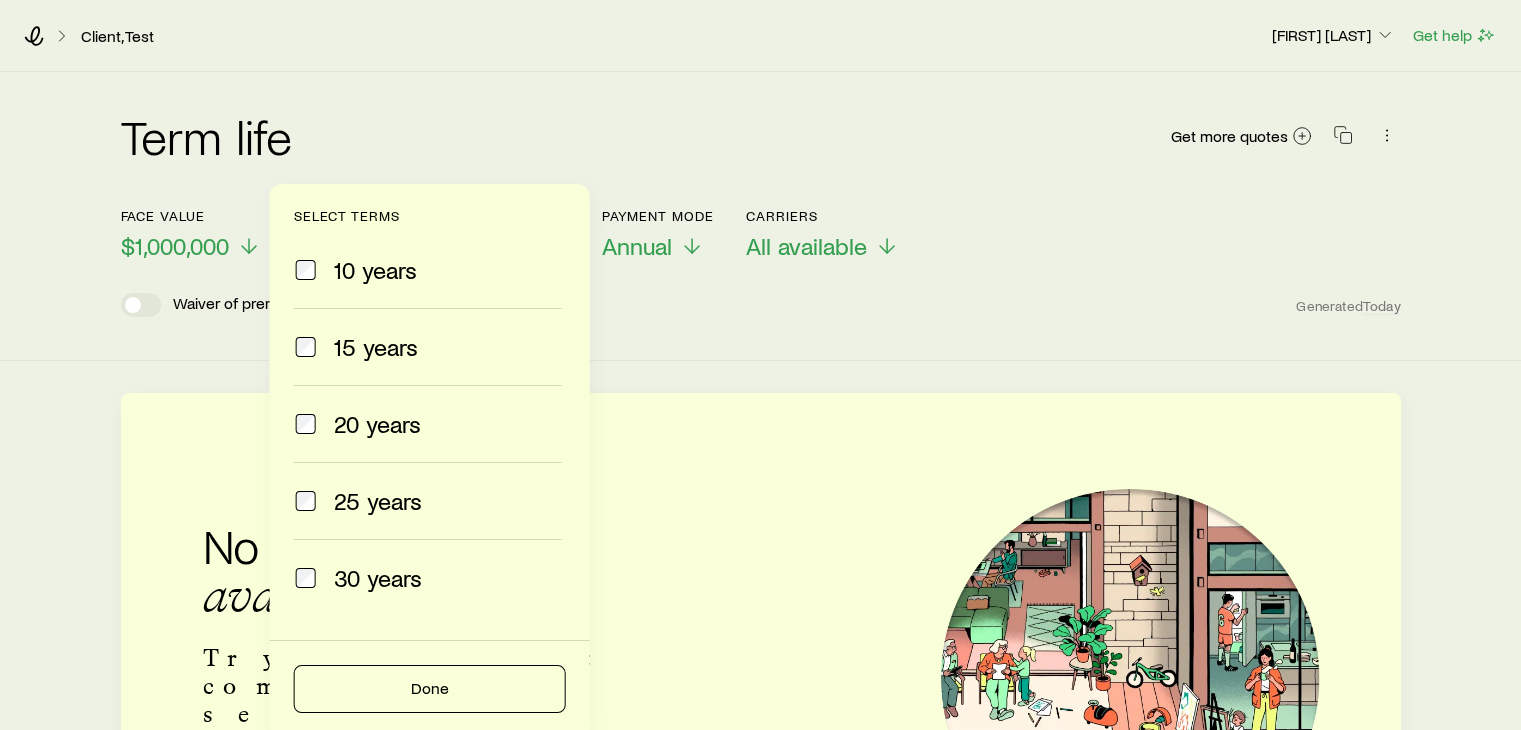 click on "20 years" at bounding box center [428, 423] 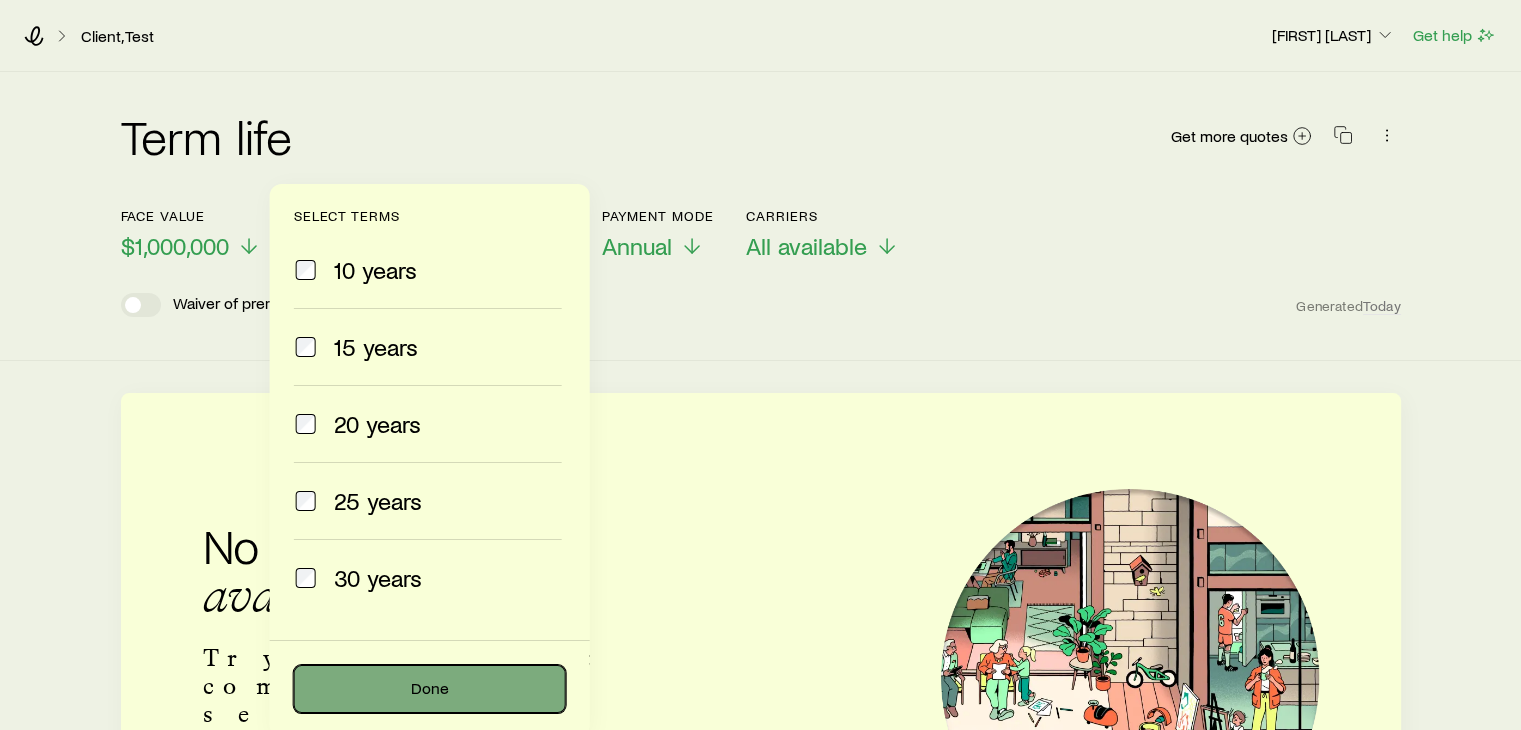 click on "Done" at bounding box center (430, 689) 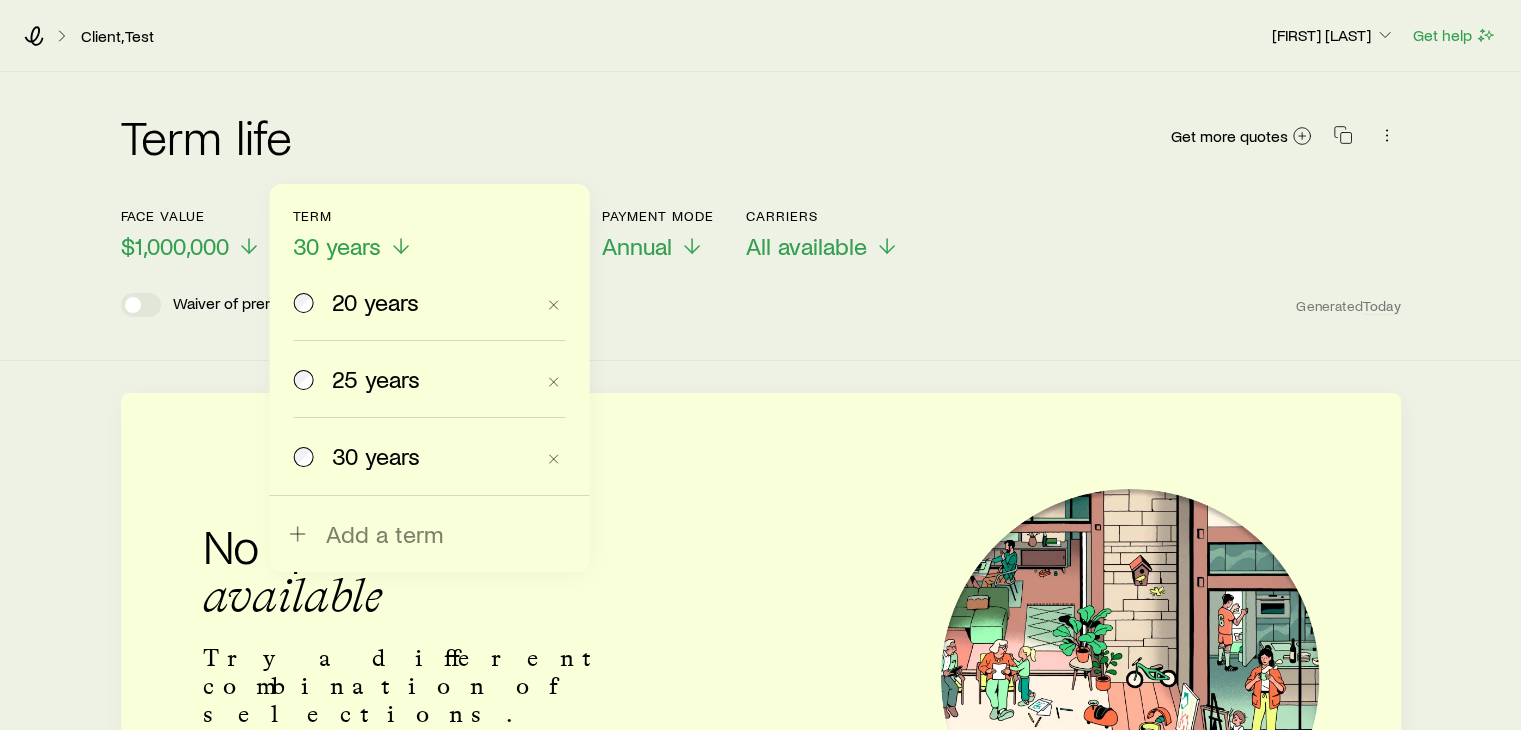 click on "25 years" at bounding box center [376, 379] 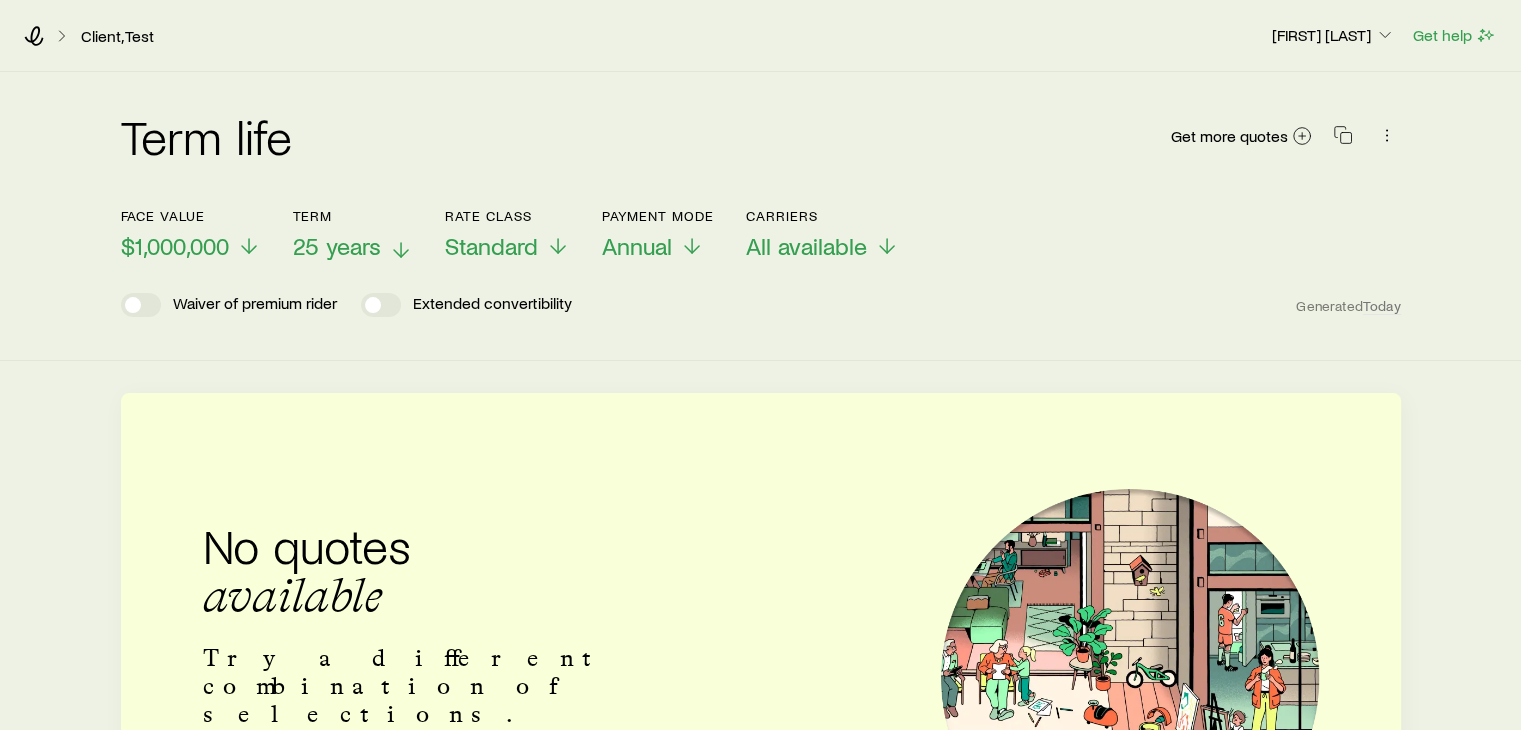 click on "25 years" at bounding box center (337, 246) 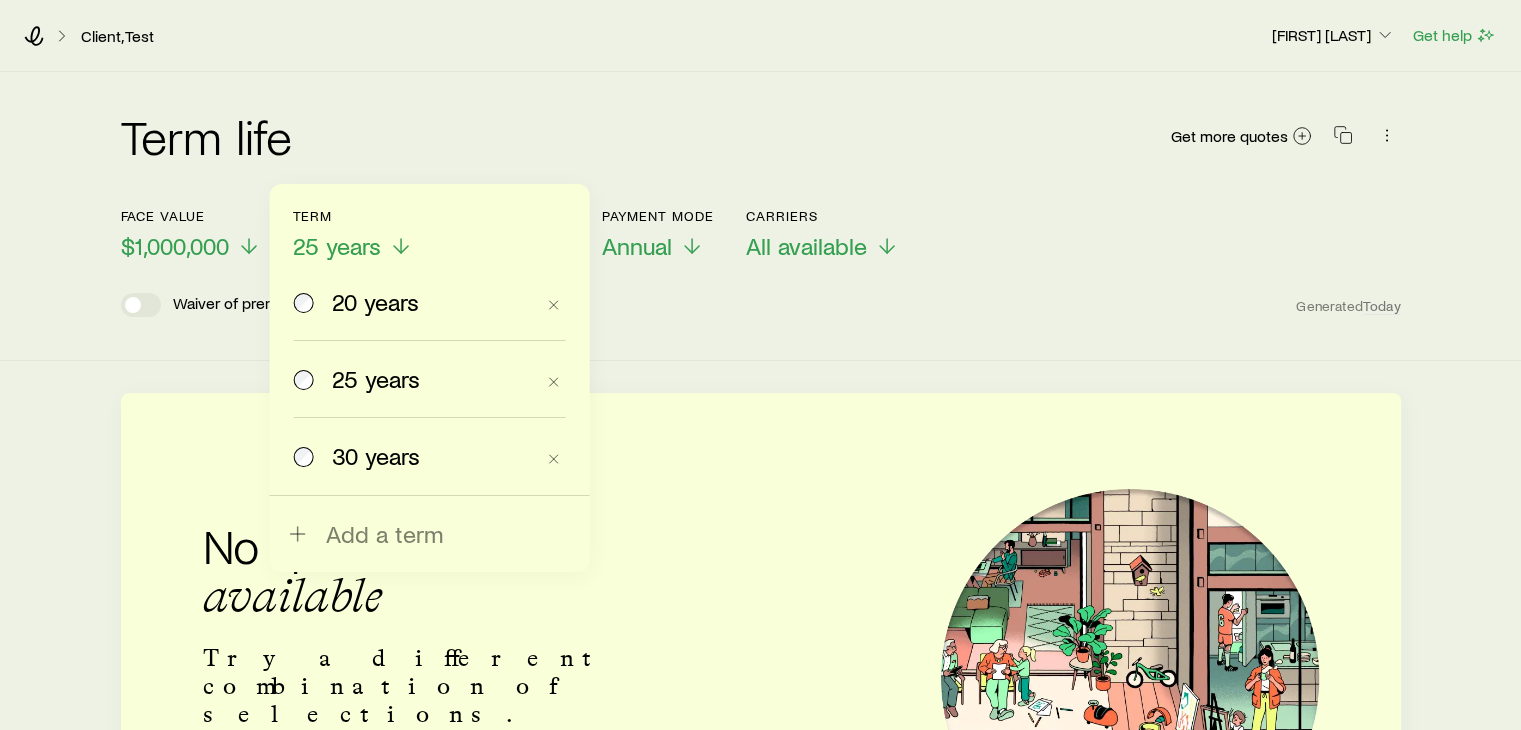 click on "20 years" at bounding box center (375, 302) 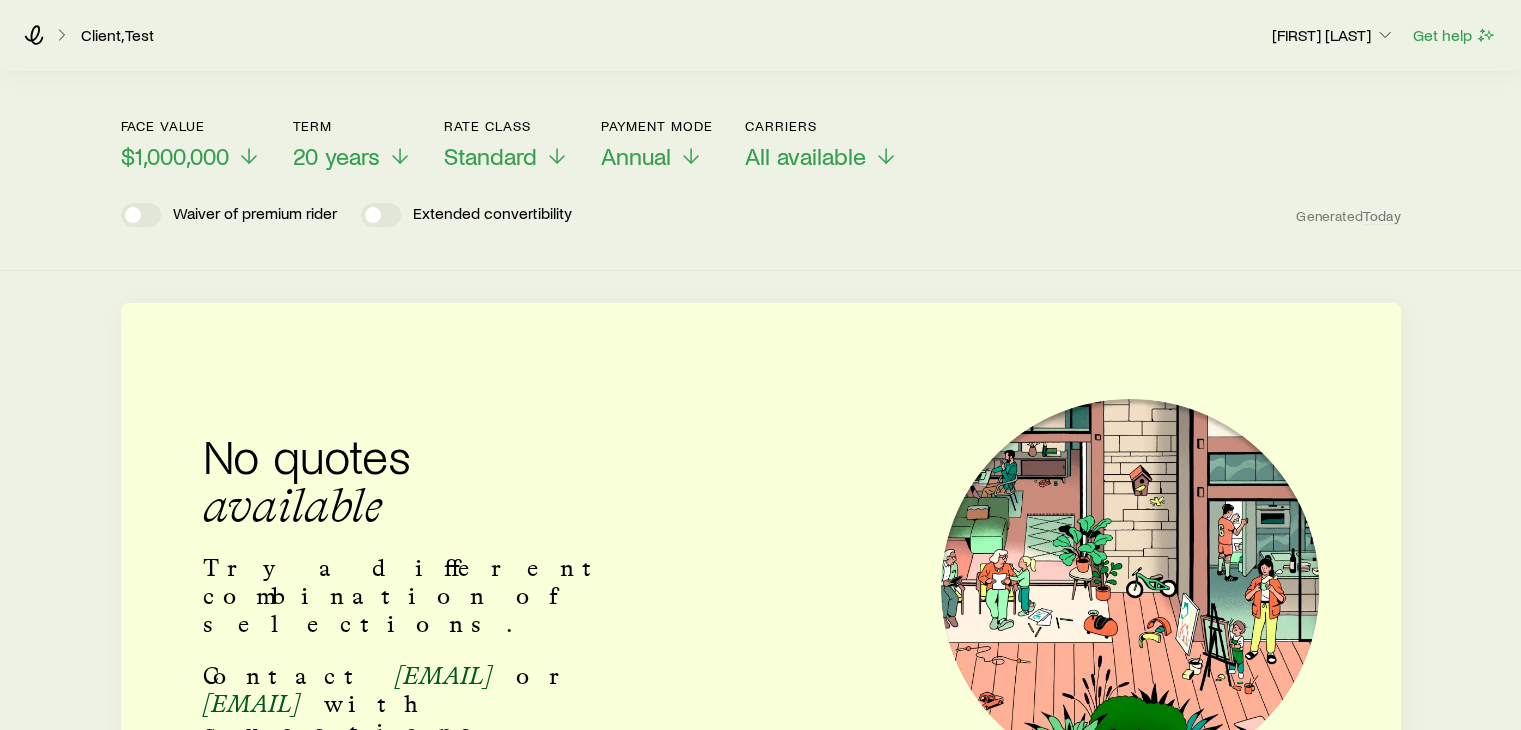 scroll, scrollTop: 0, scrollLeft: 0, axis: both 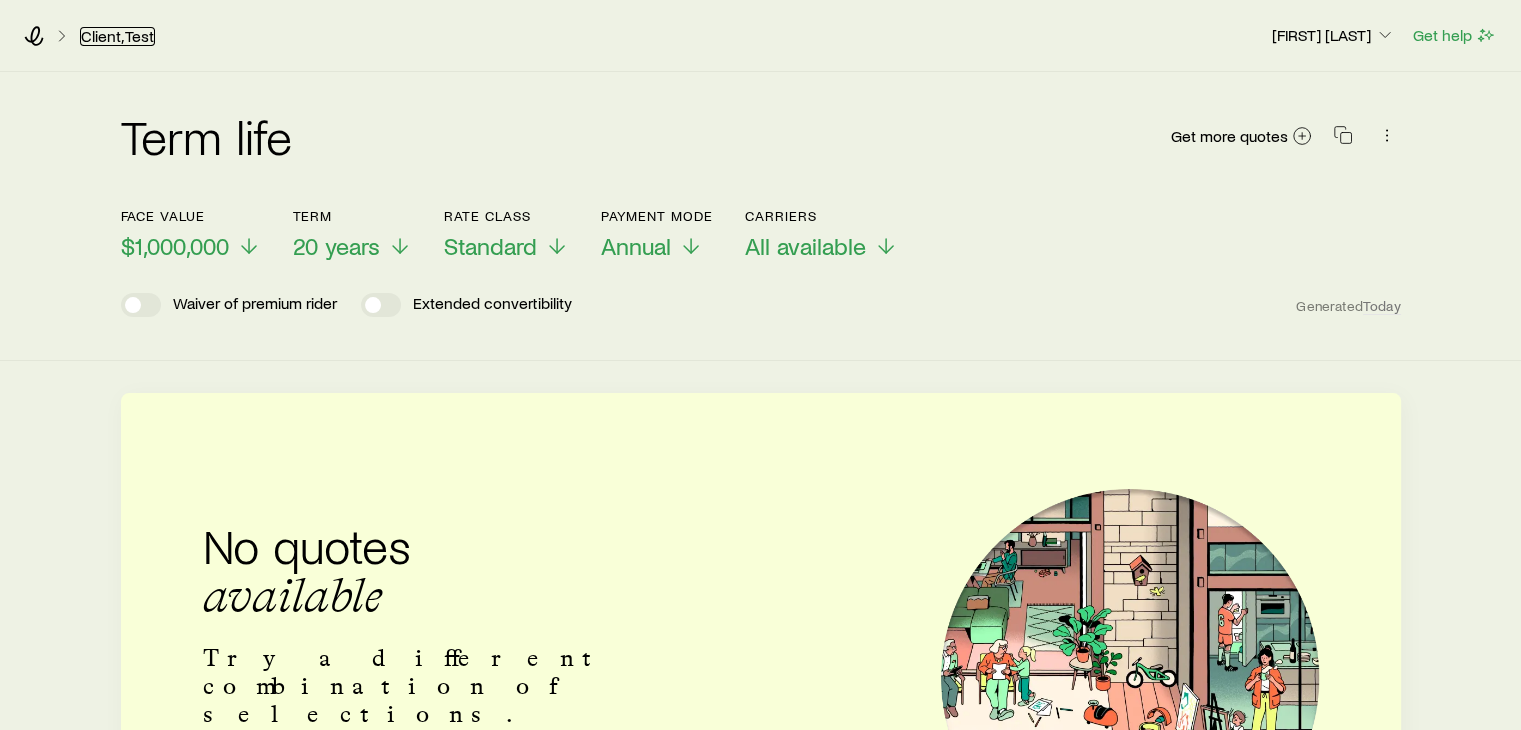 click on "Client, Test" at bounding box center [117, 36] 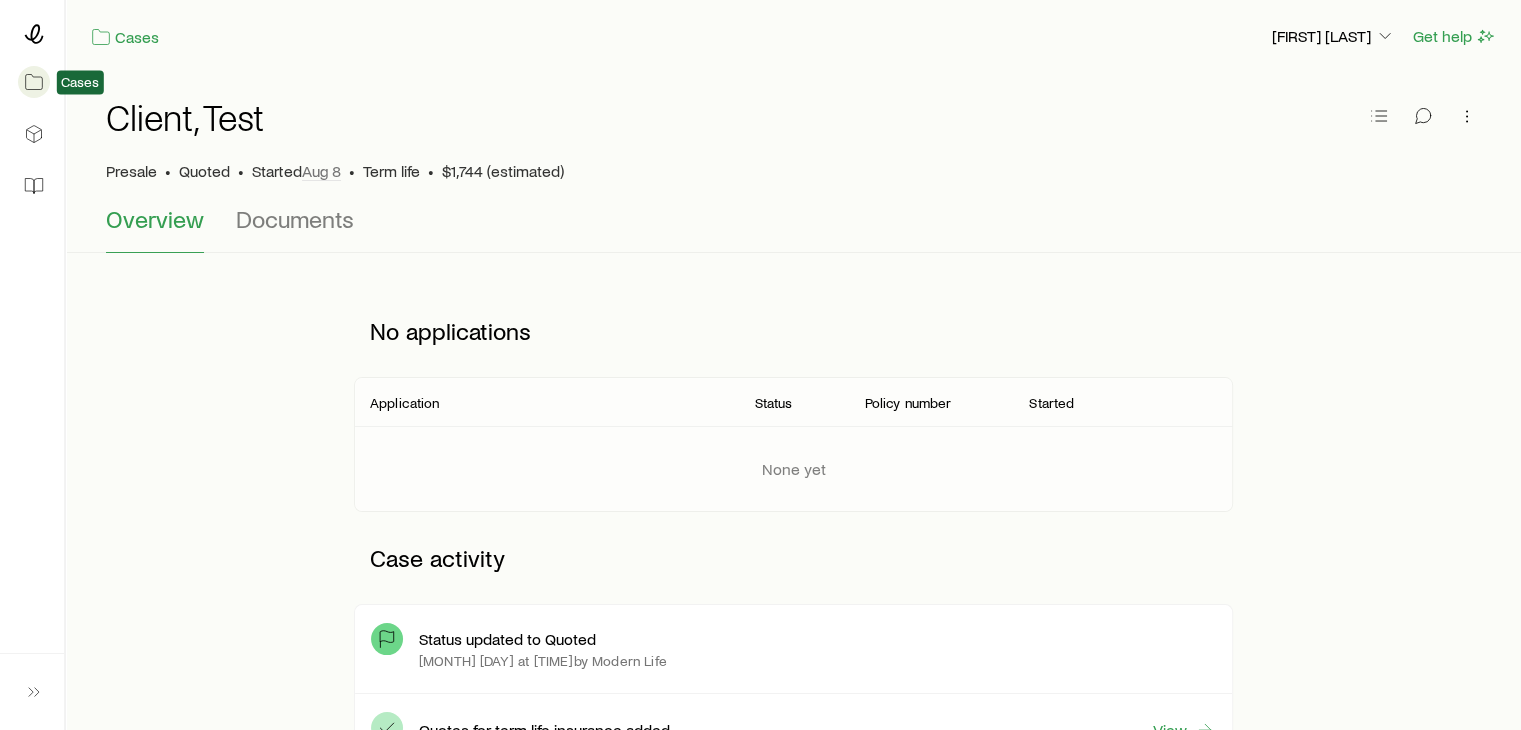 click 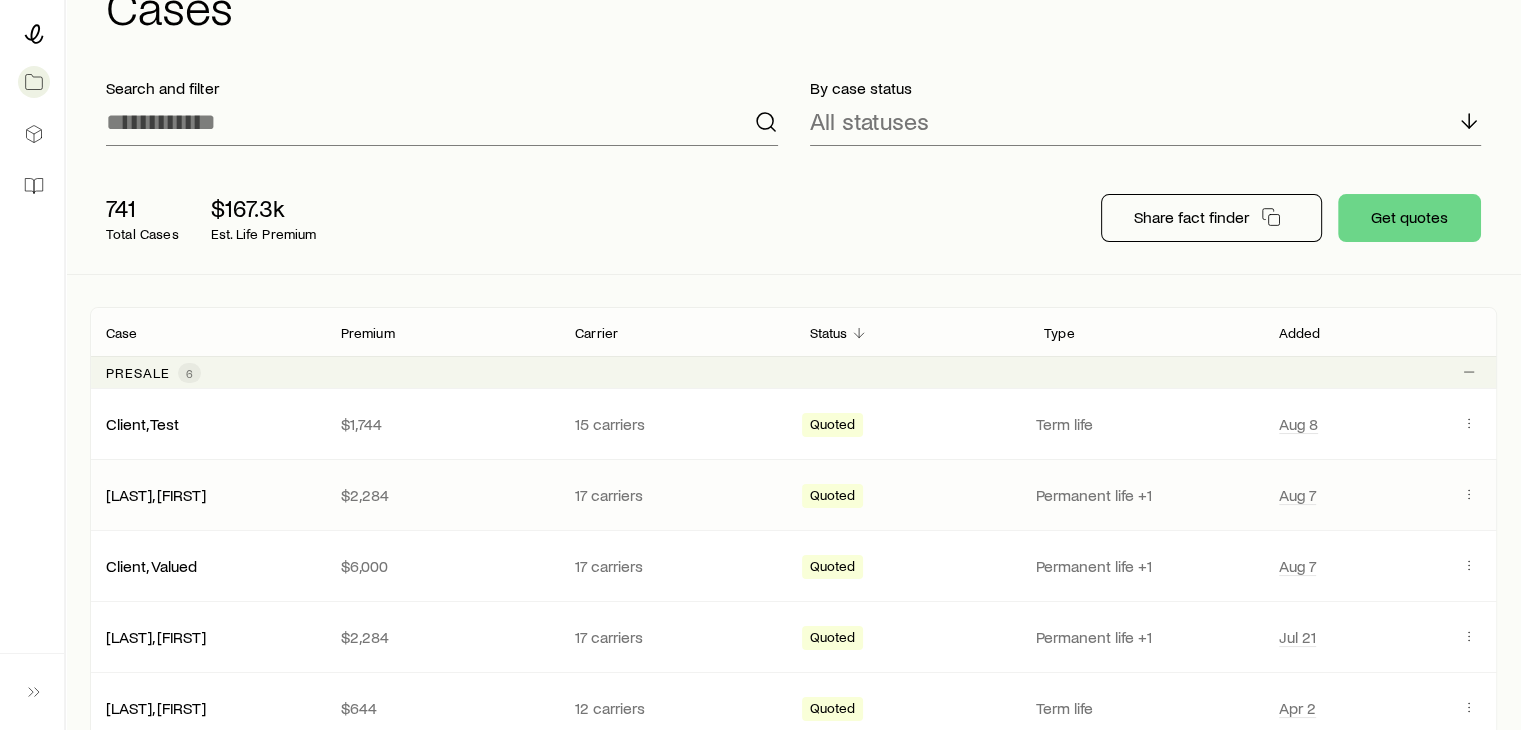 scroll, scrollTop: 0, scrollLeft: 0, axis: both 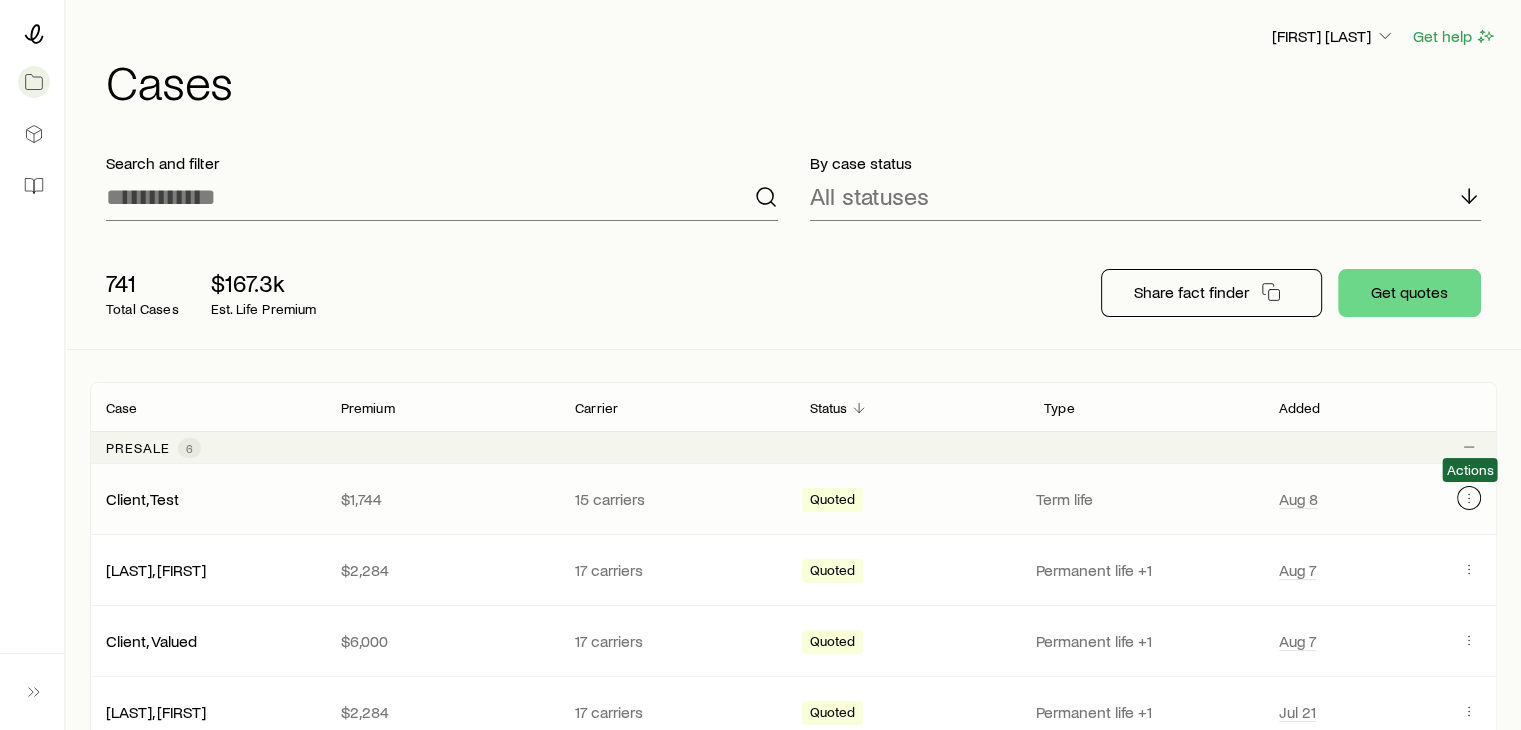 click 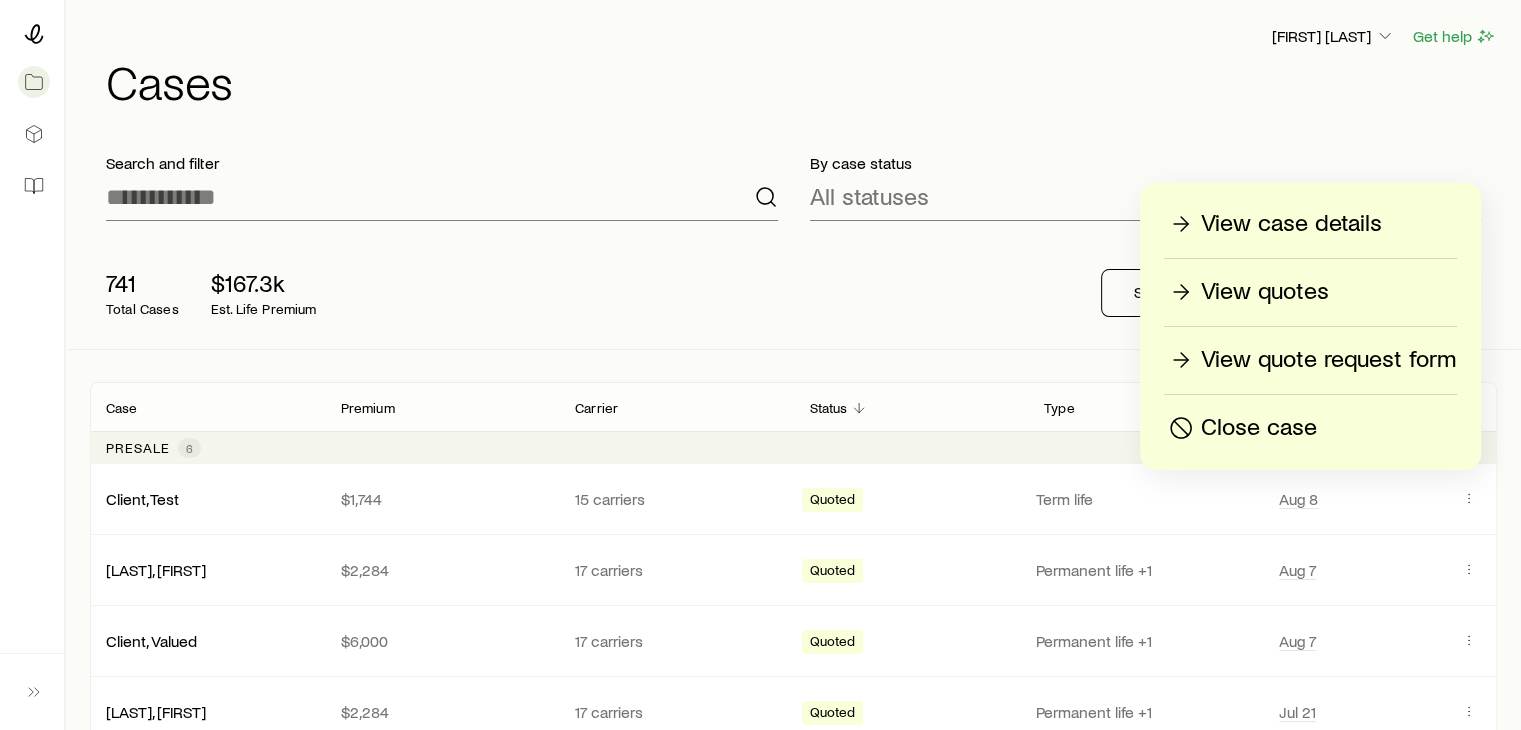 click on "View quotes" at bounding box center (1265, 292) 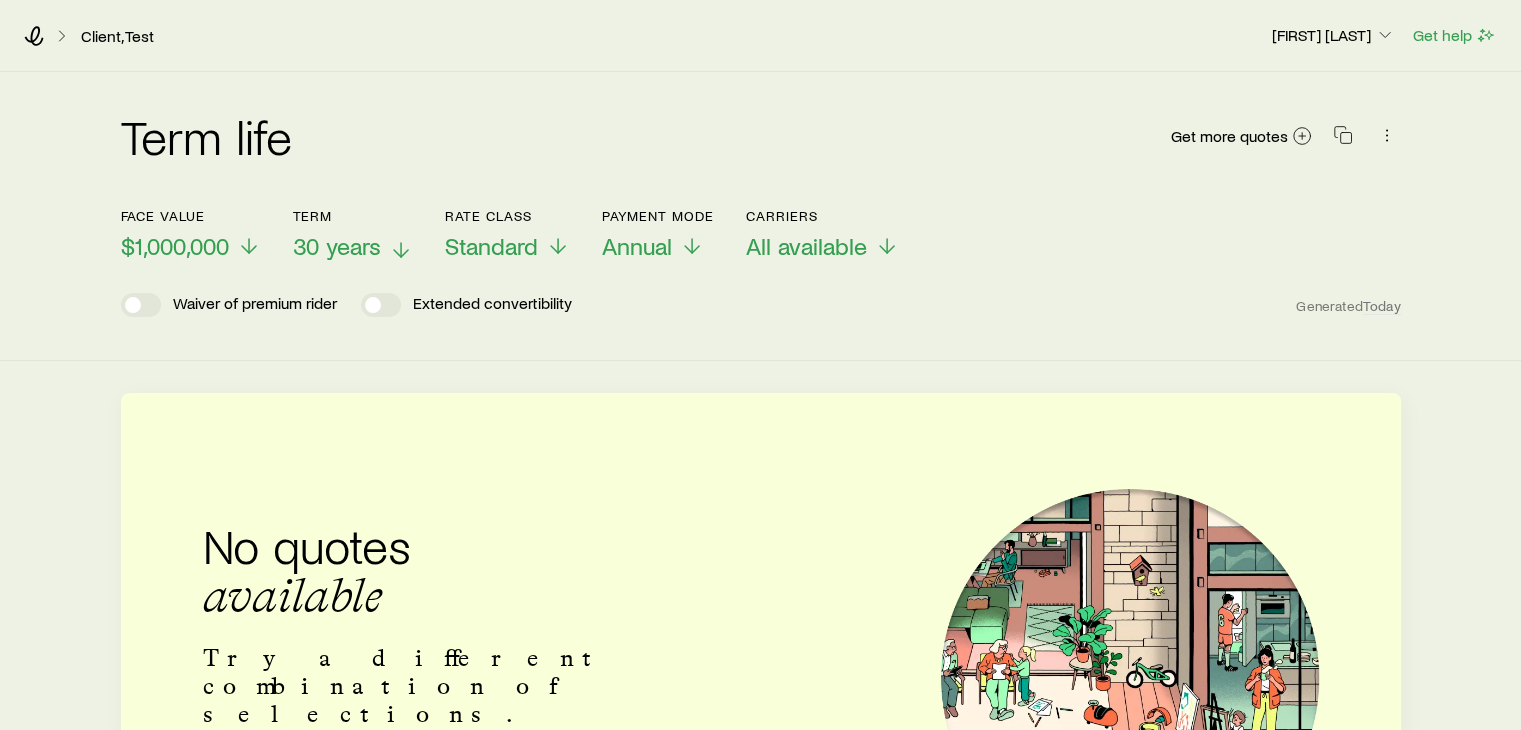 click on "30 years" at bounding box center [337, 246] 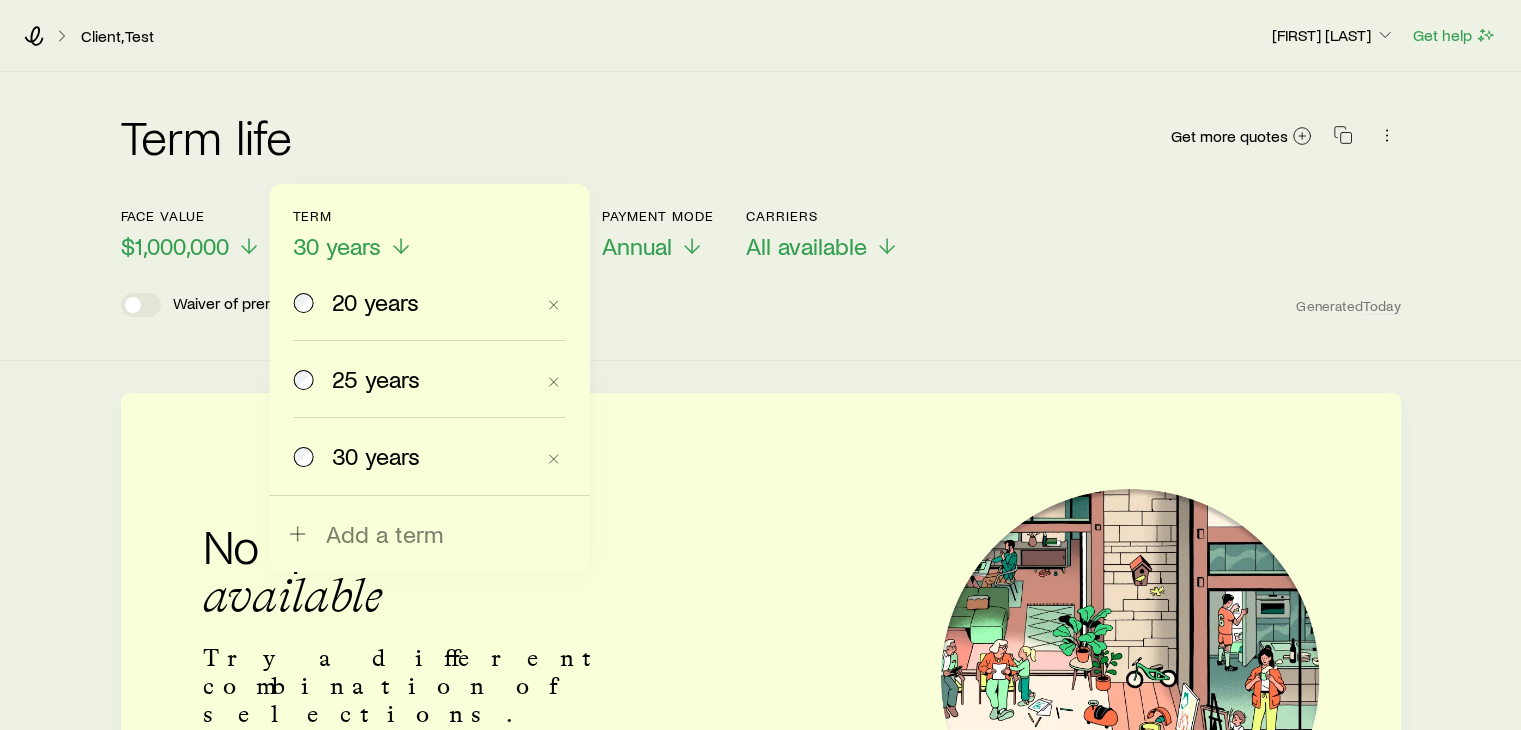 click on "20 years" at bounding box center [375, 302] 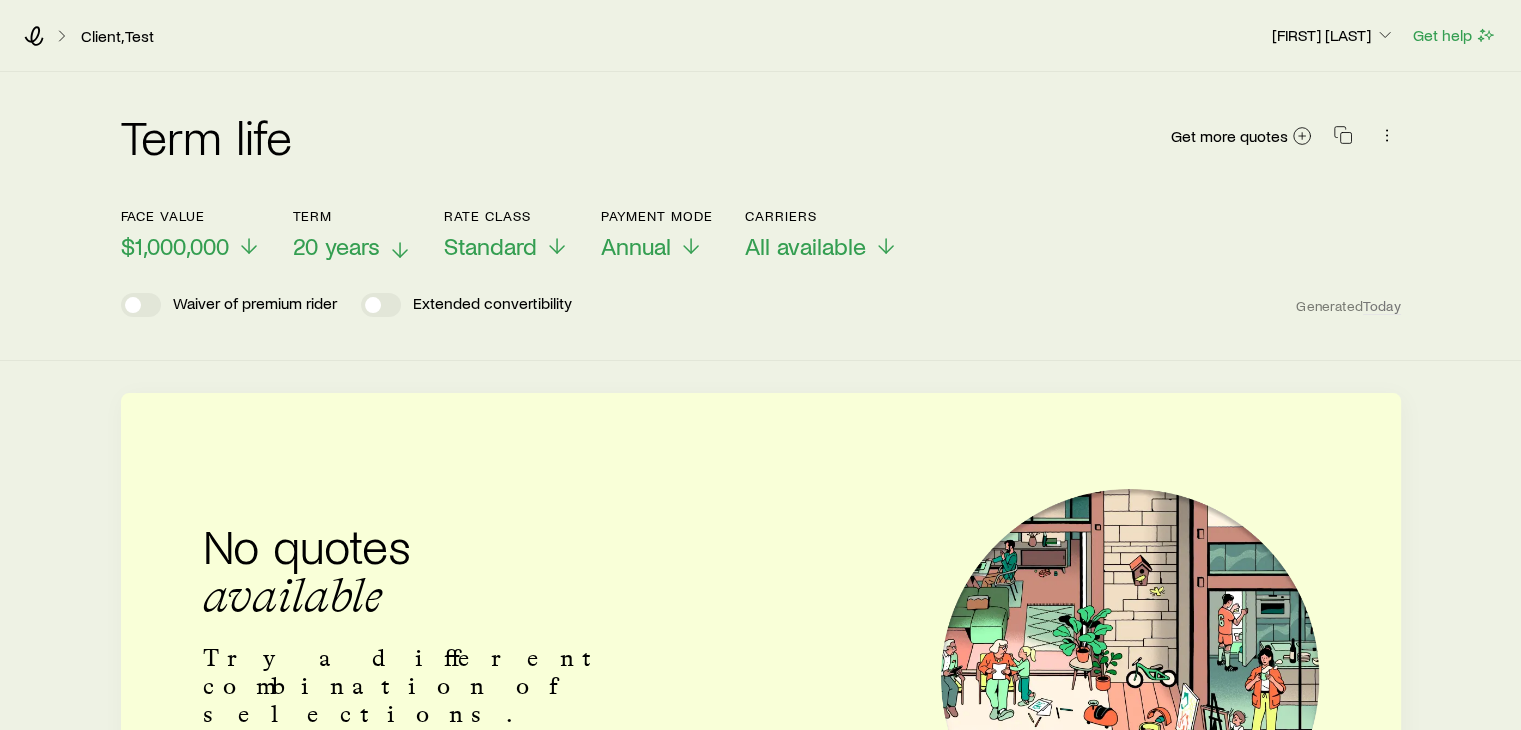 click on "20 years" at bounding box center [336, 246] 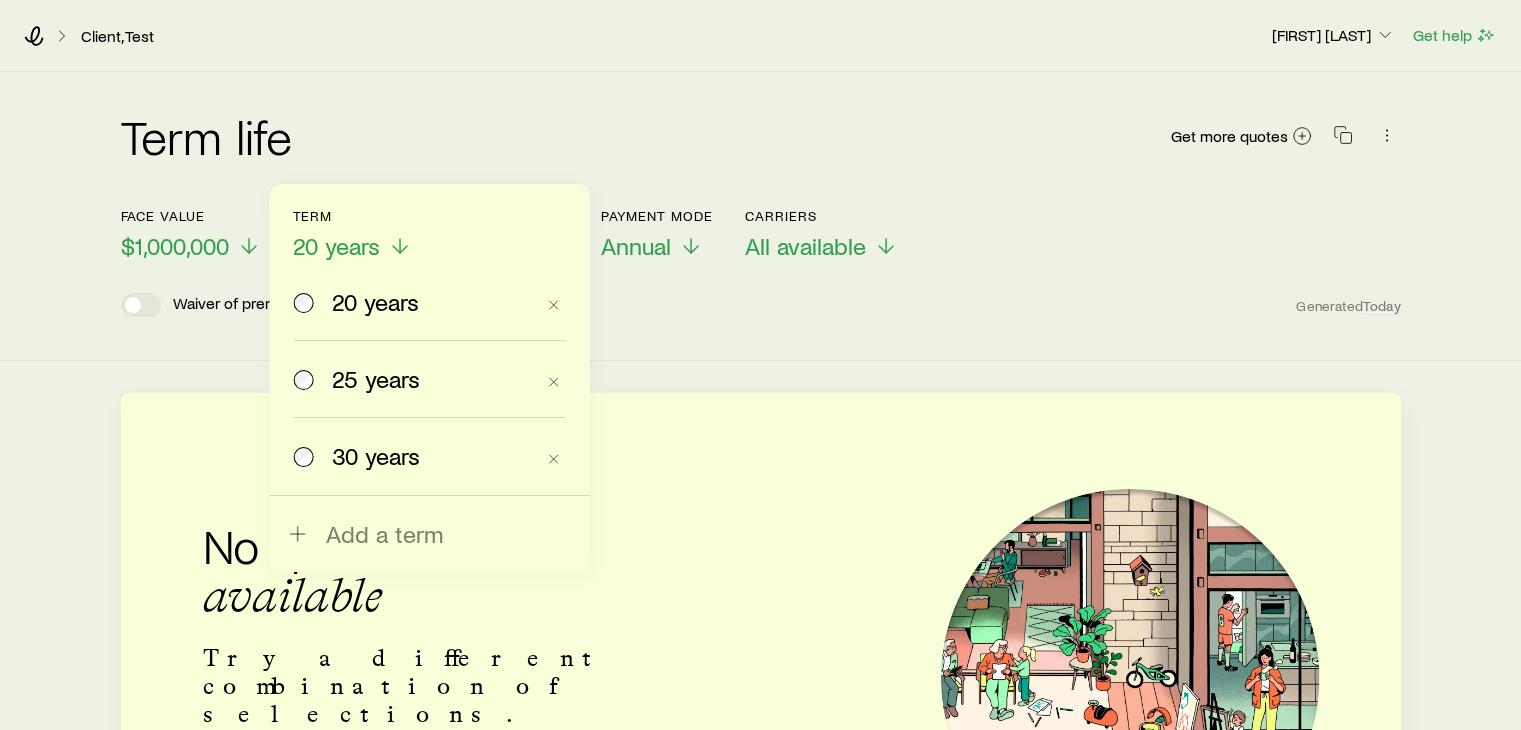 click on "25 years" at bounding box center (414, 379) 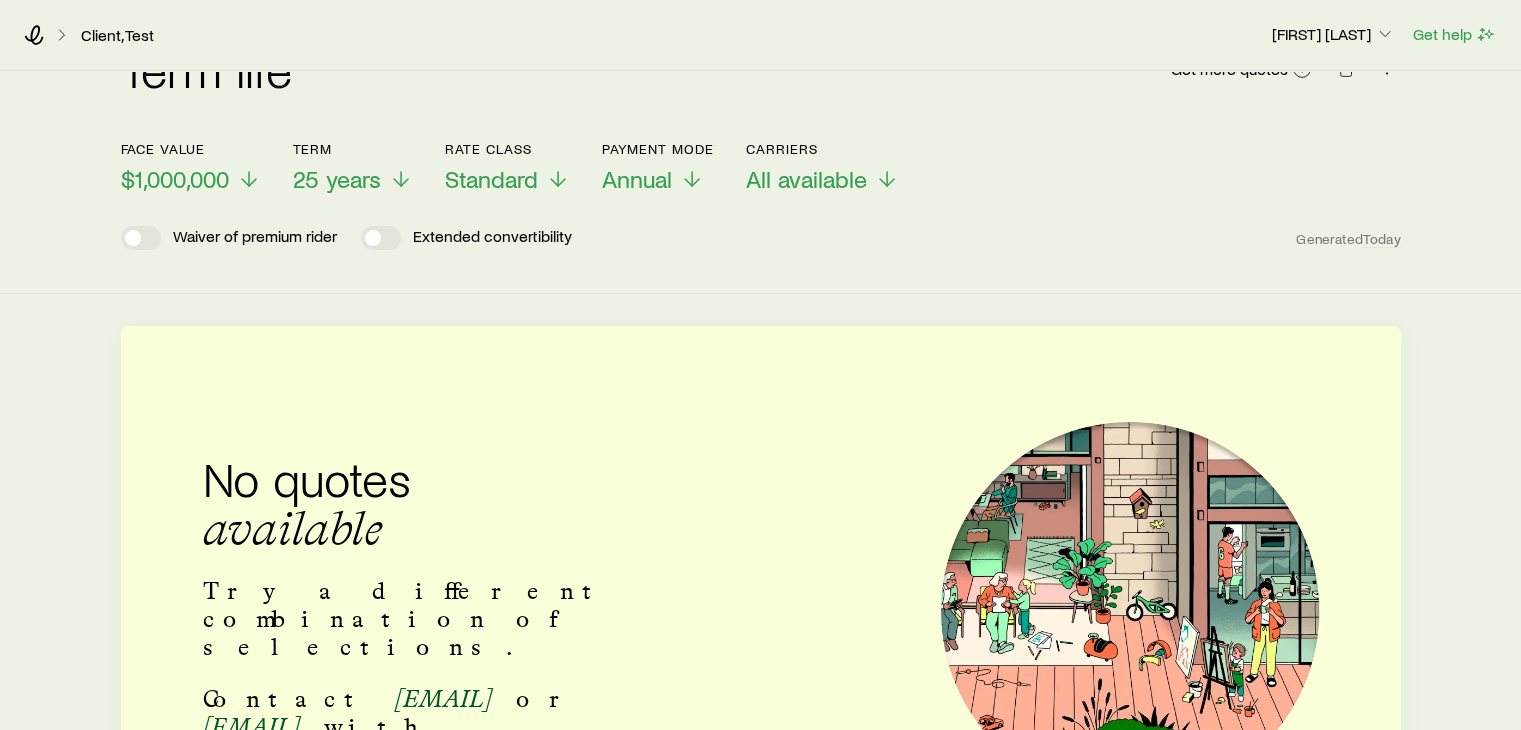 scroll, scrollTop: 0, scrollLeft: 0, axis: both 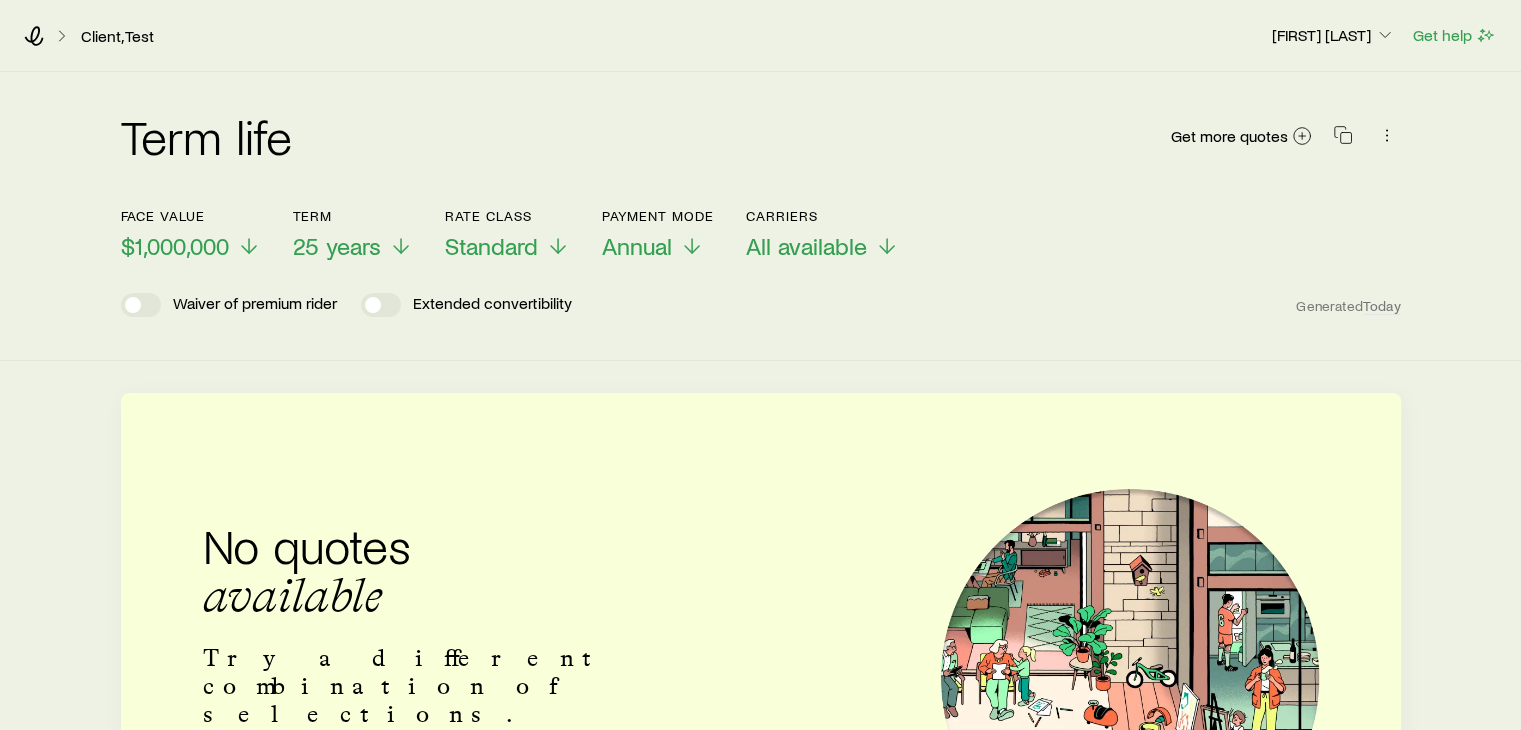 click on "Client, Test" at bounding box center [639, 36] 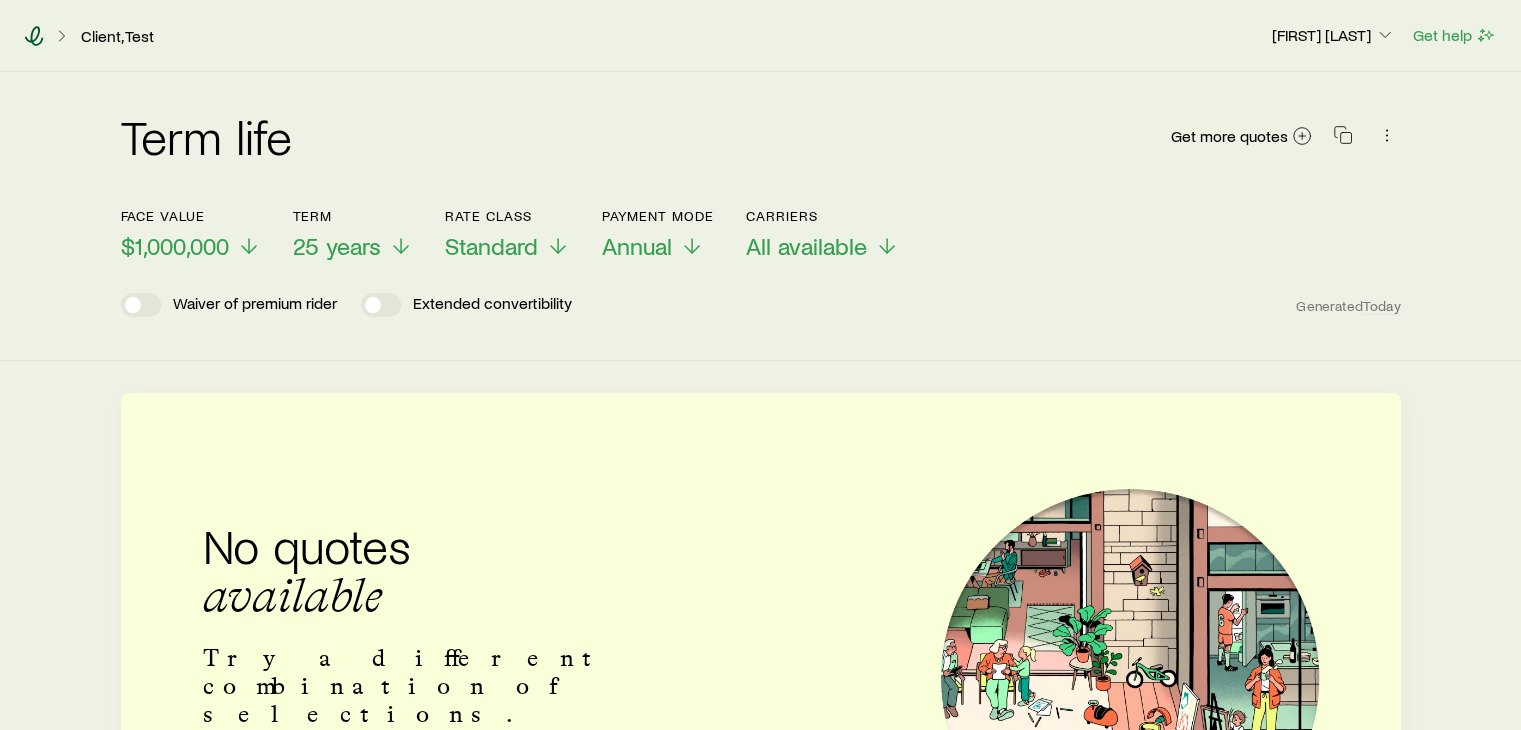 click 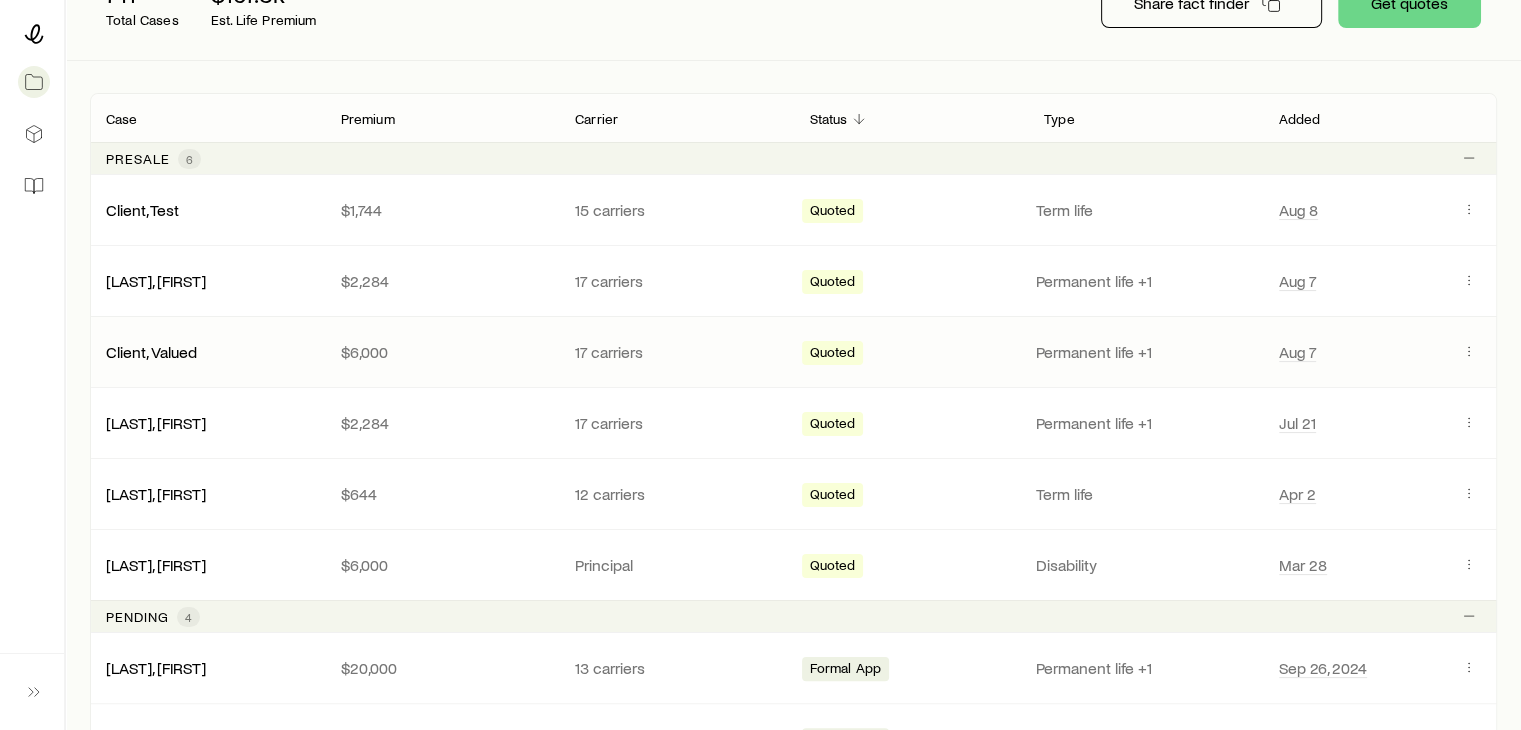 scroll, scrollTop: 300, scrollLeft: 0, axis: vertical 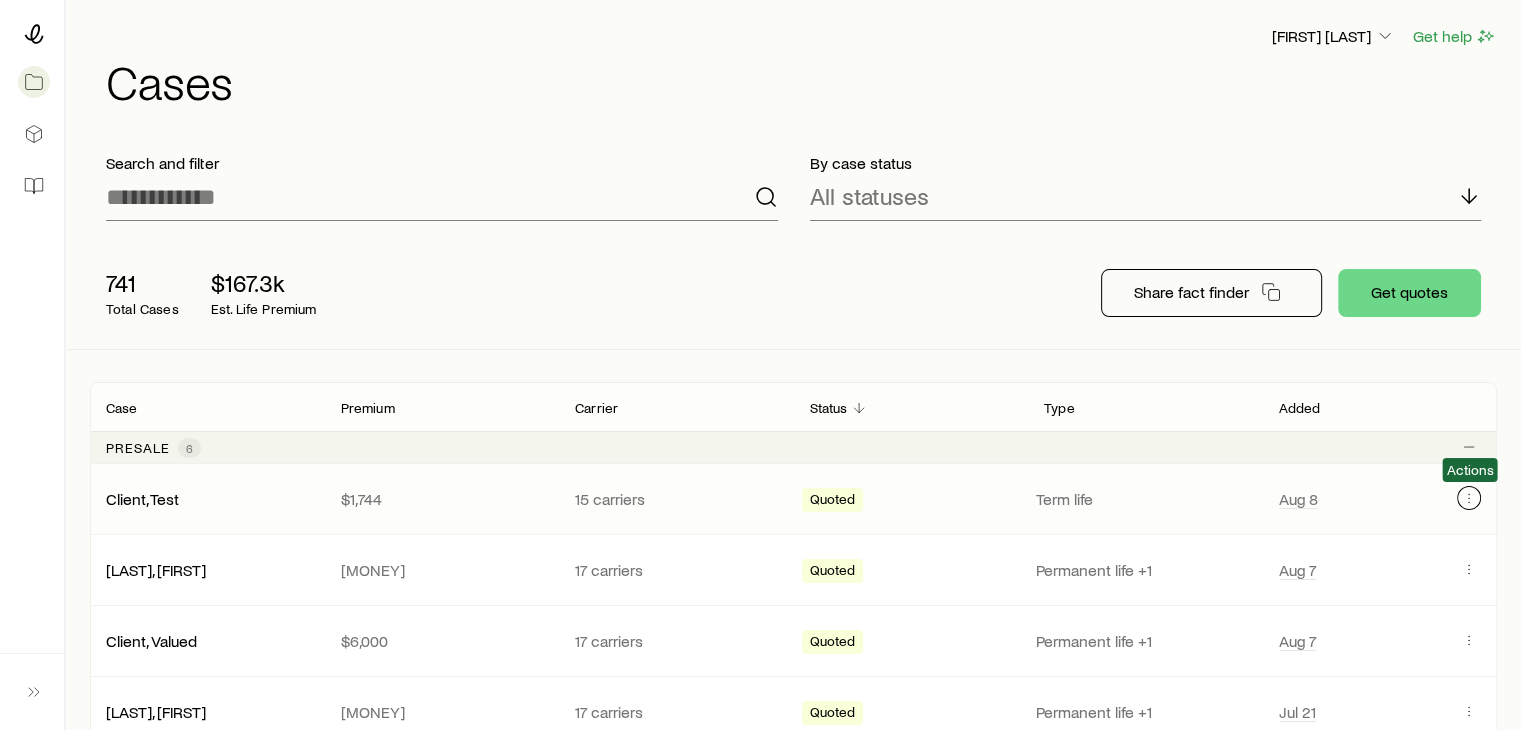 click 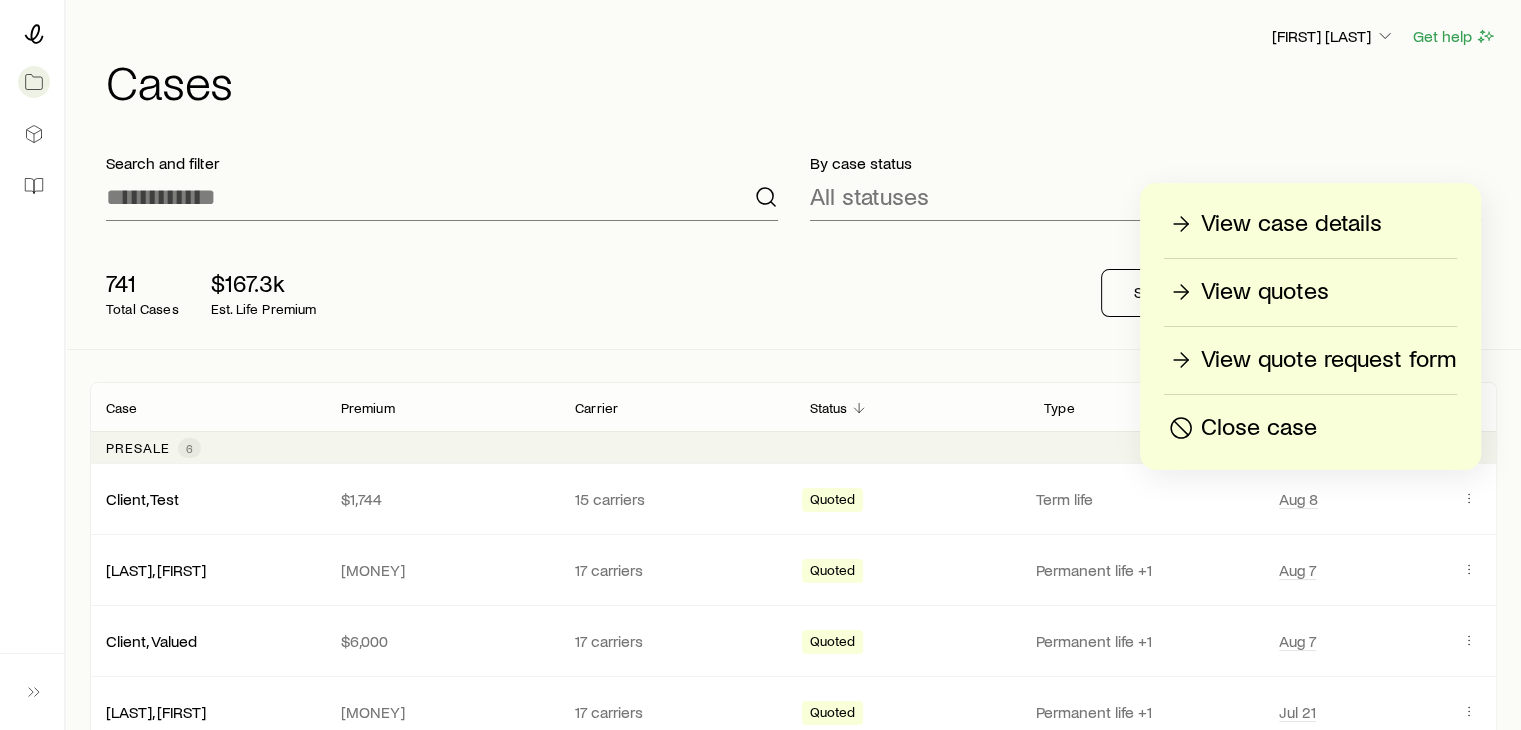 click on "View quote request form" at bounding box center [1328, 360] 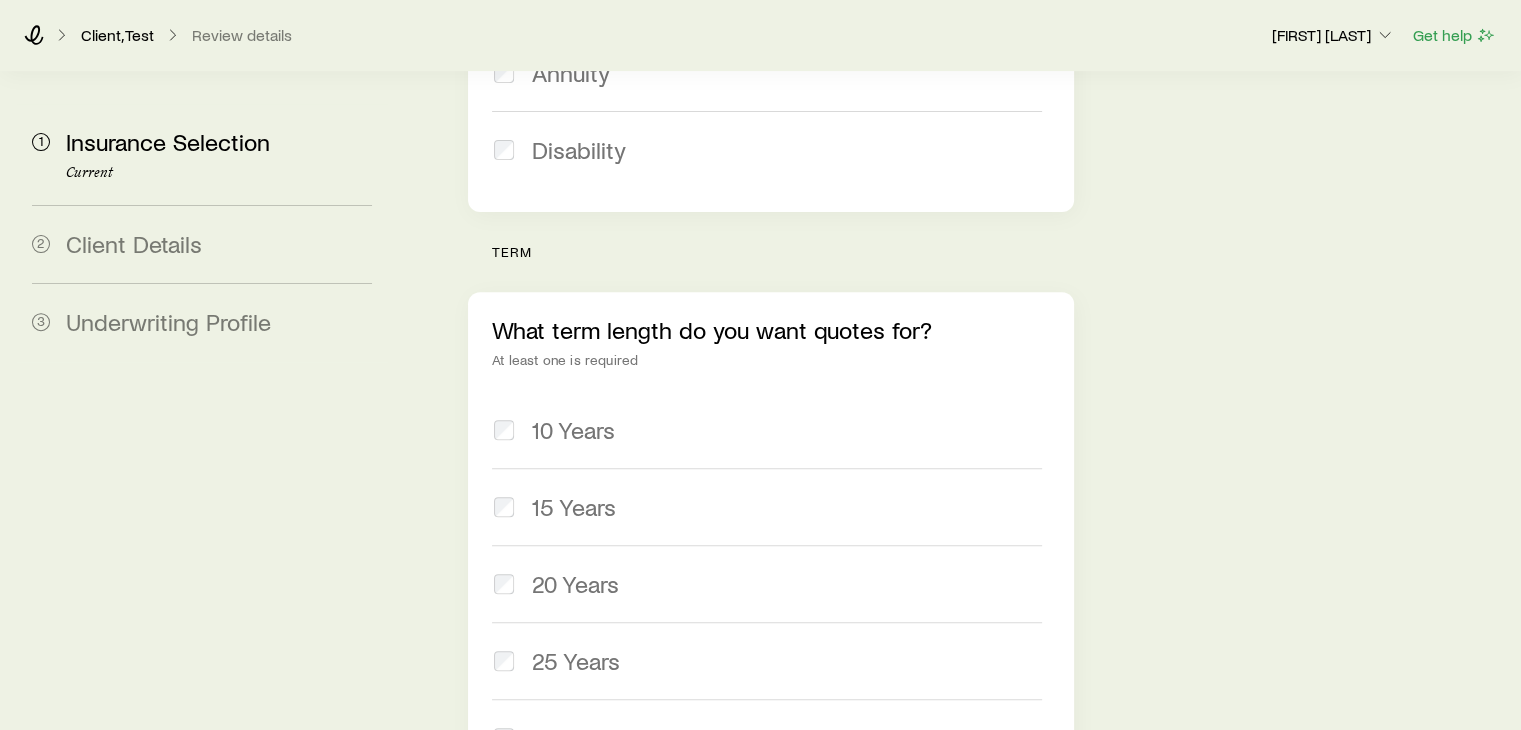 scroll, scrollTop: 700, scrollLeft: 0, axis: vertical 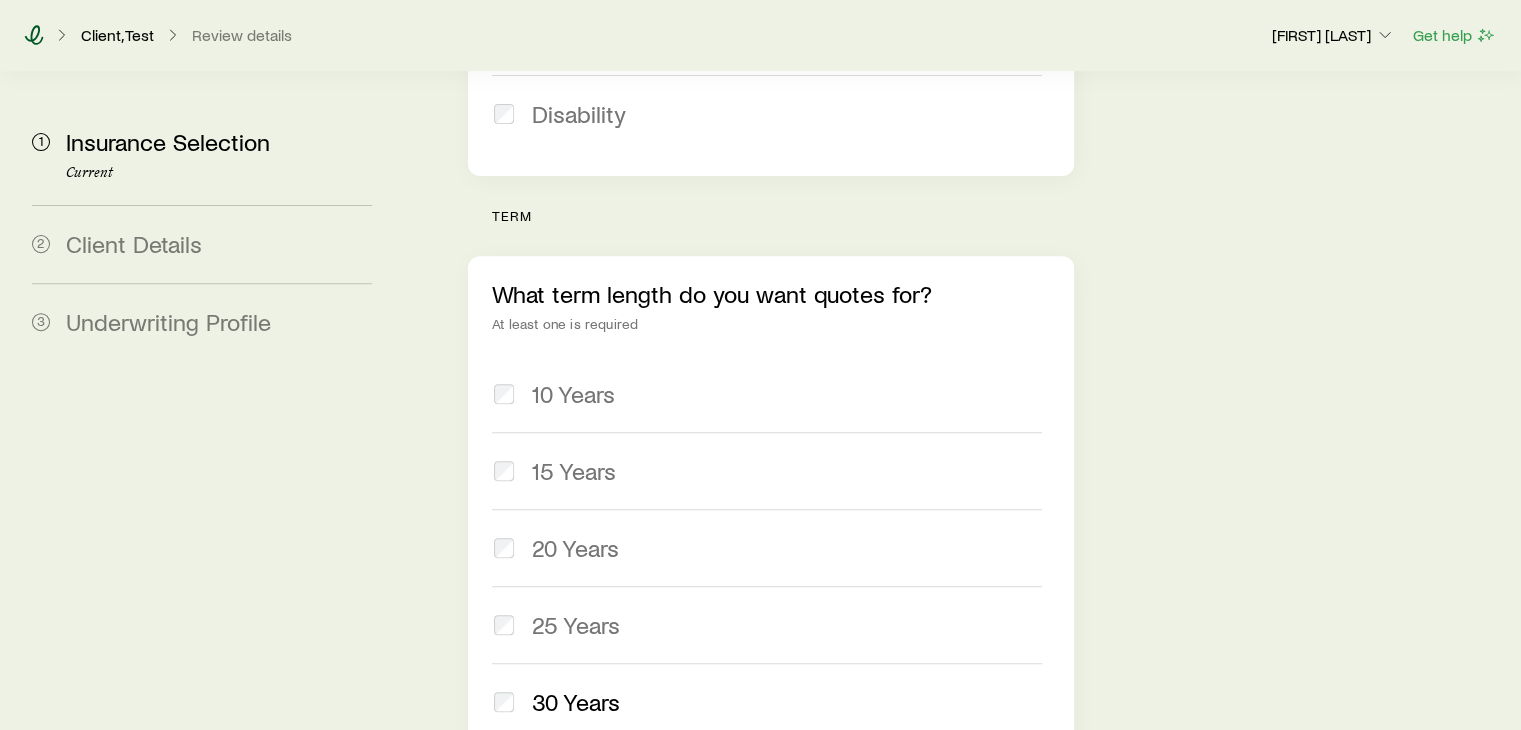 click 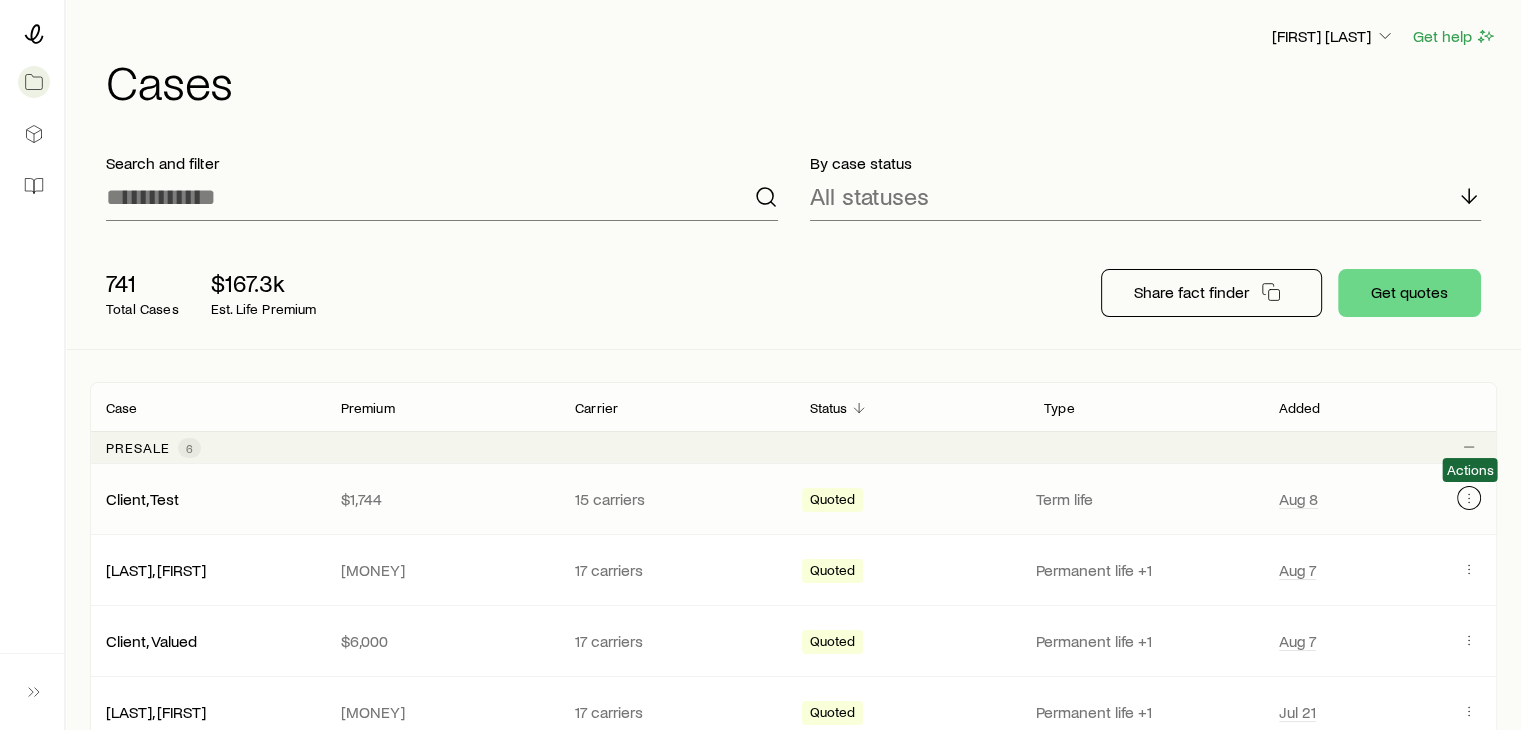 click 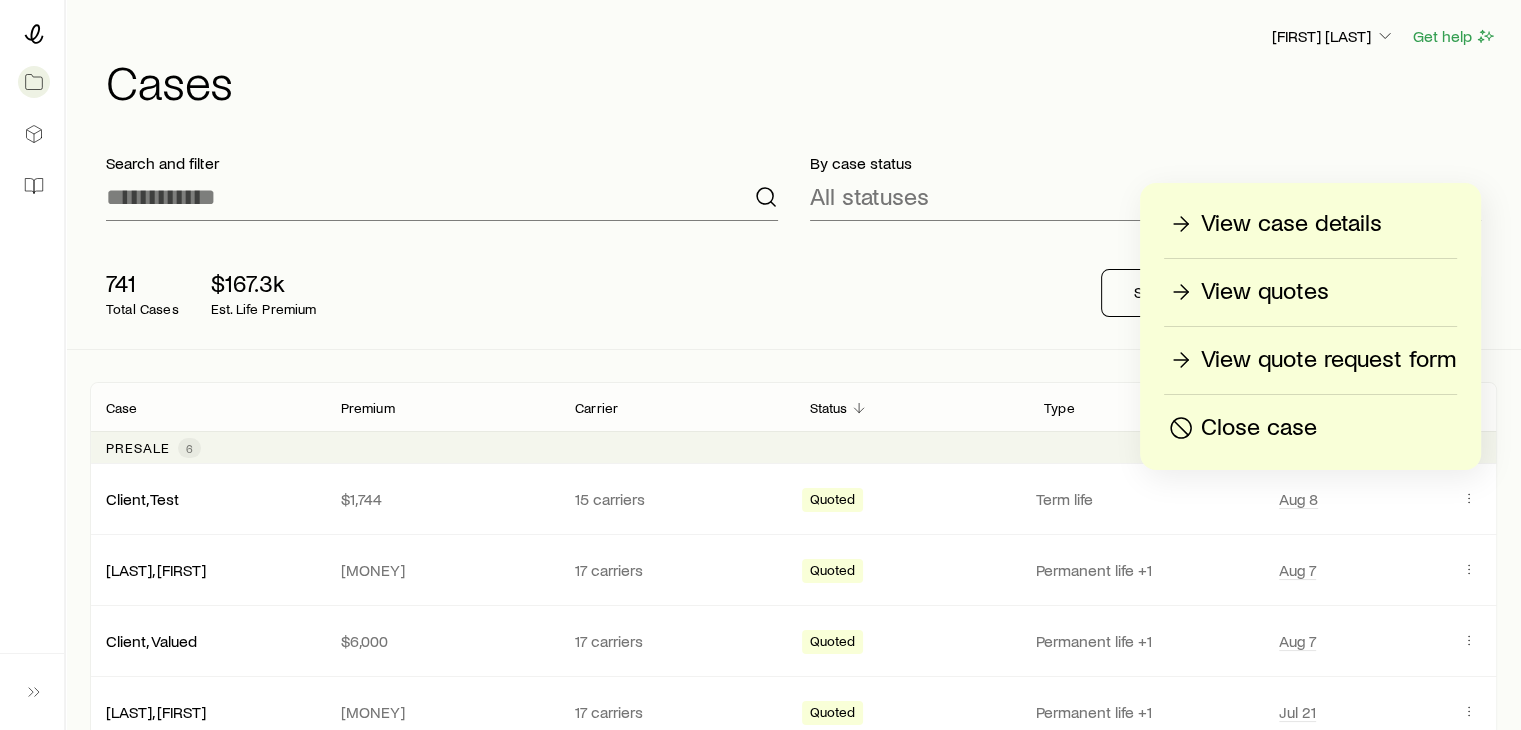 click on "Close case" at bounding box center [1259, 428] 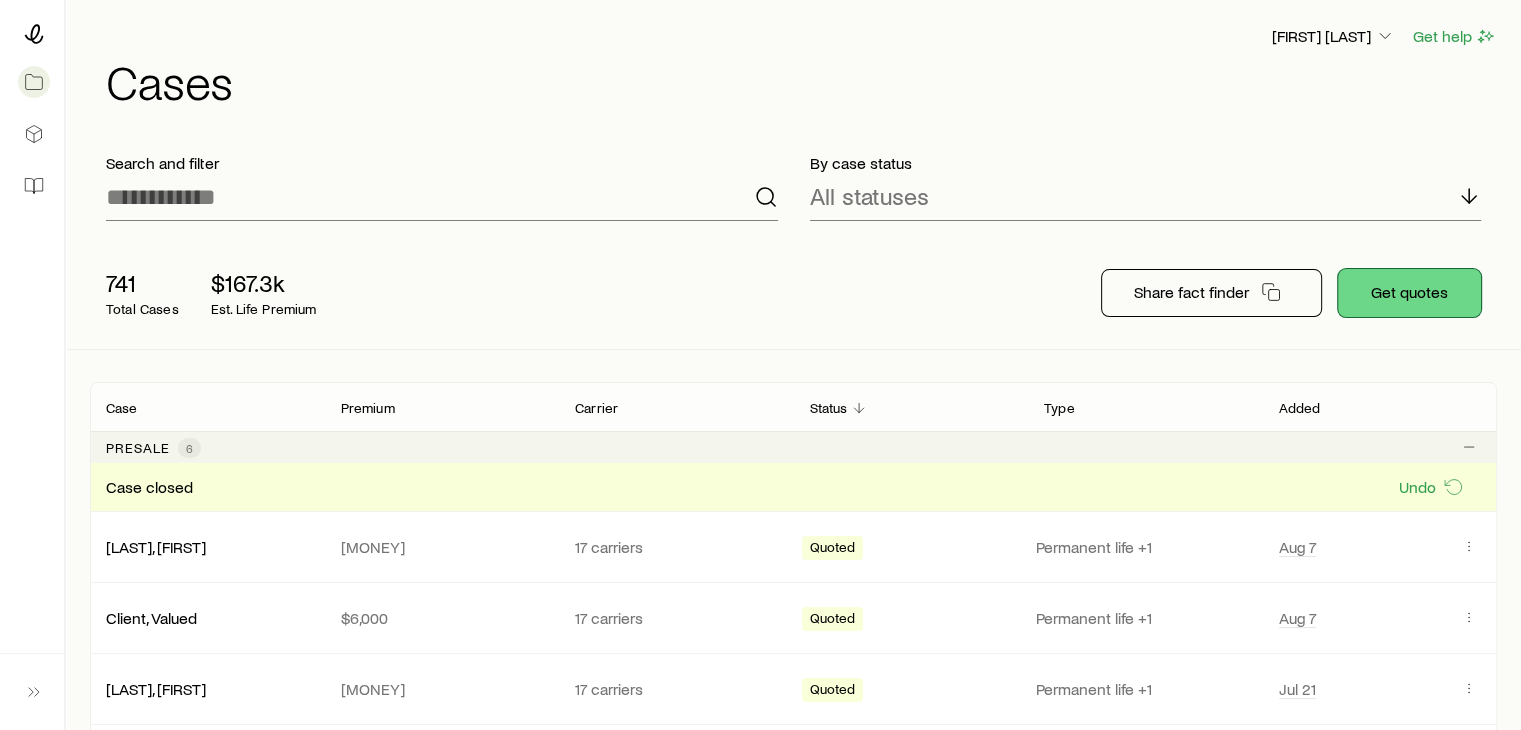 click on "Get quotes" at bounding box center (1409, 293) 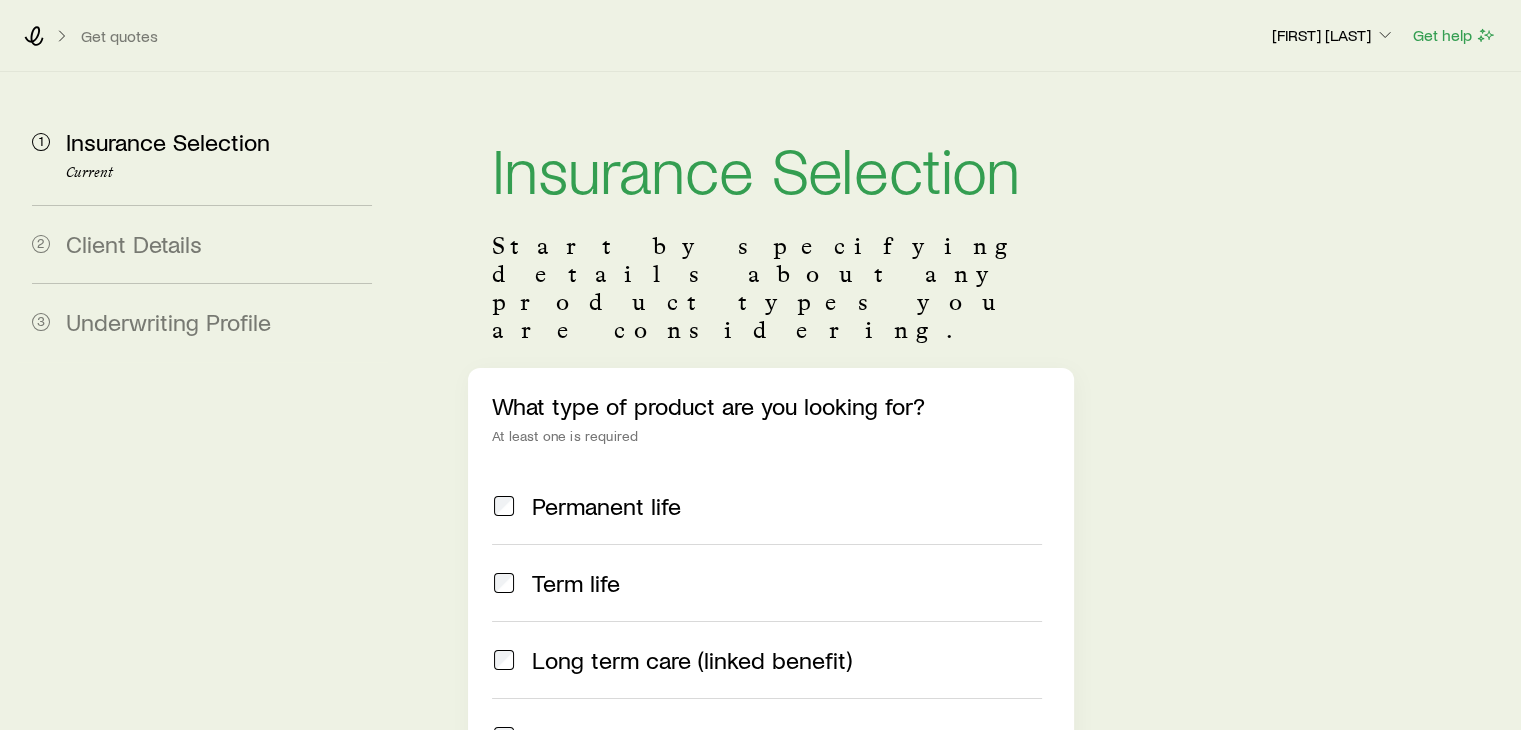 click on "Term life" at bounding box center [576, 583] 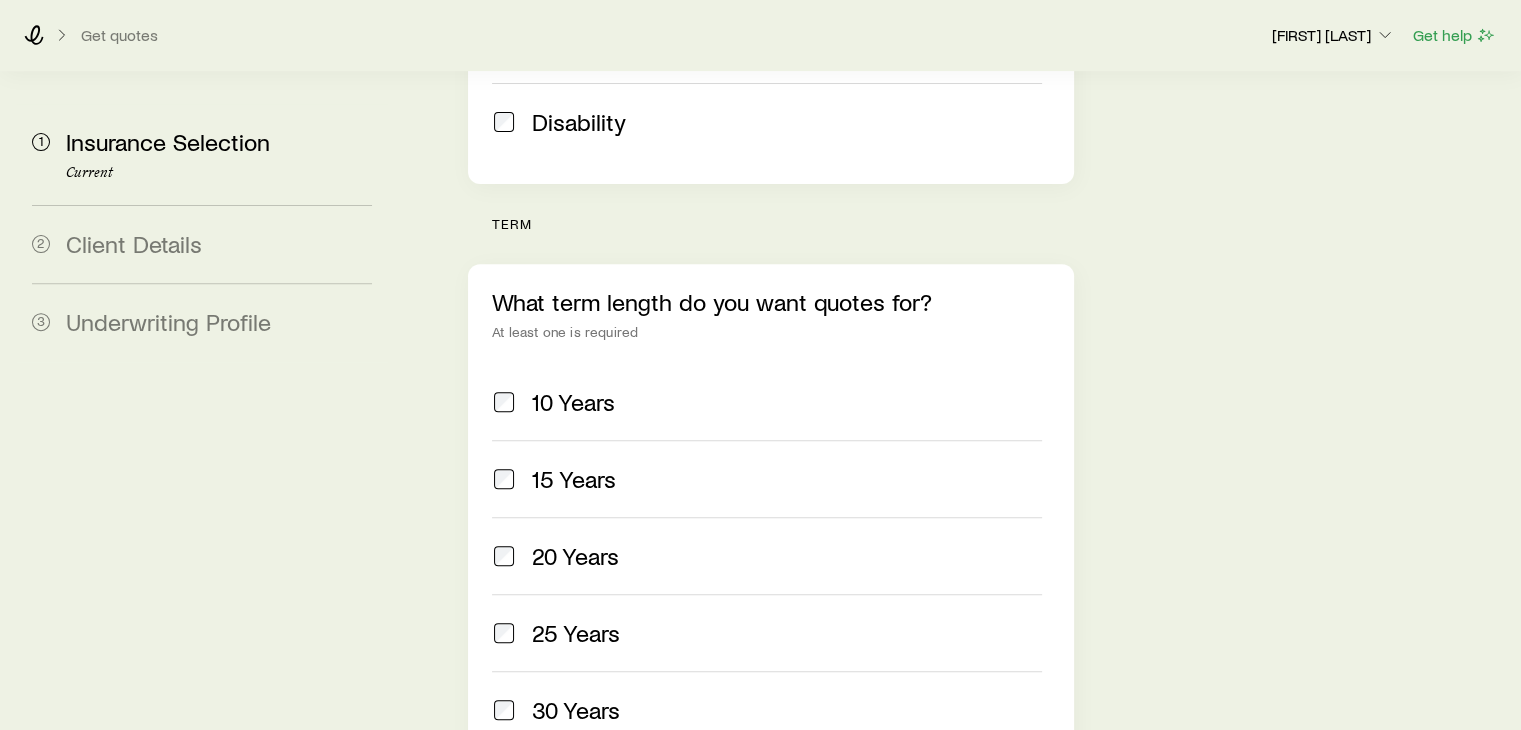 scroll, scrollTop: 700, scrollLeft: 0, axis: vertical 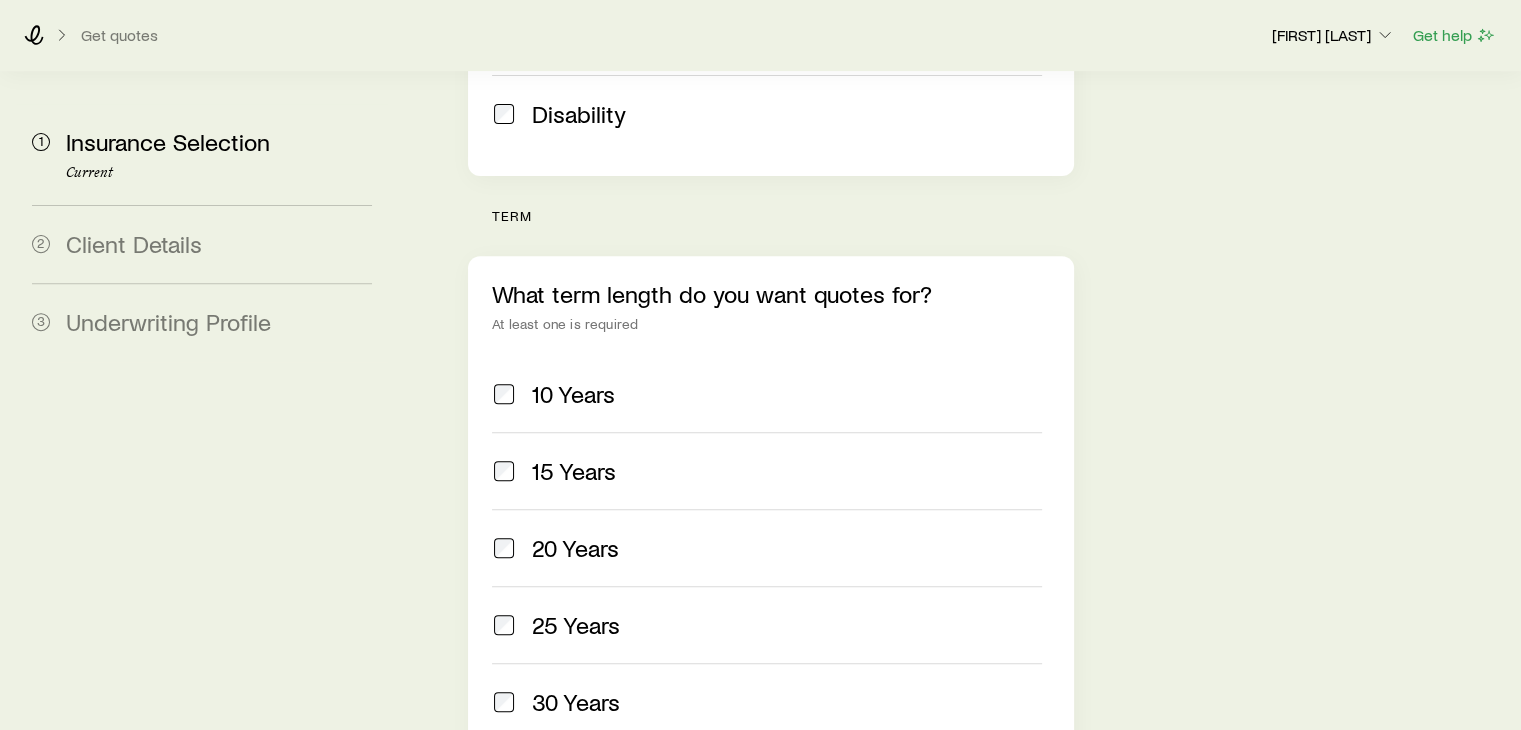 click on "10 Years" at bounding box center [573, 394] 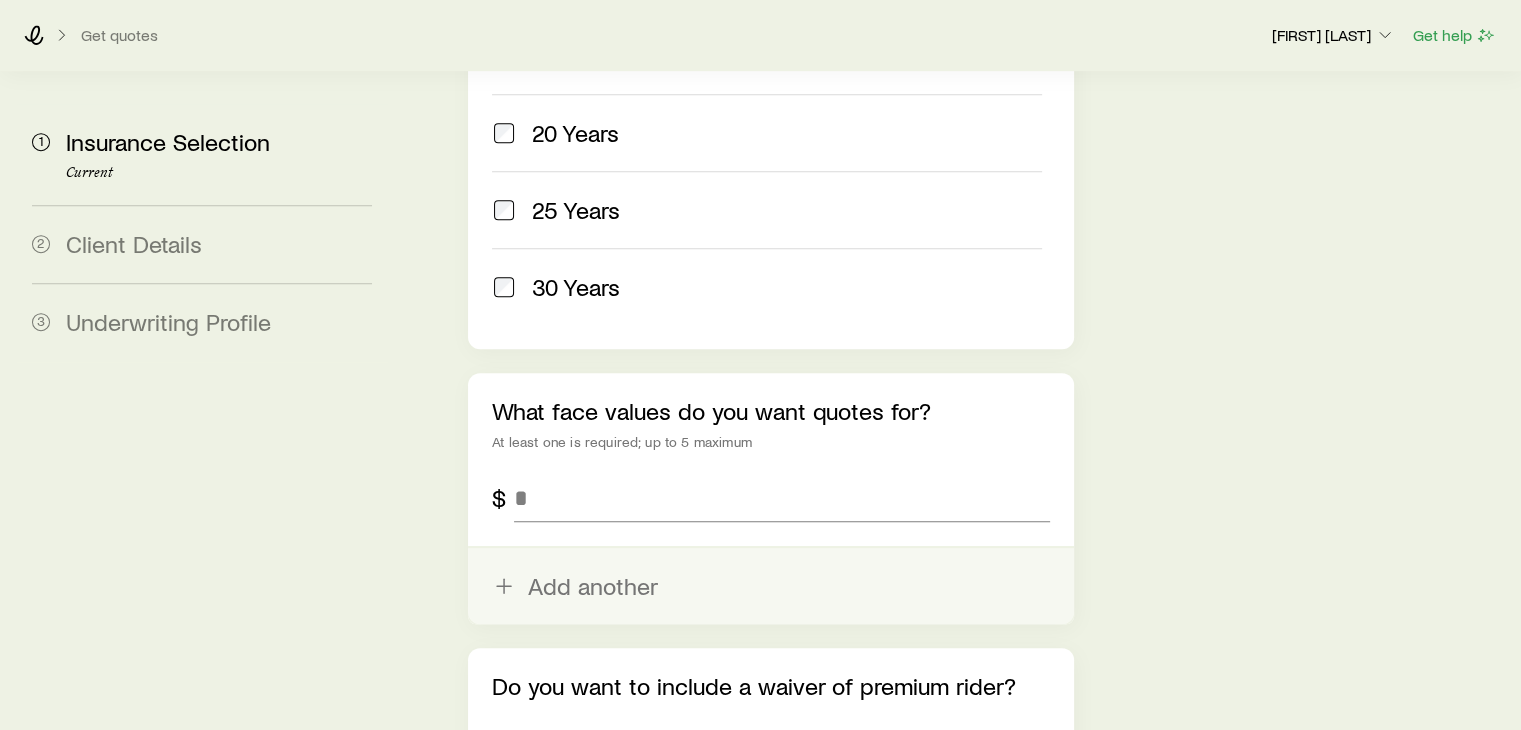scroll, scrollTop: 1200, scrollLeft: 0, axis: vertical 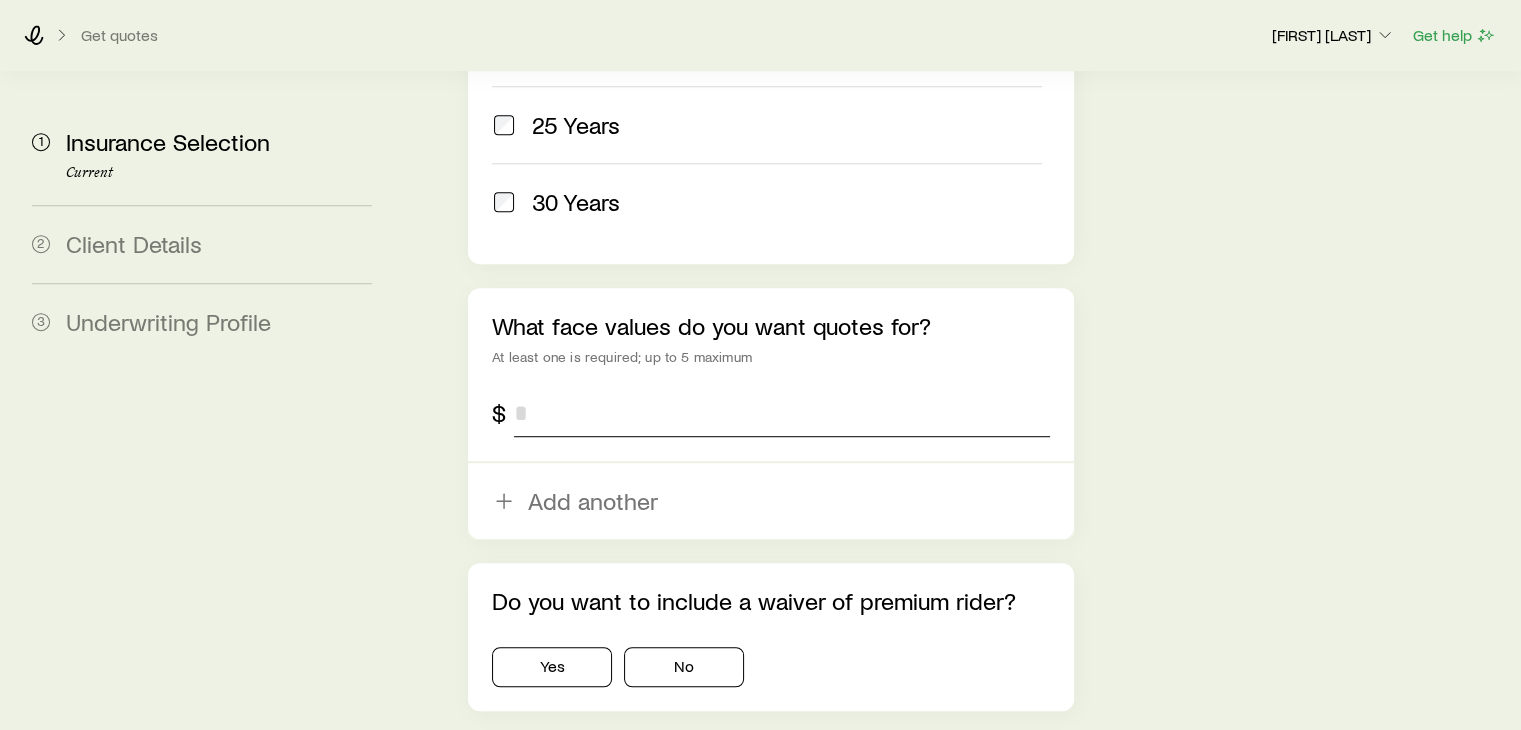click at bounding box center [781, 413] 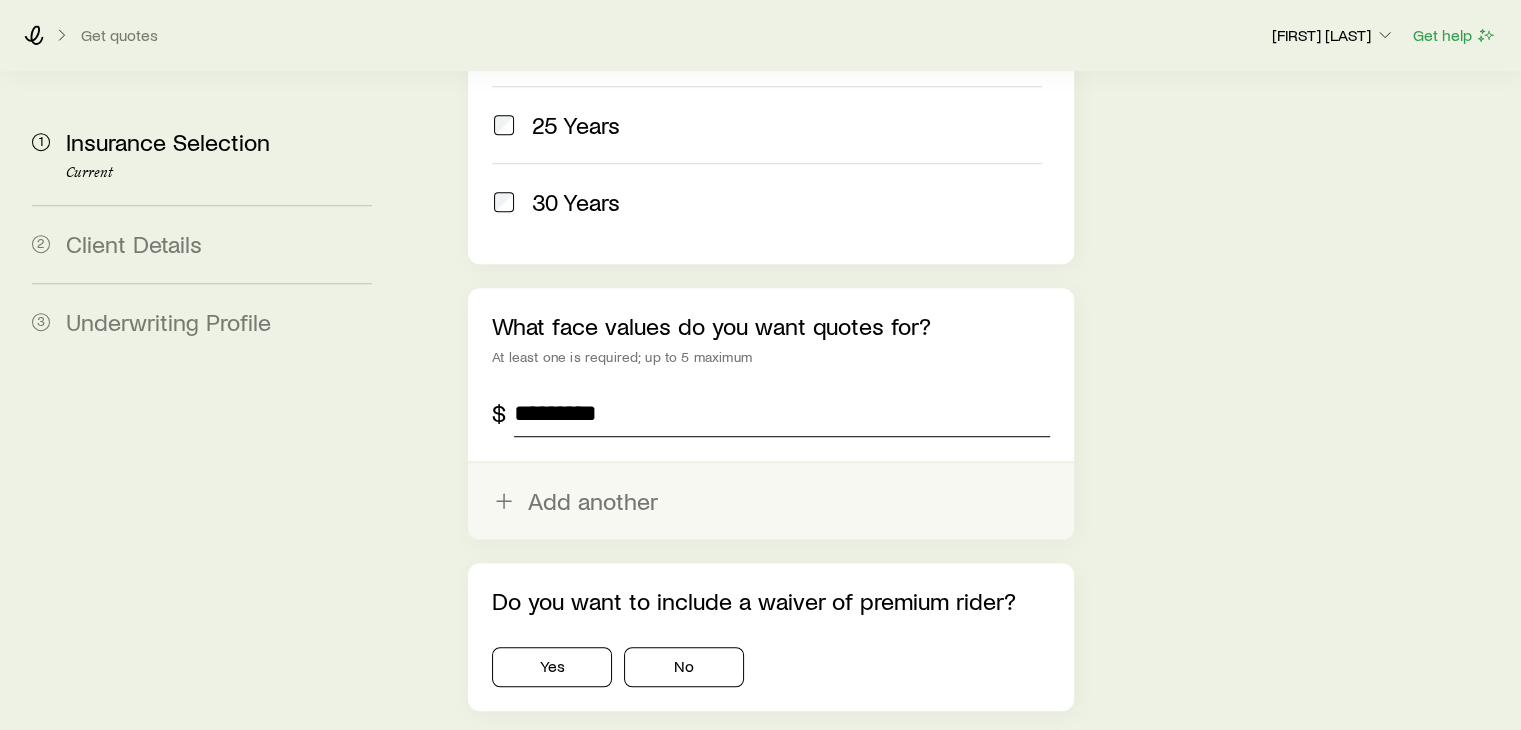 type on "*********" 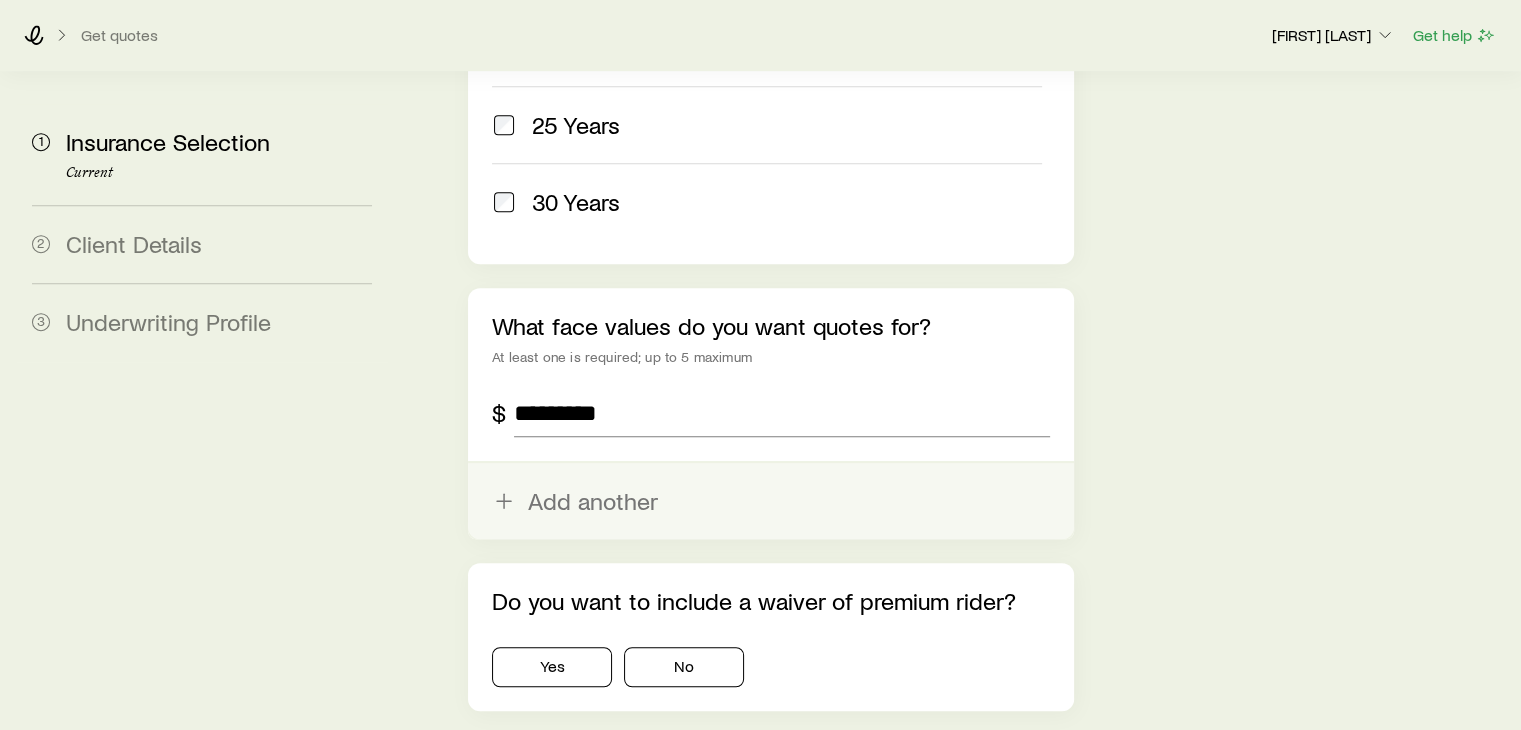 click on "Add another" at bounding box center [770, 501] 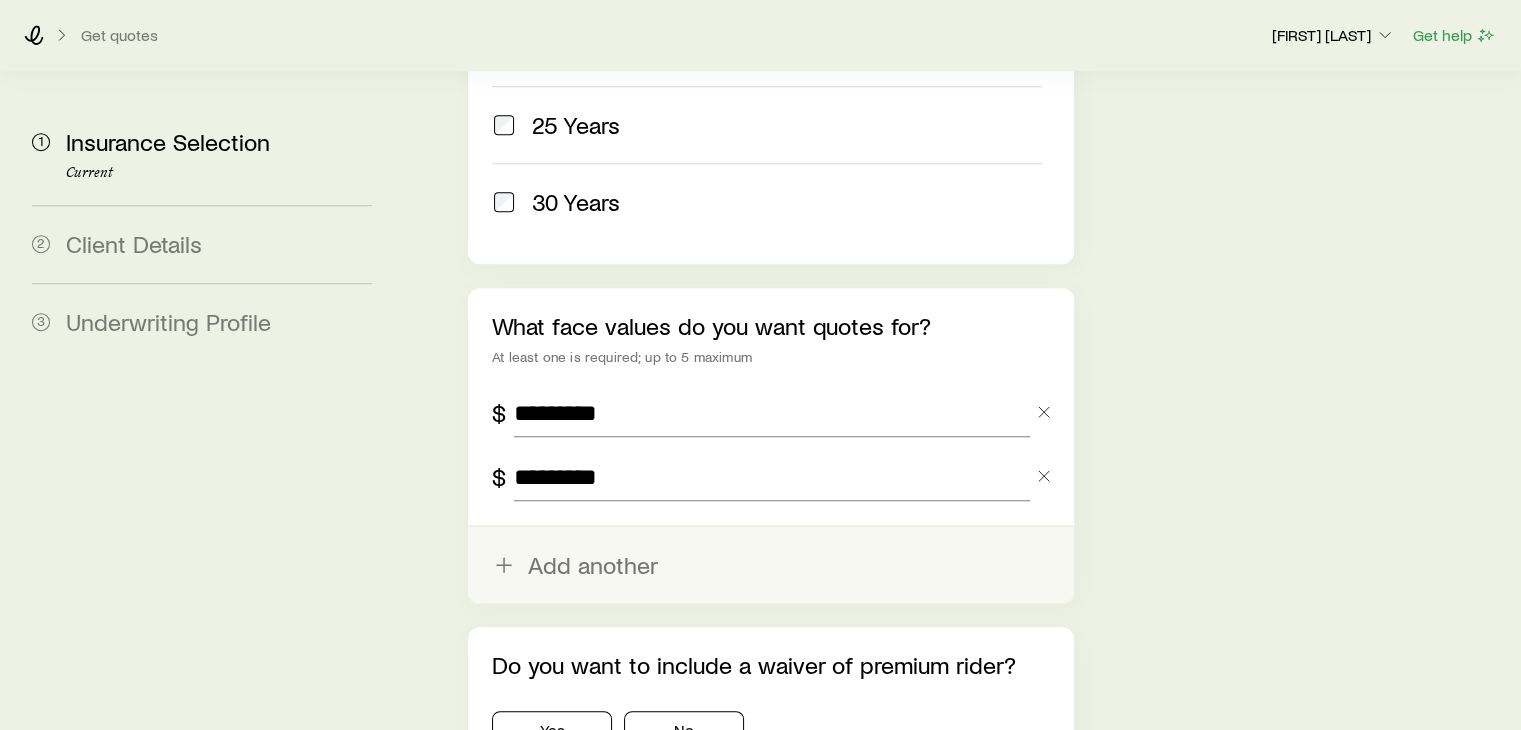 type on "*********" 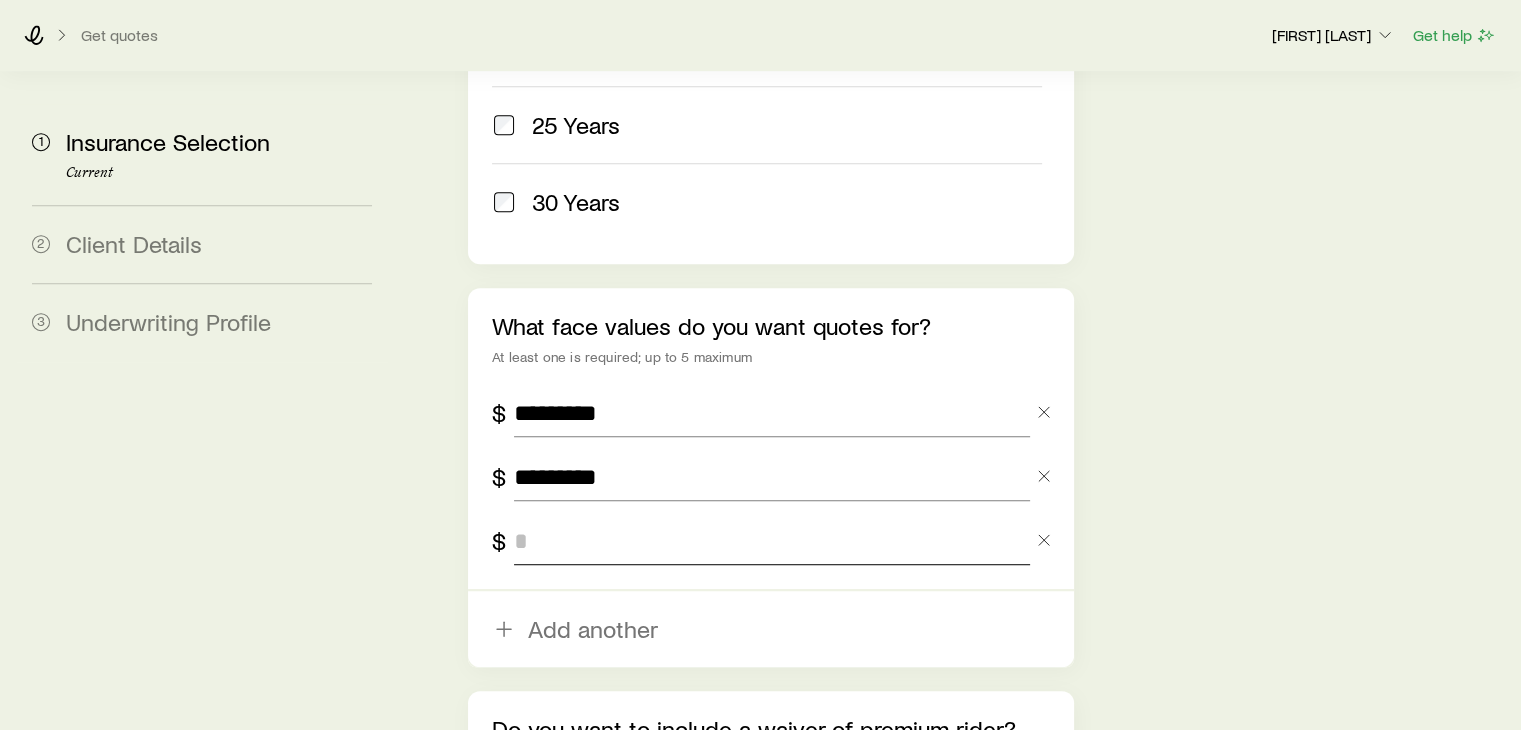 click at bounding box center [771, 541] 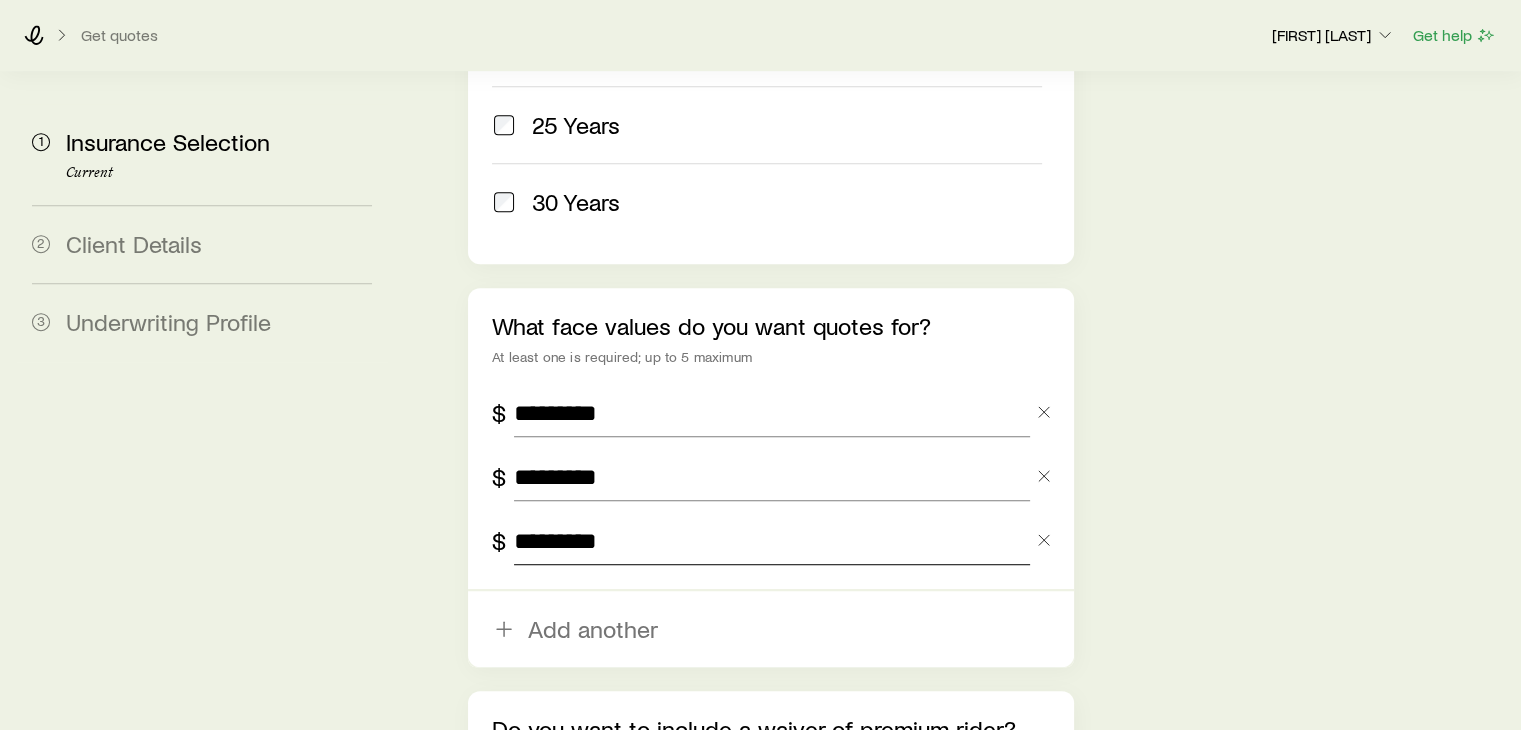 scroll, scrollTop: 1436, scrollLeft: 0, axis: vertical 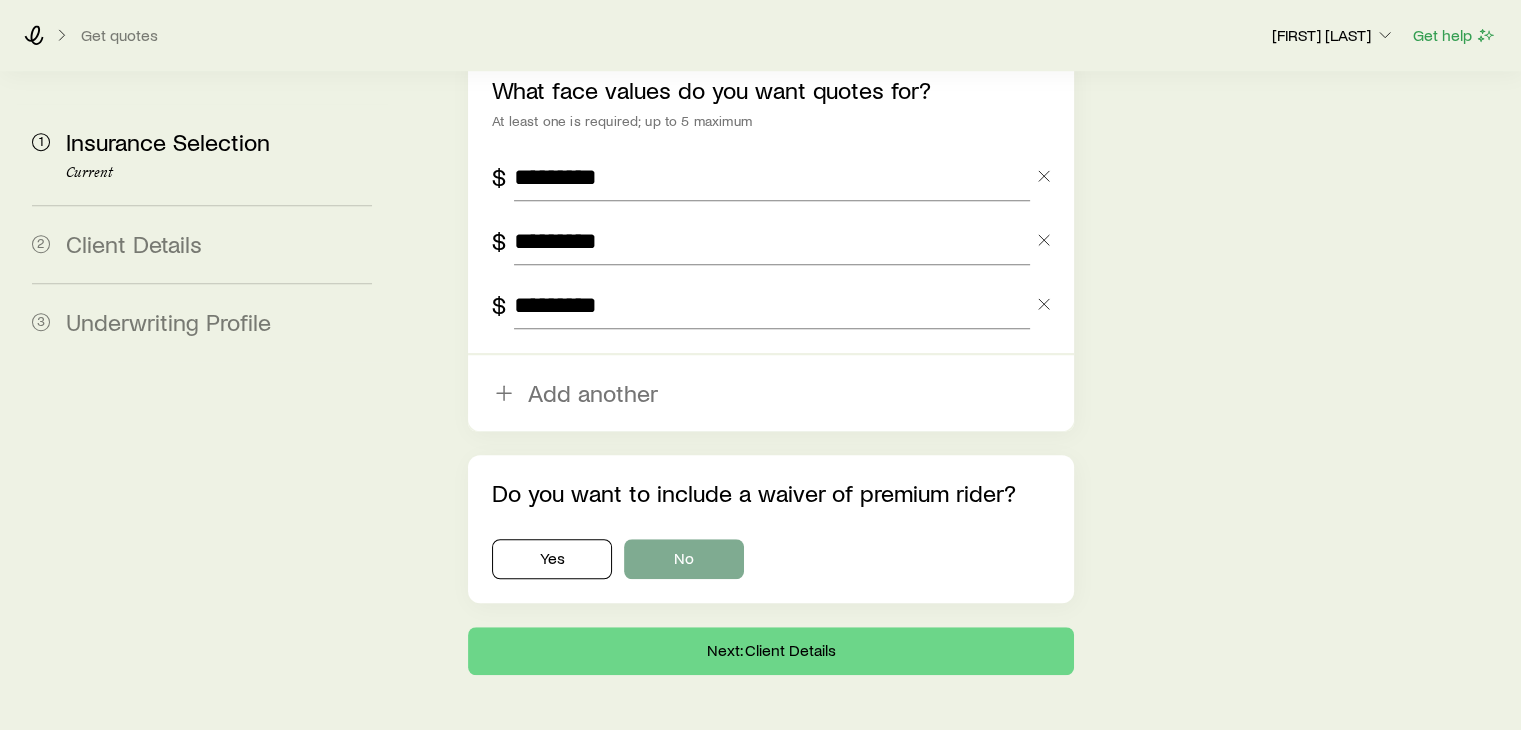type on "*********" 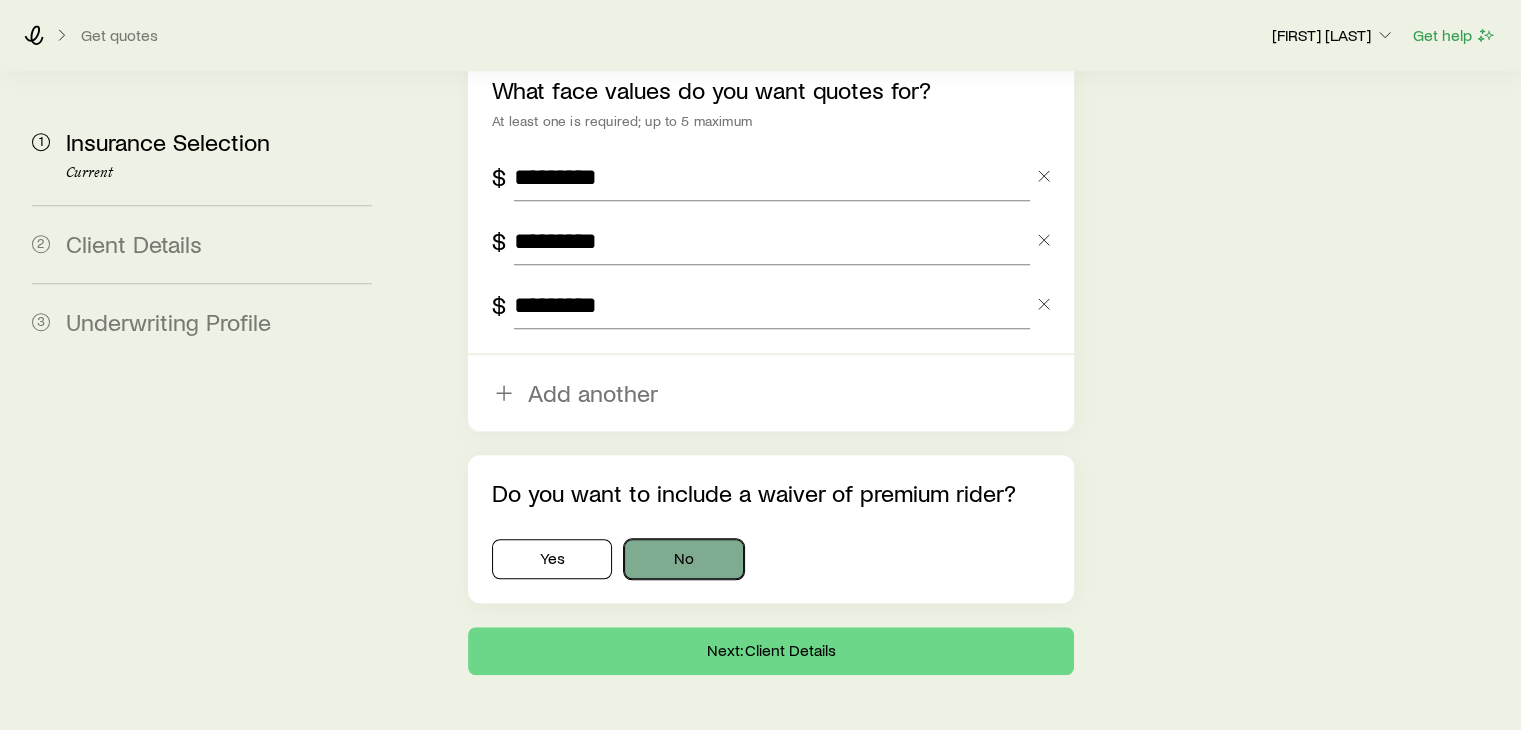 click on "No" at bounding box center [684, 559] 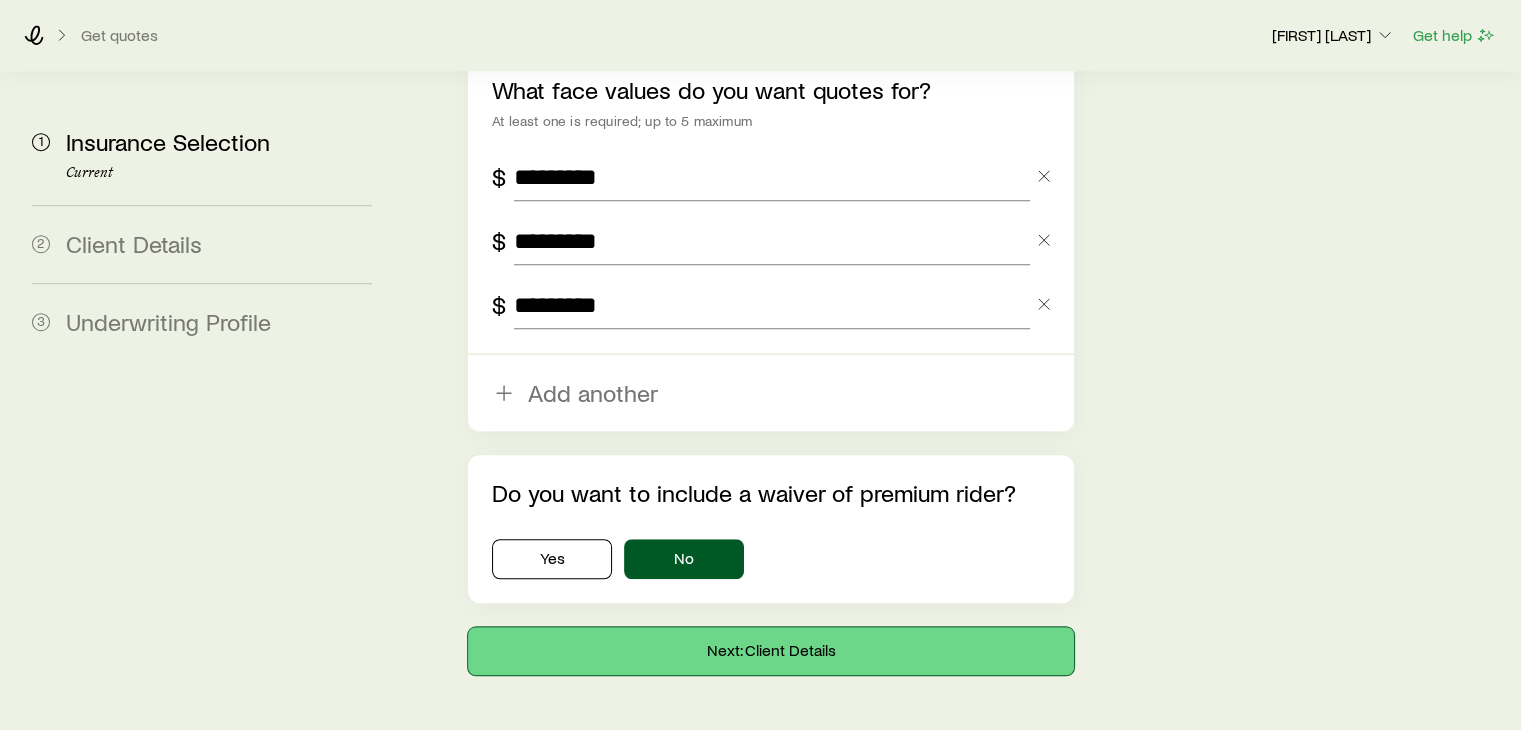 click on "Next: Client Details" at bounding box center (770, 651) 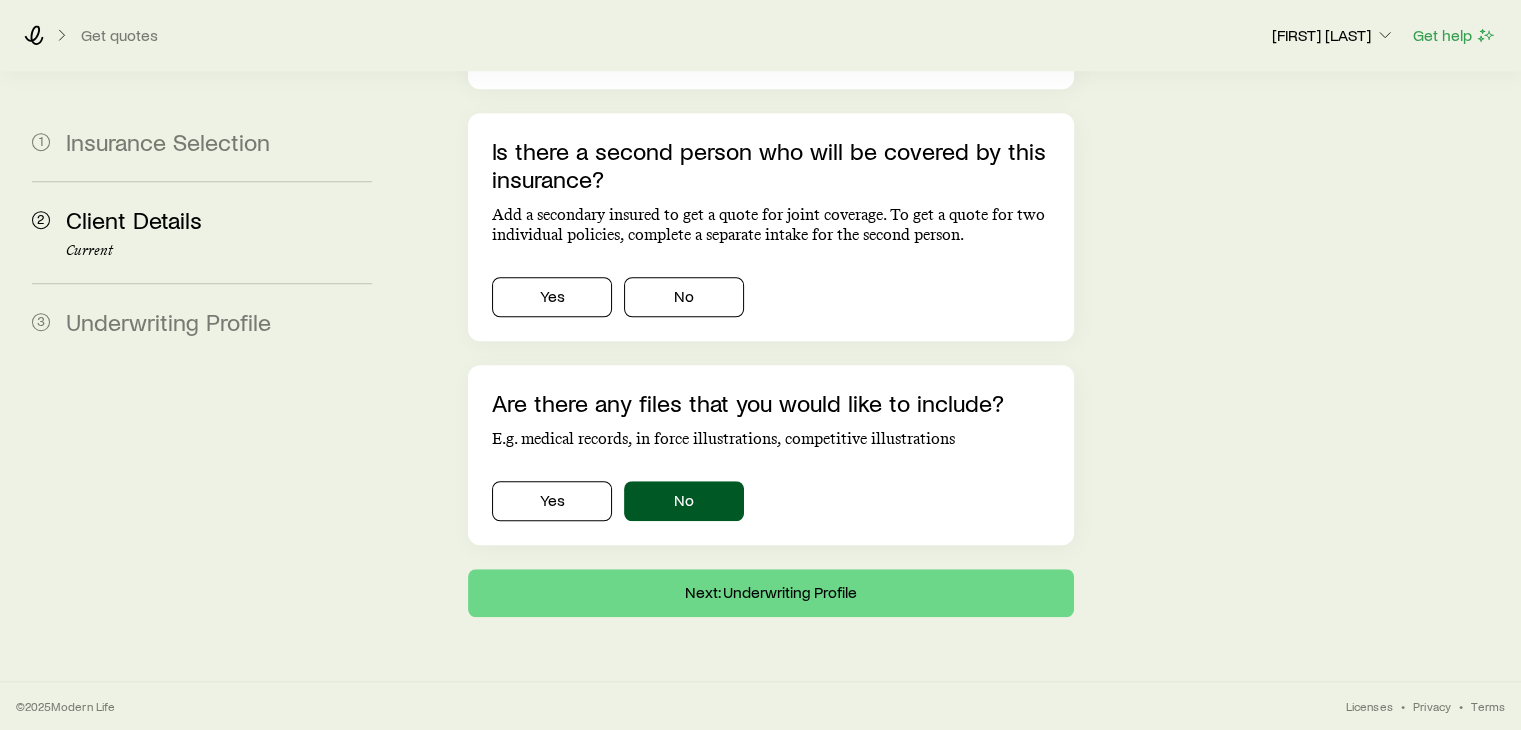 scroll, scrollTop: 0, scrollLeft: 0, axis: both 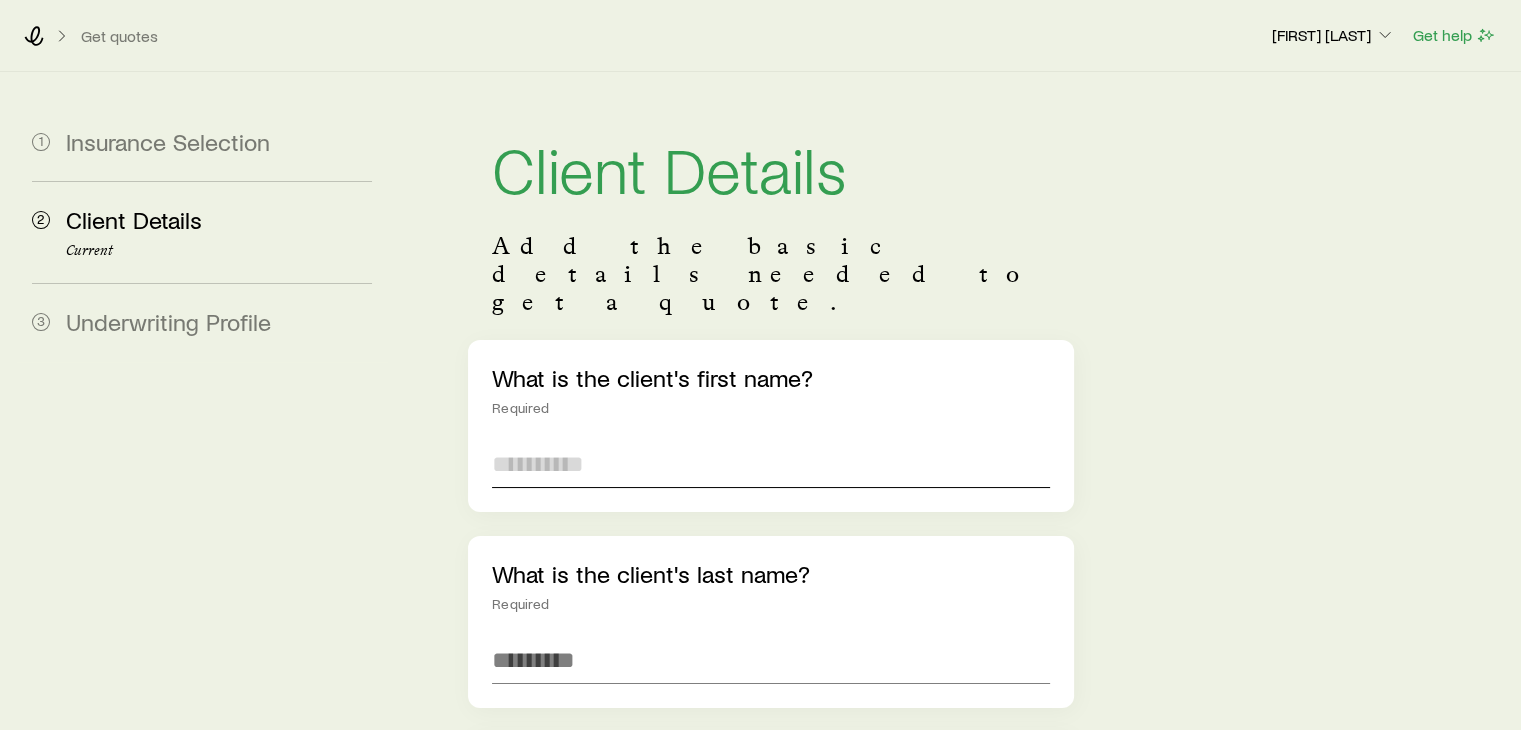 click at bounding box center [770, 464] 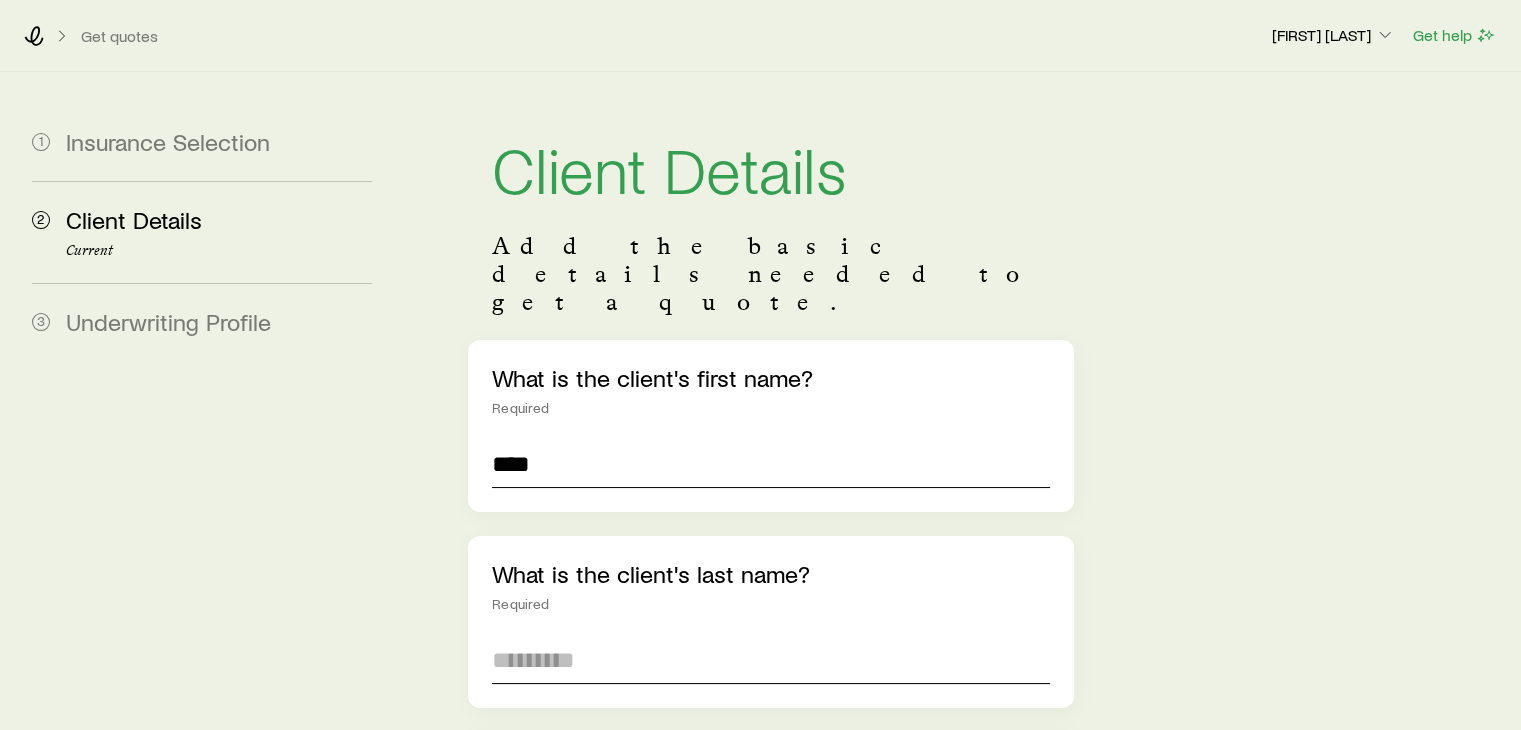 type on "****" 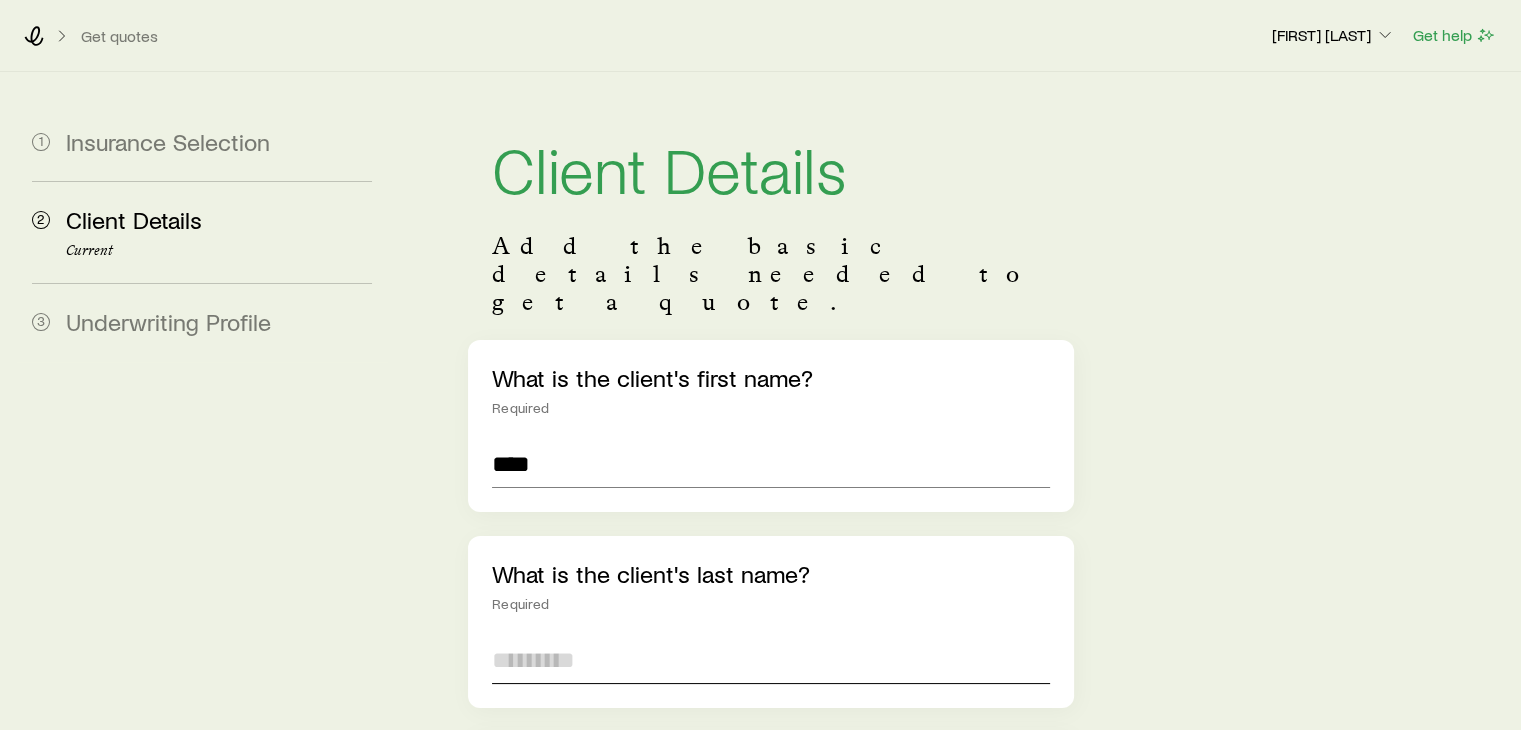 click at bounding box center (770, 660) 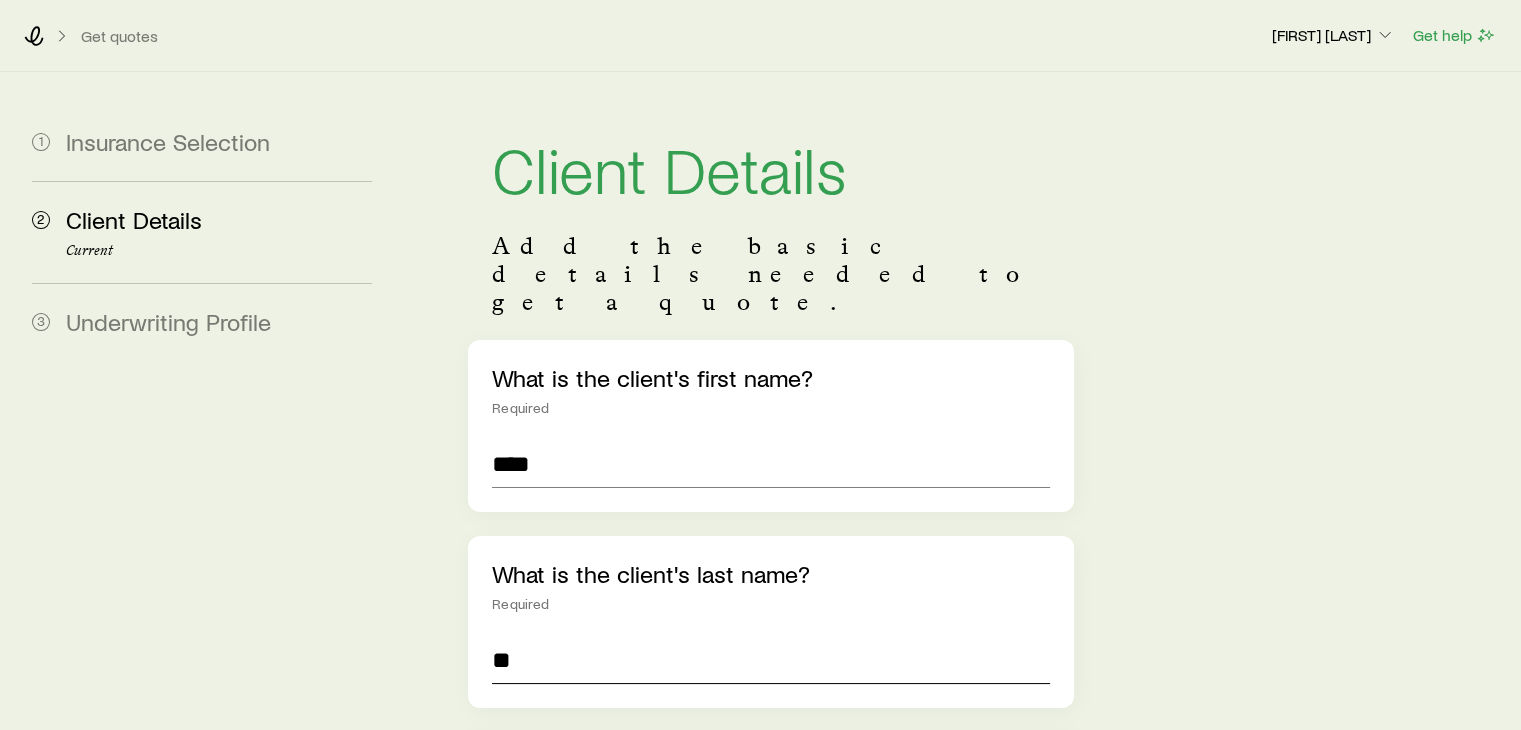 type on "*" 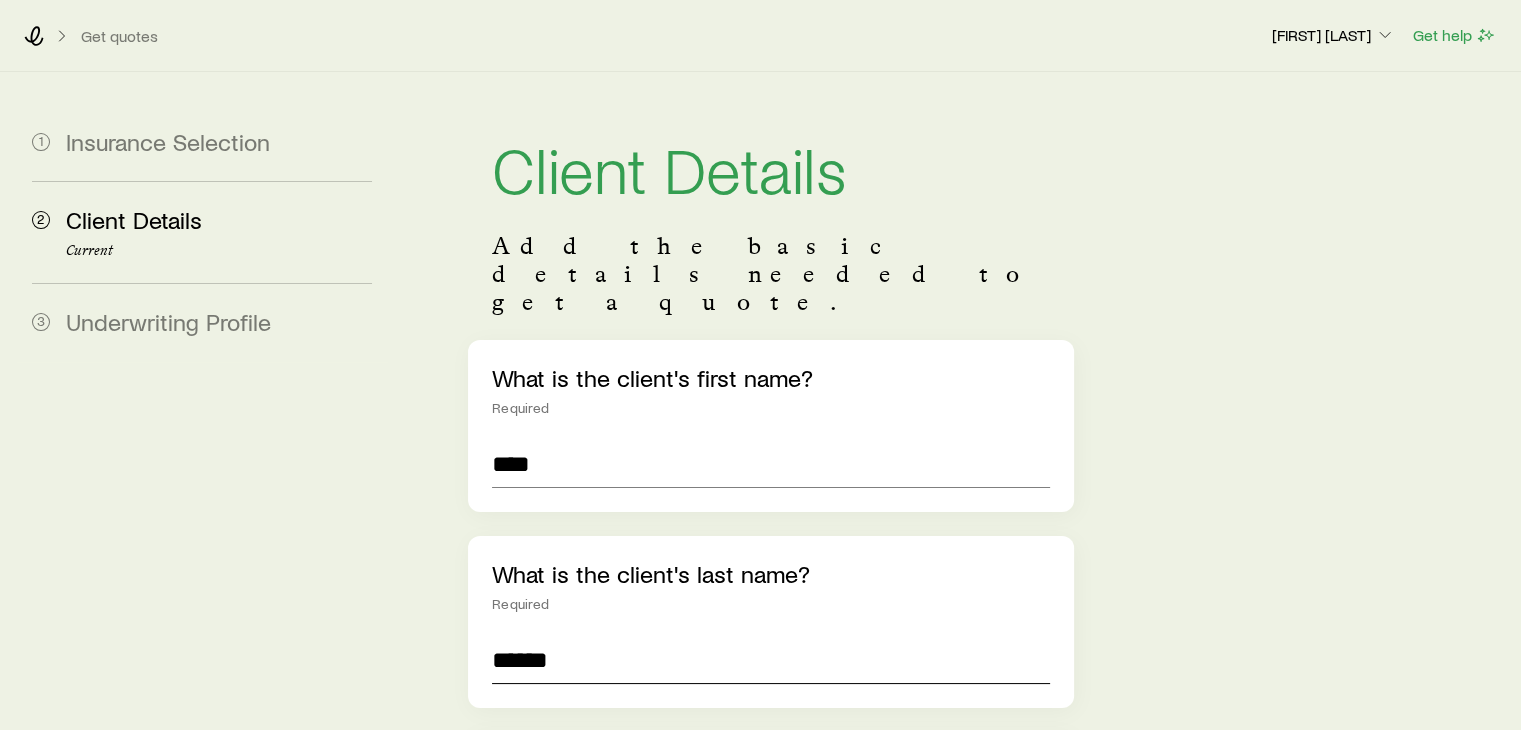 type on "******" 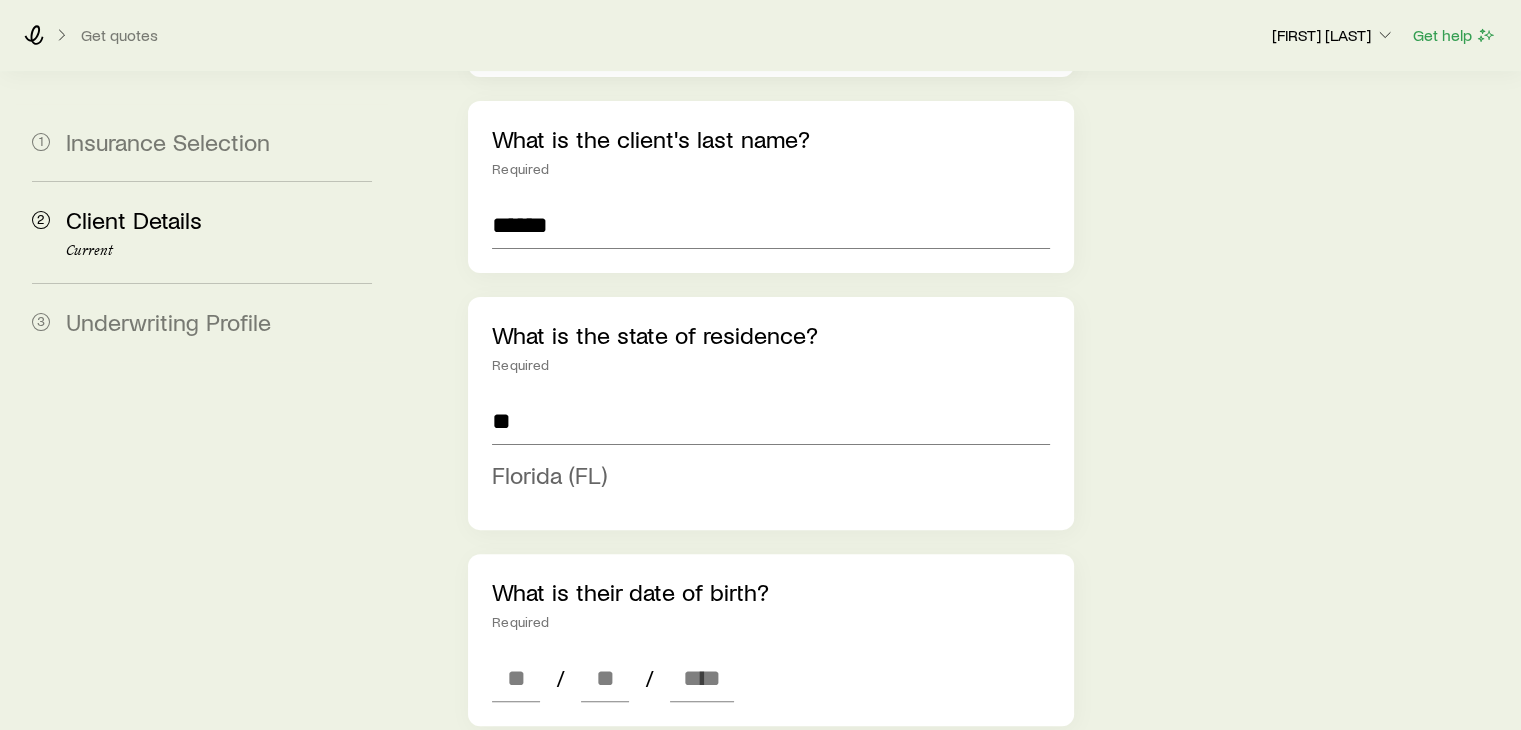 click on "Florida (FL)" at bounding box center [549, 474] 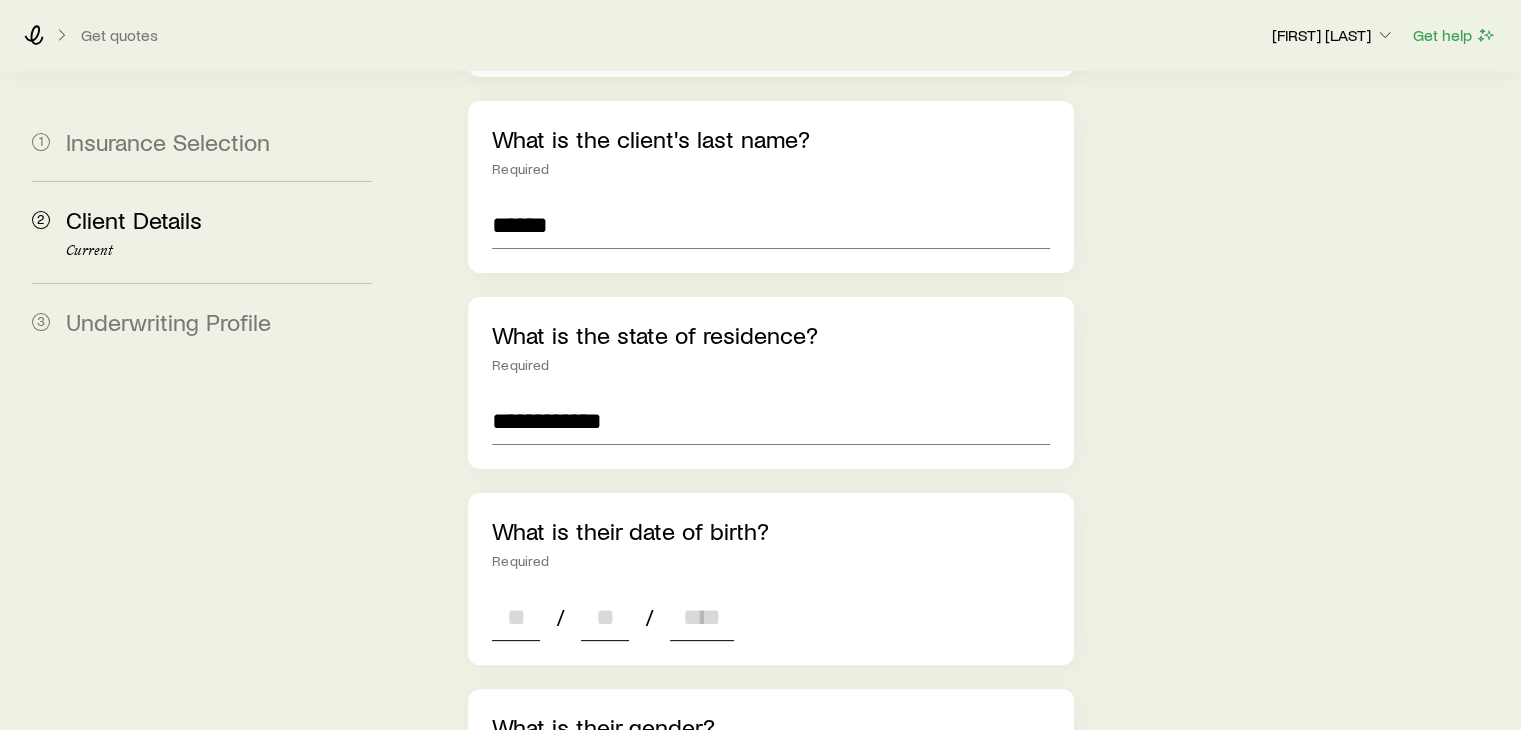 click at bounding box center [516, 617] 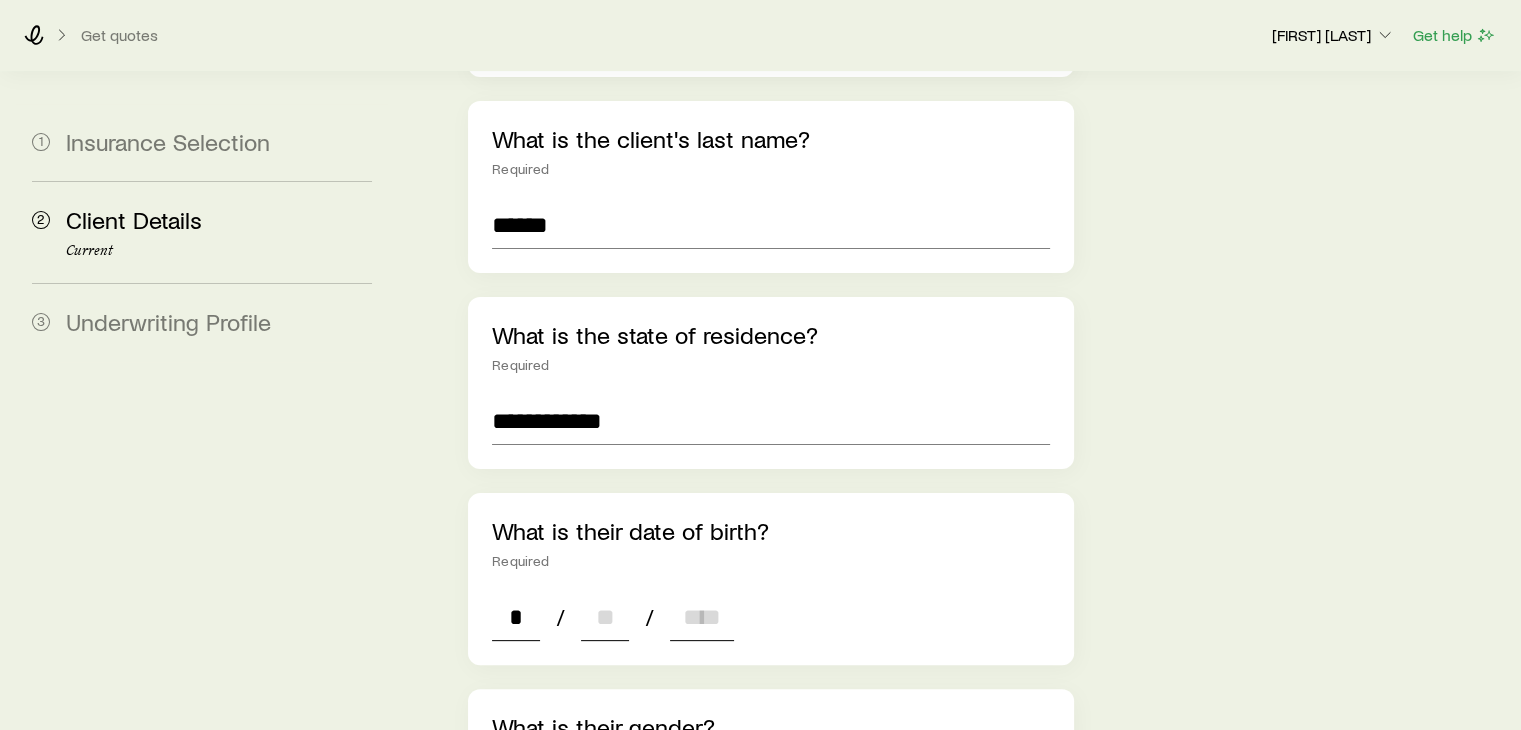 type on "**" 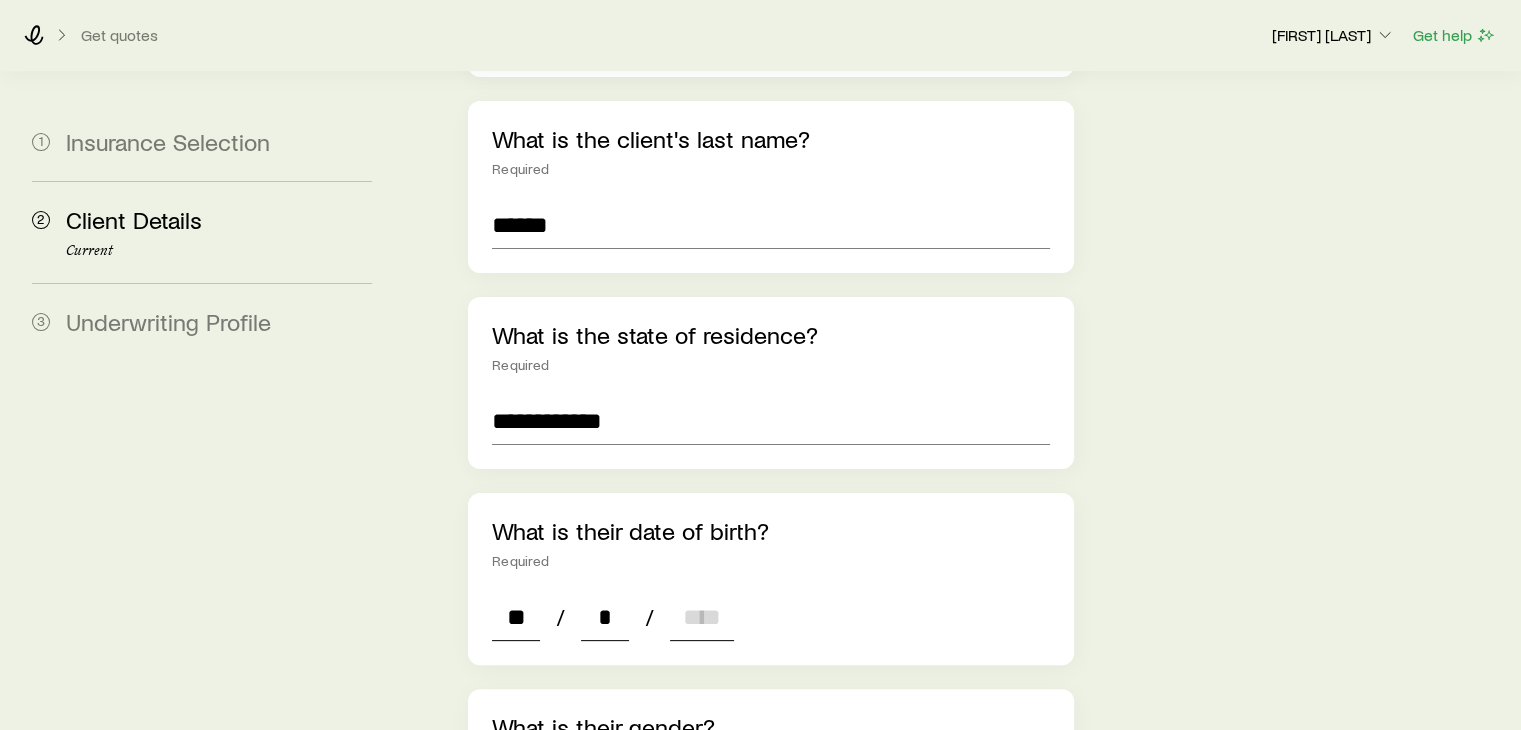 type on "**" 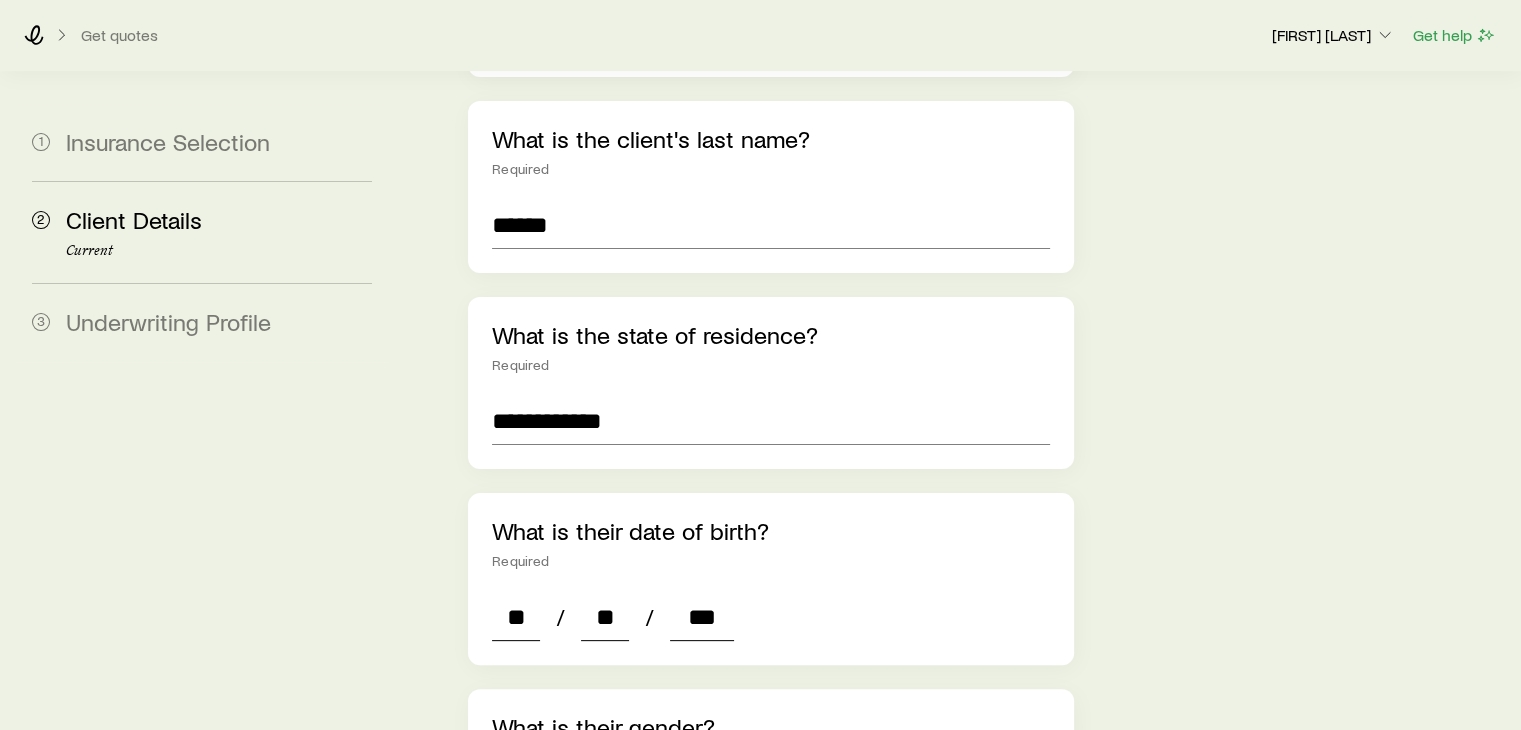 type on "****" 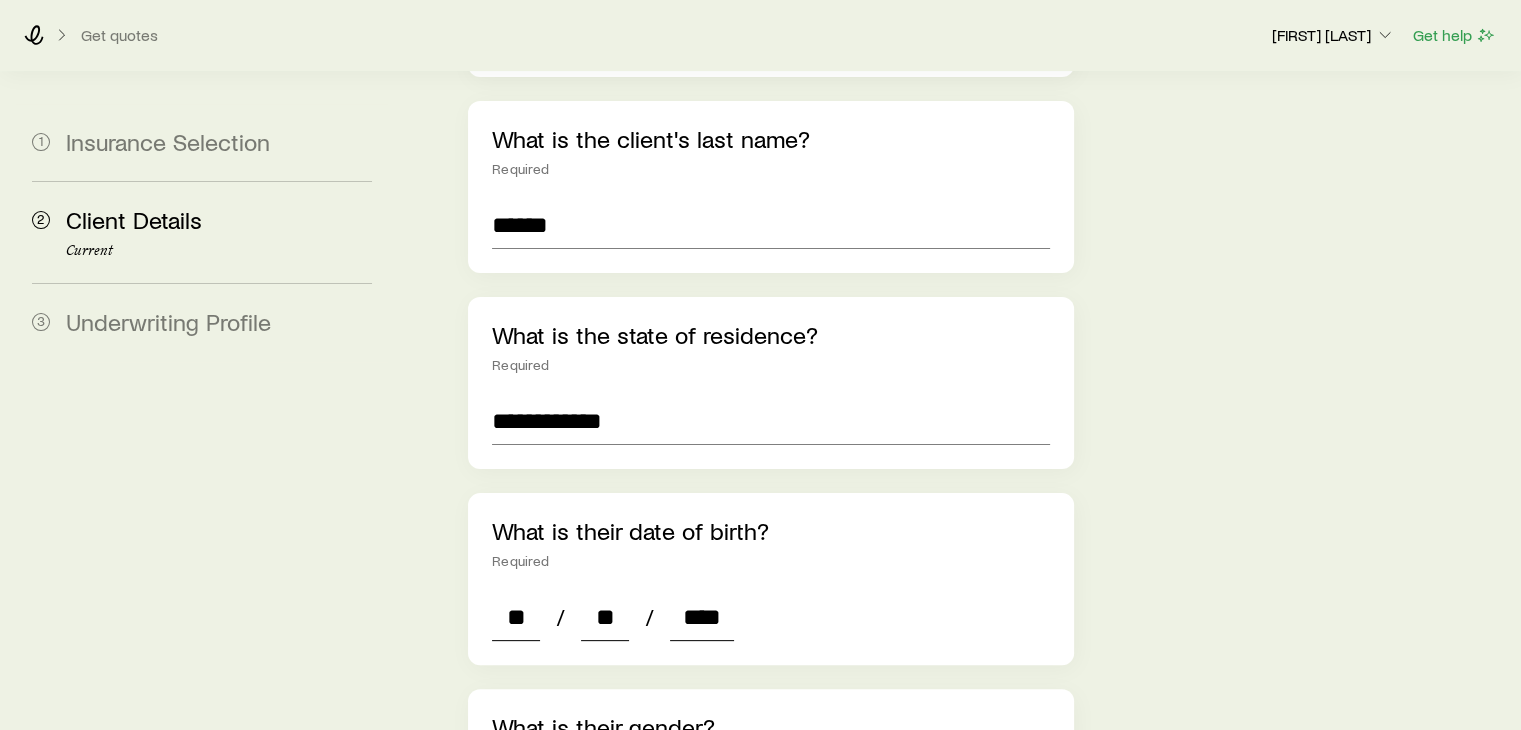 type on "*" 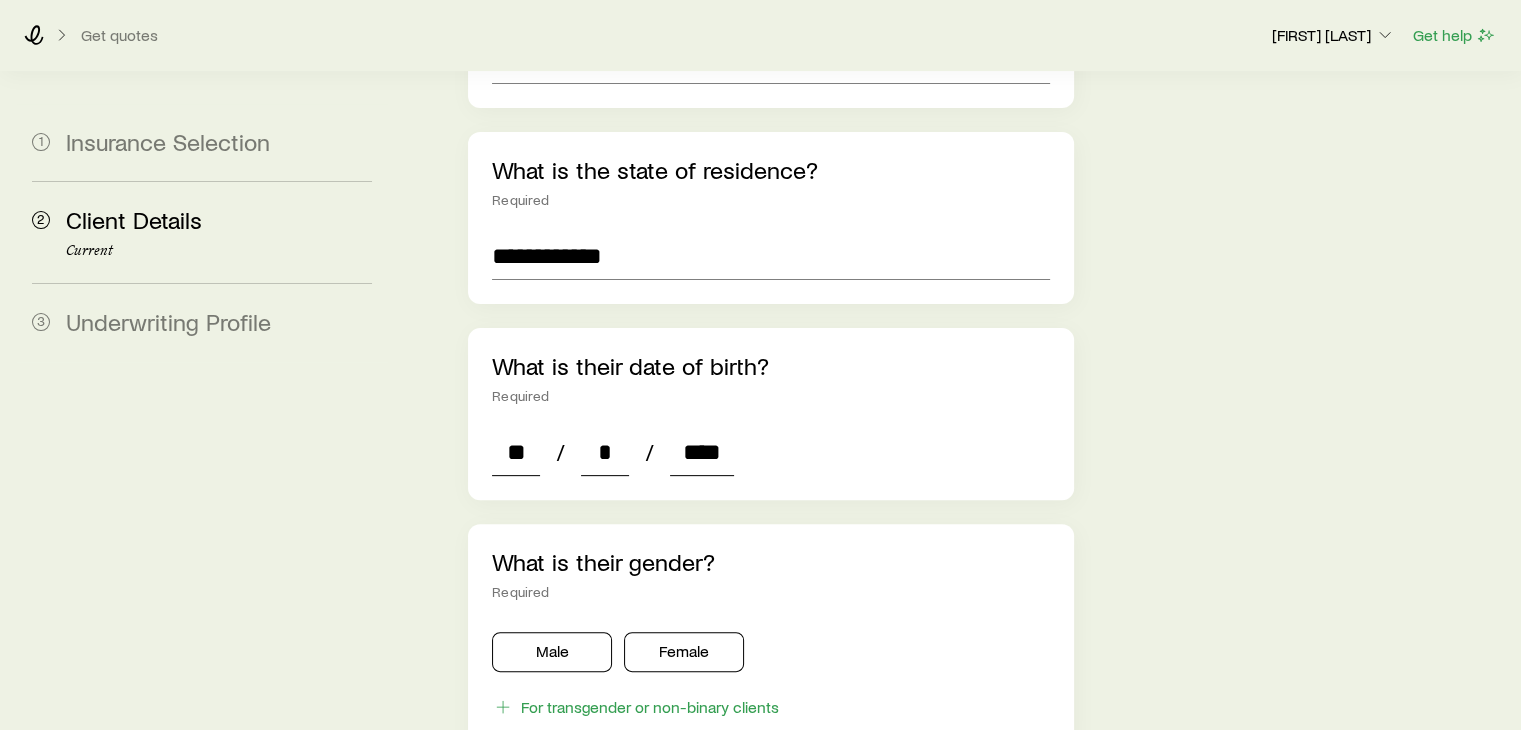 scroll, scrollTop: 635, scrollLeft: 0, axis: vertical 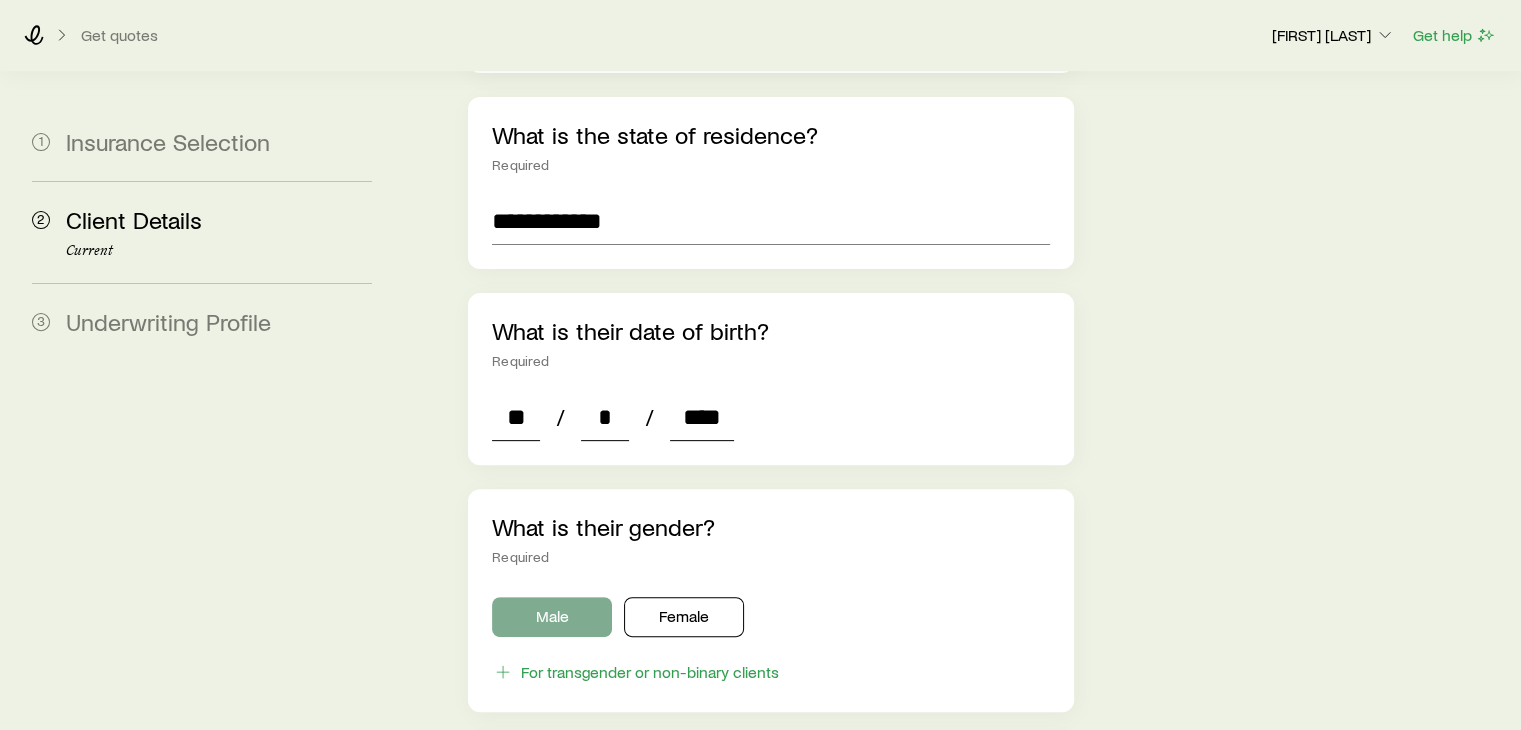 type on "****" 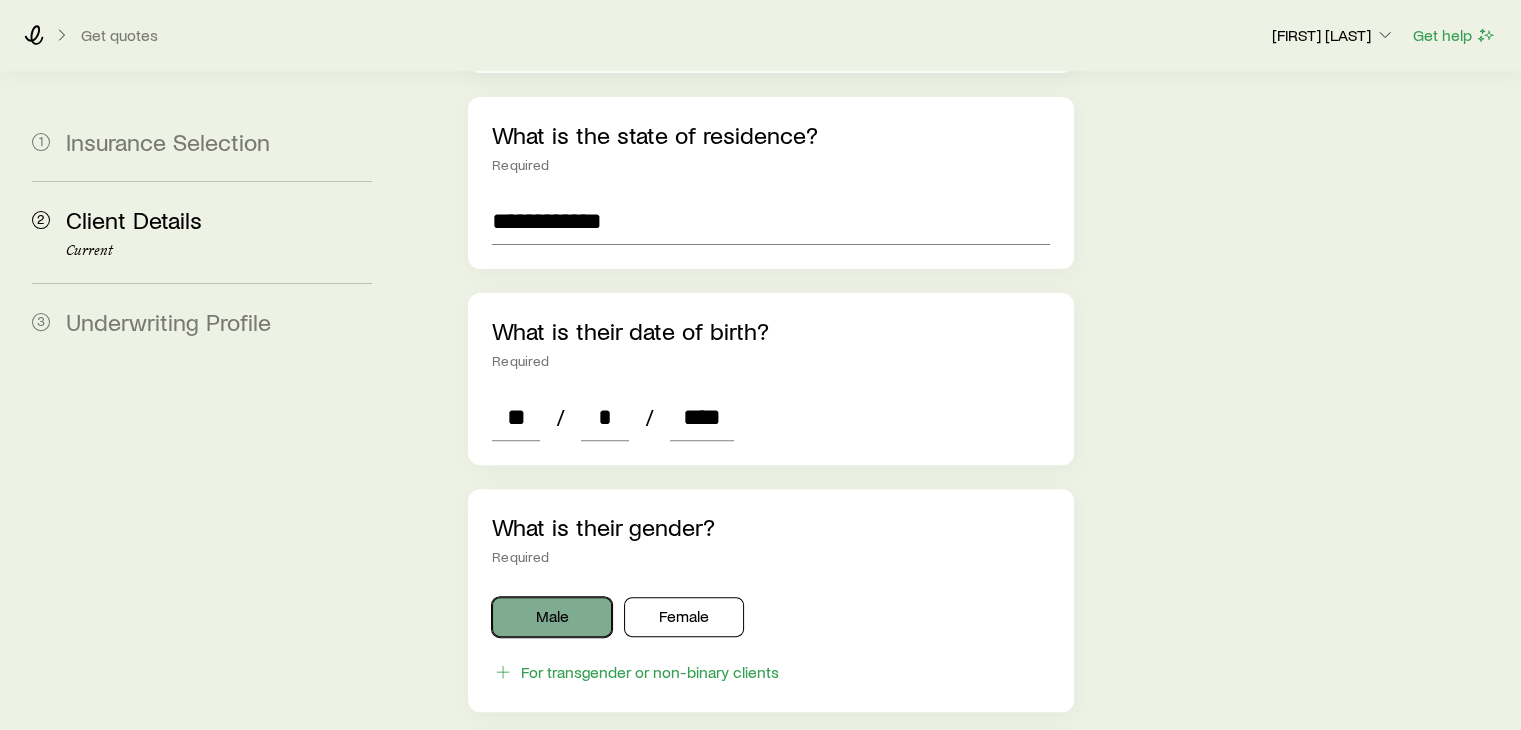 click on "Male" at bounding box center (552, 617) 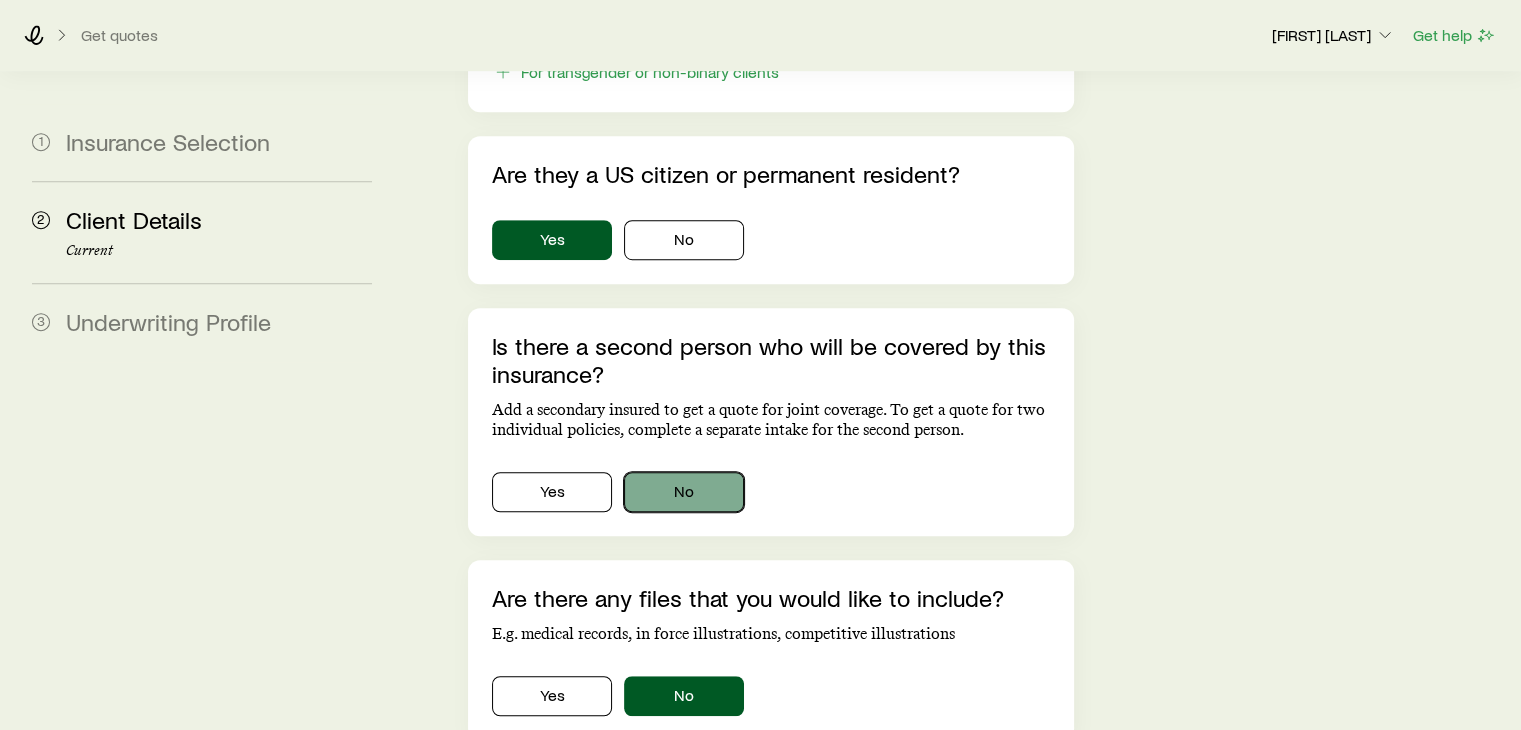 click on "No" at bounding box center [684, 492] 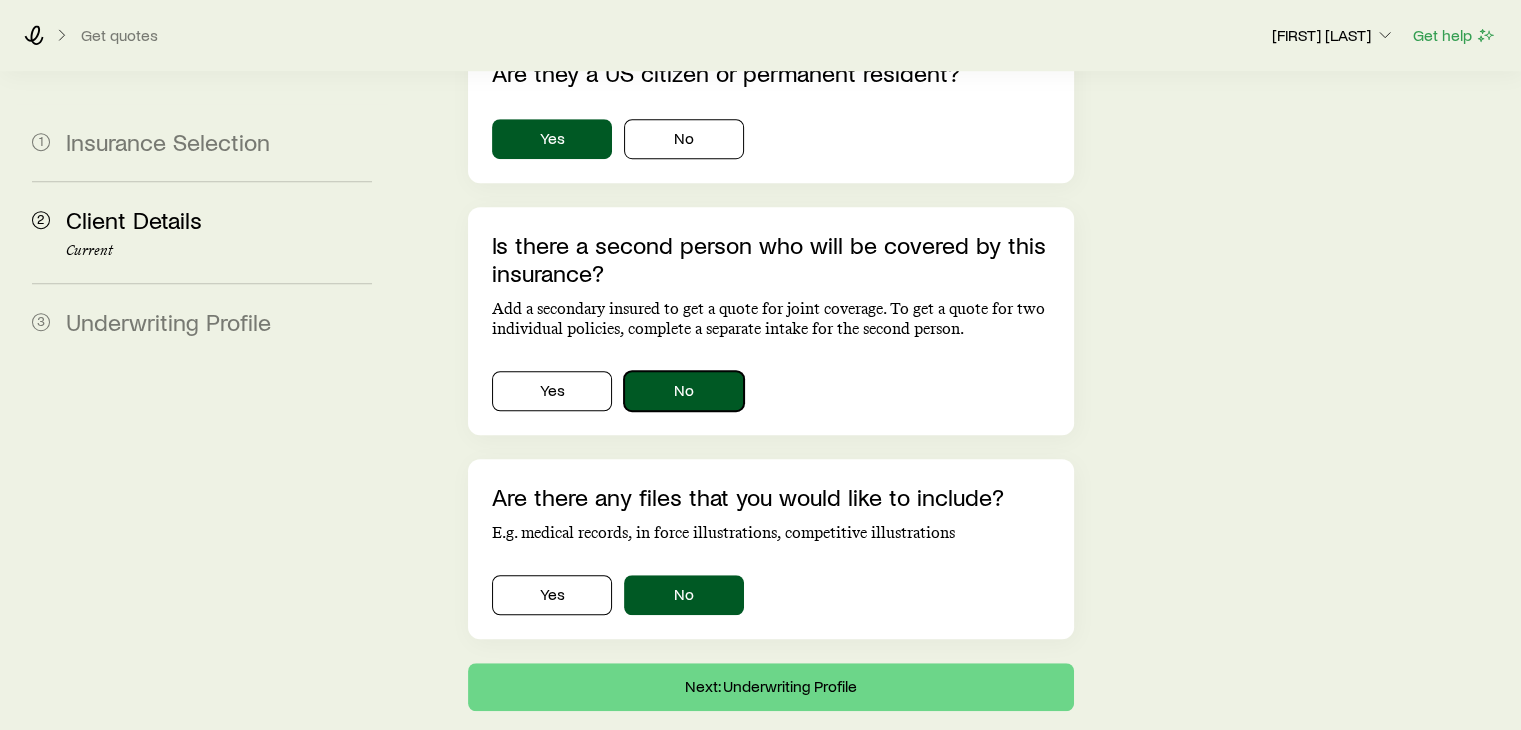 scroll, scrollTop: 1373, scrollLeft: 0, axis: vertical 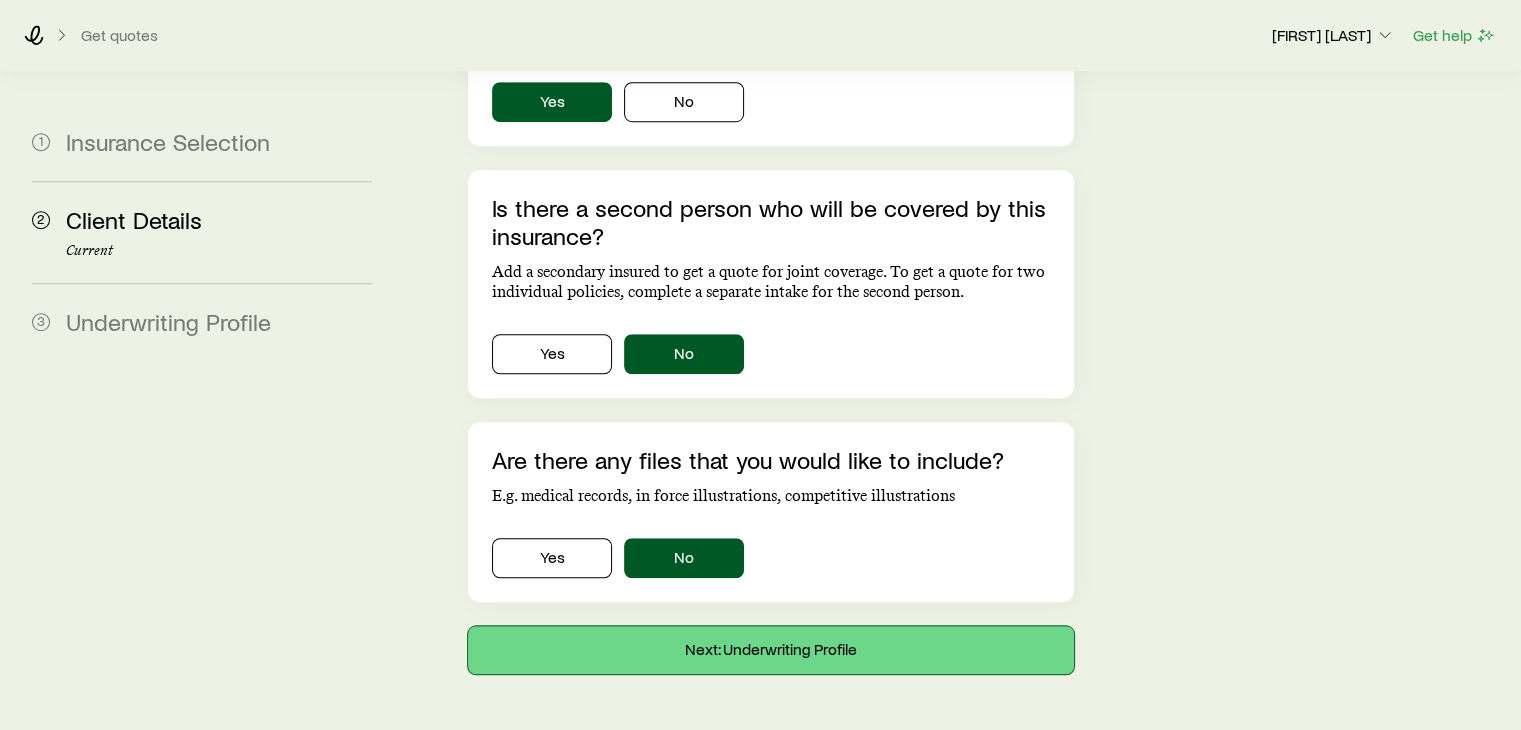 click on "Next: Underwriting Profile" at bounding box center [770, 650] 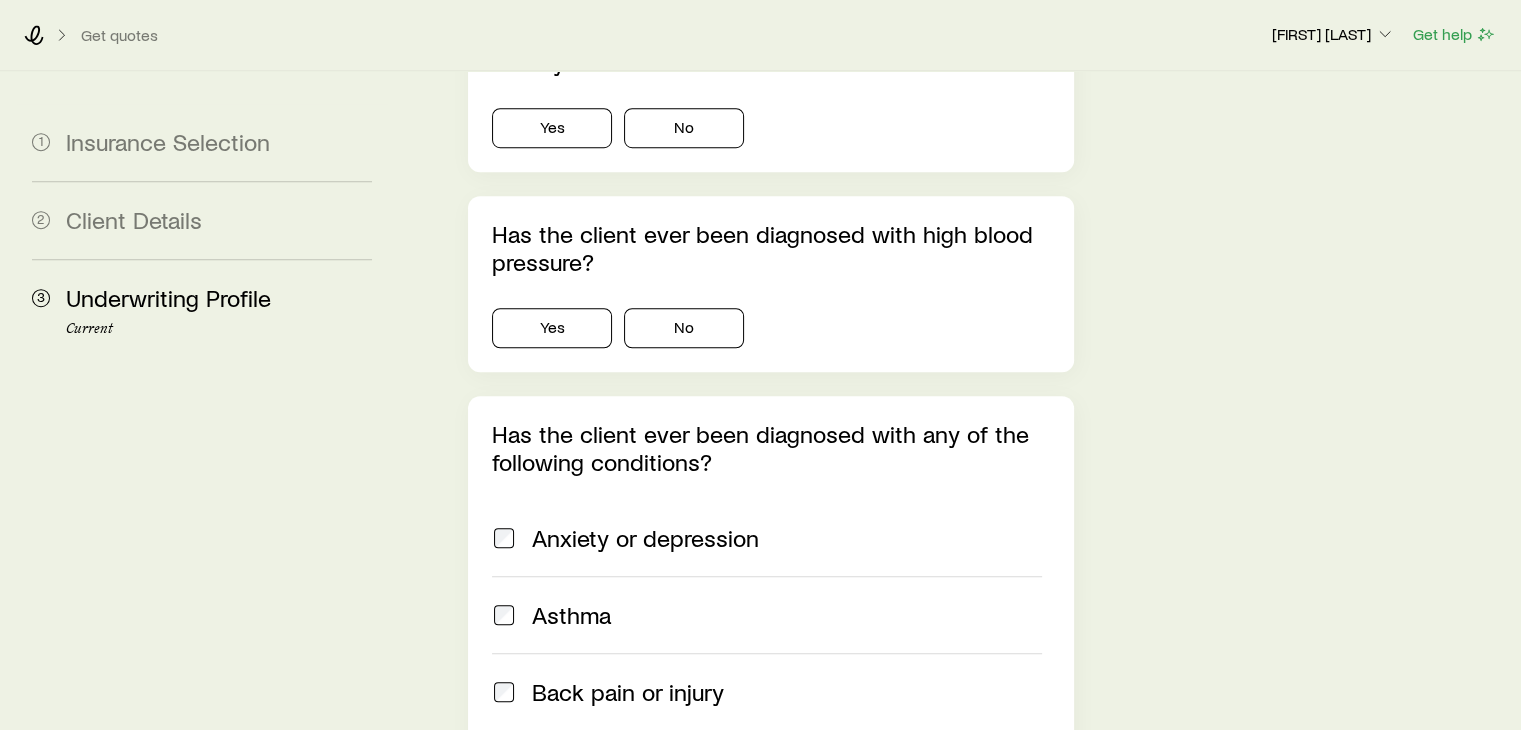 scroll, scrollTop: 0, scrollLeft: 0, axis: both 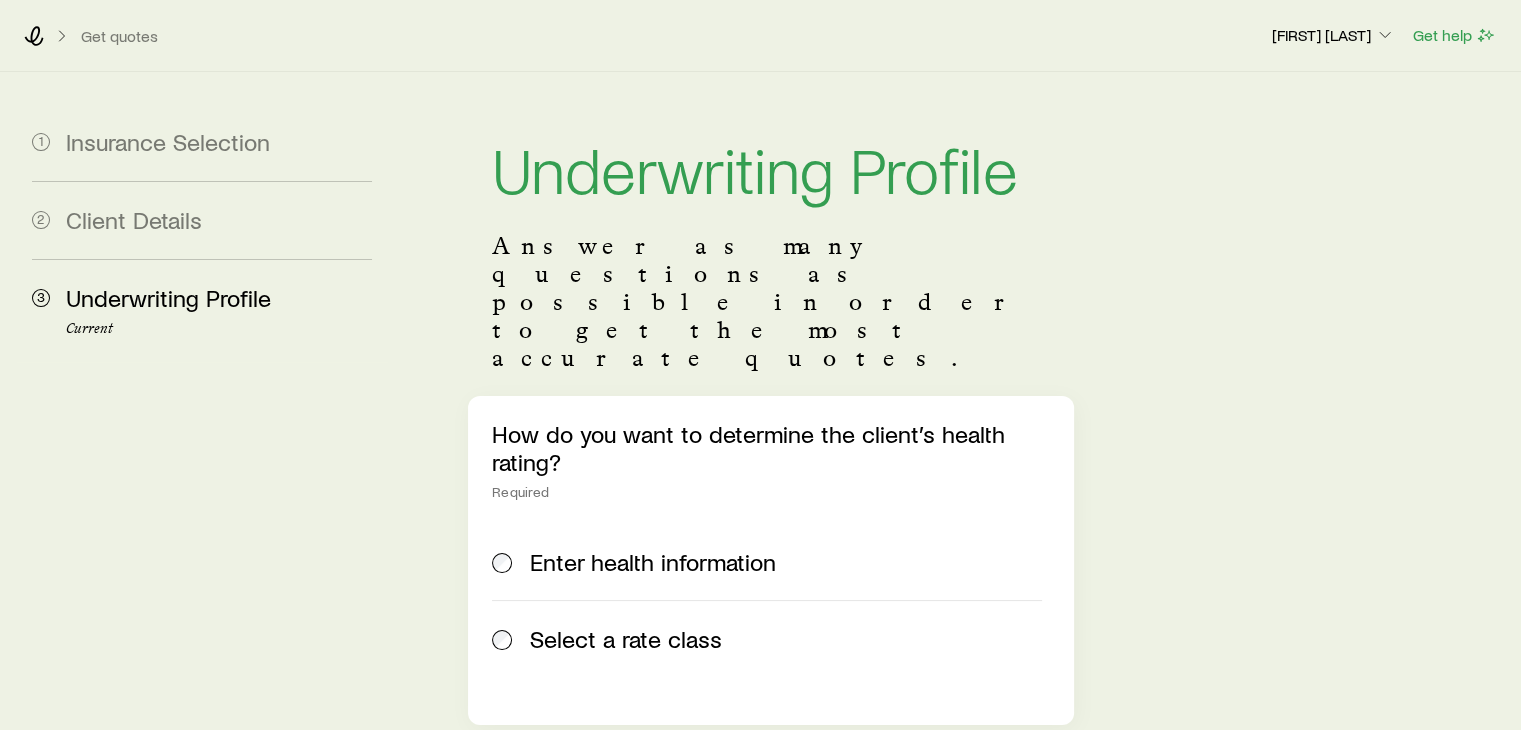 click on "Select a rate class" at bounding box center (626, 639) 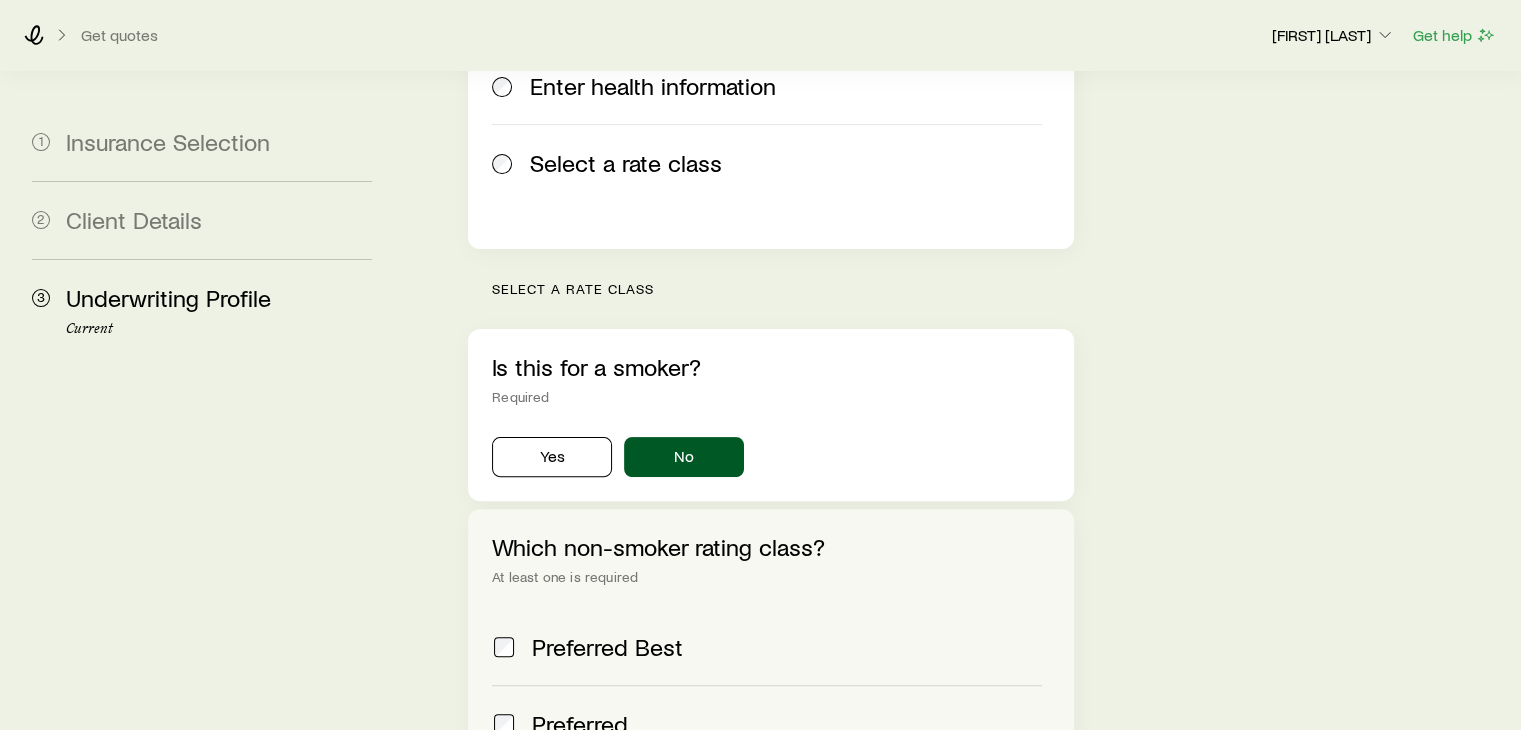scroll, scrollTop: 800, scrollLeft: 0, axis: vertical 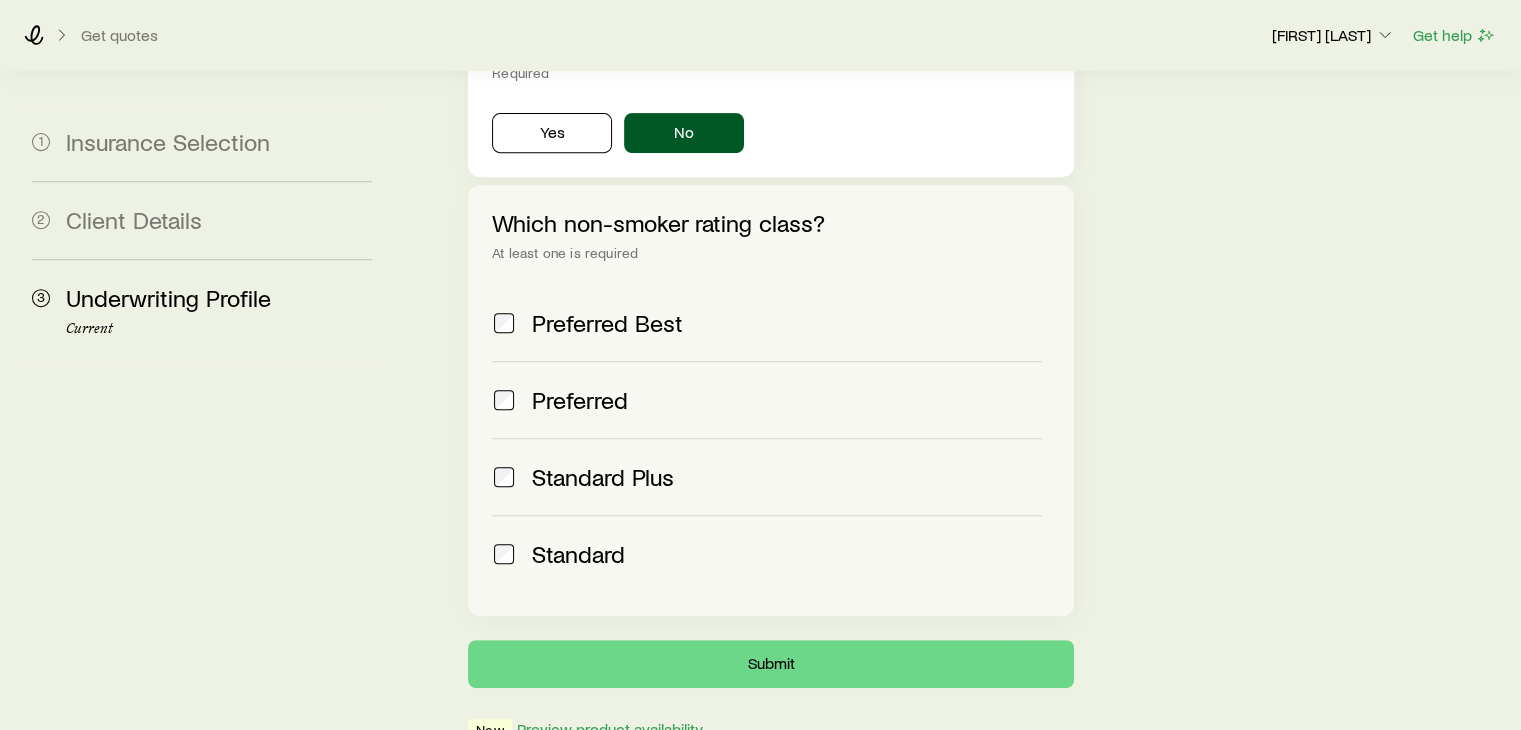 click on "Preferred Best" at bounding box center [607, 323] 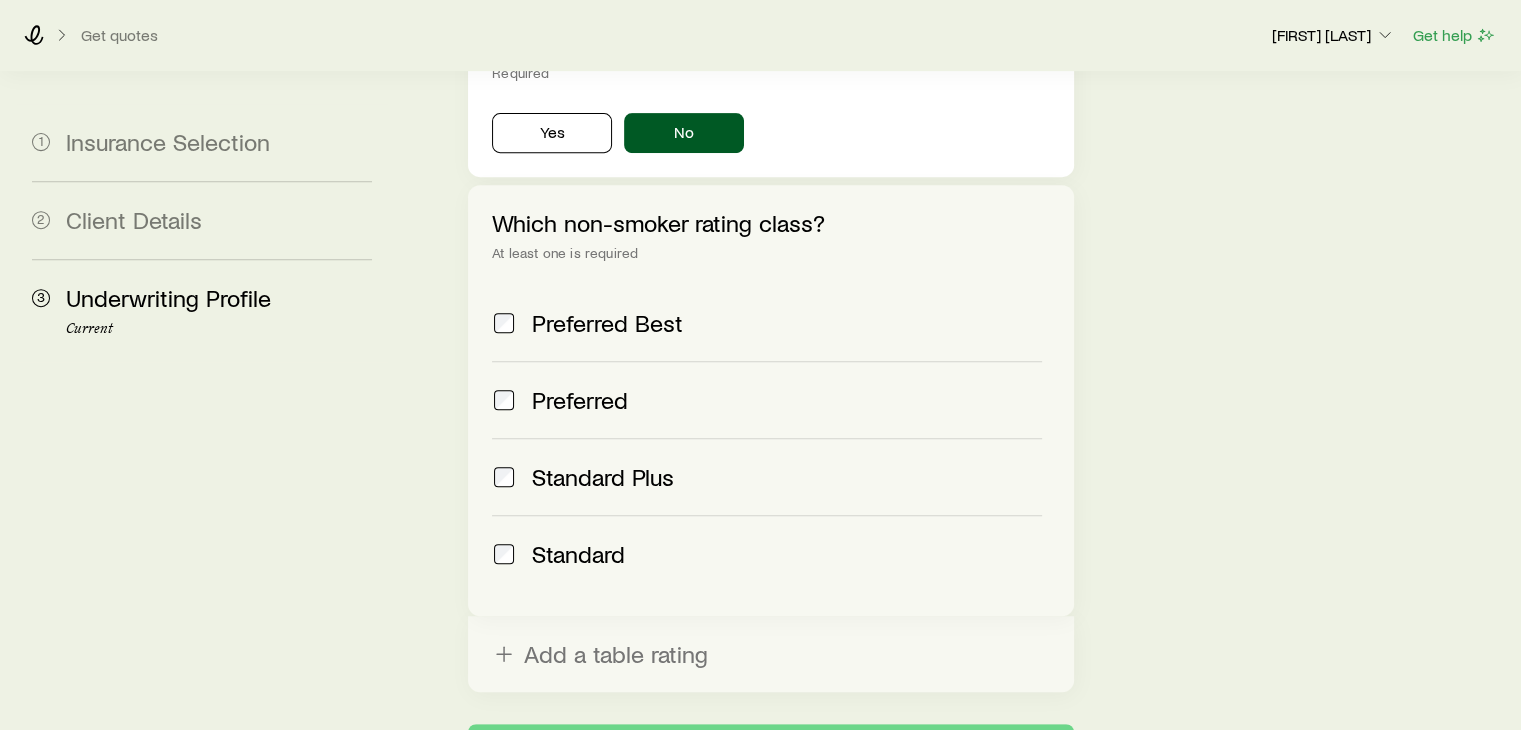 click on "Standard" at bounding box center [578, 554] 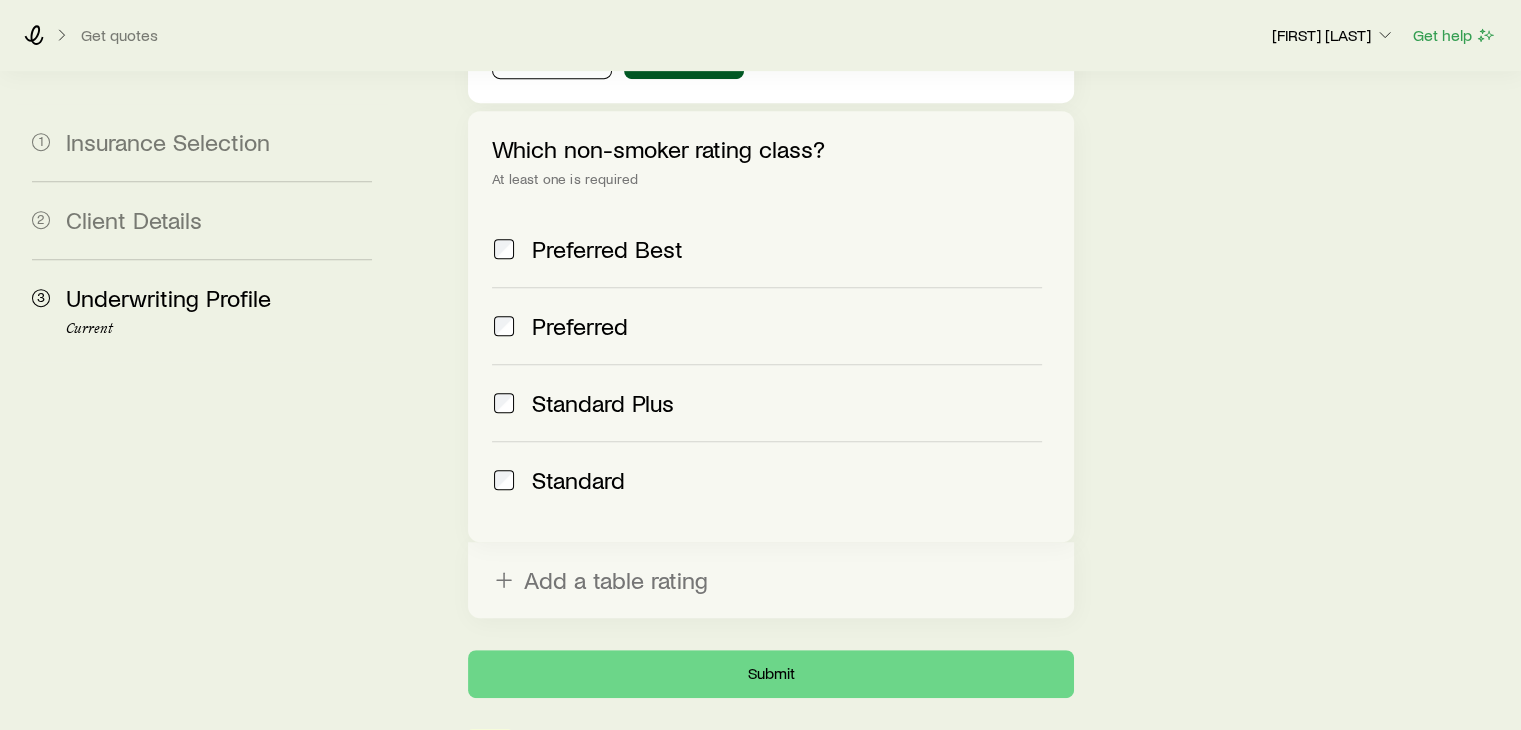 scroll, scrollTop: 924, scrollLeft: 0, axis: vertical 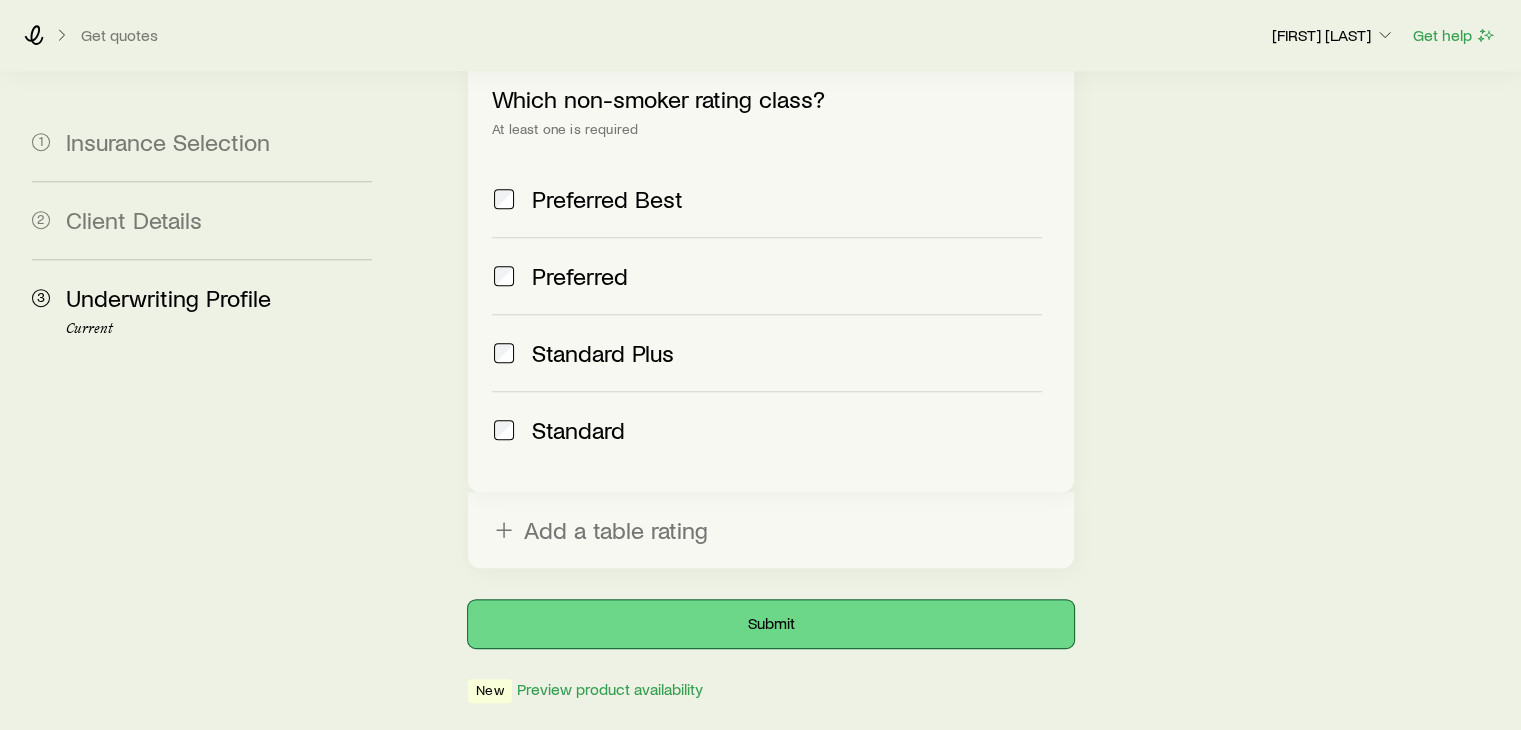 click on "Submit" at bounding box center [770, 624] 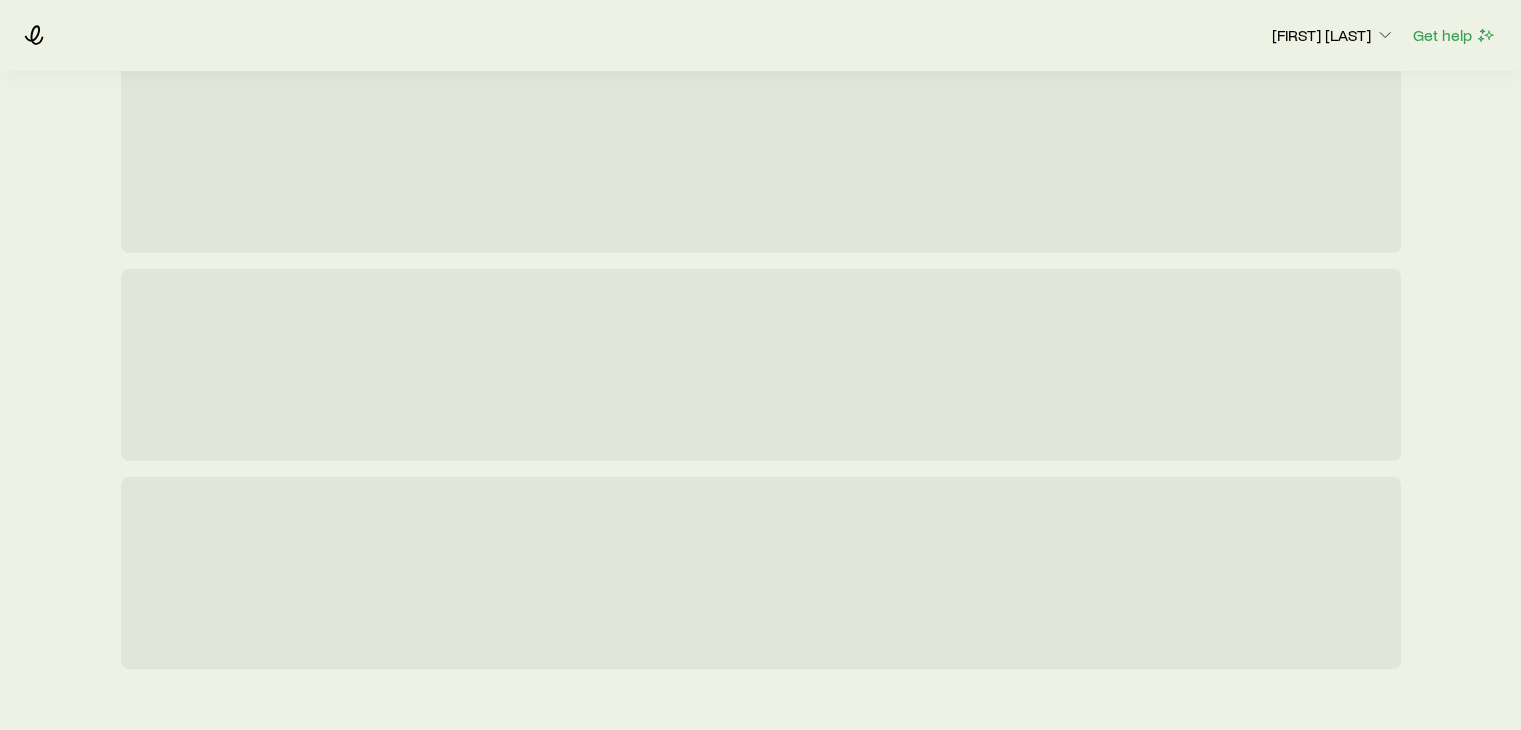 scroll, scrollTop: 500, scrollLeft: 0, axis: vertical 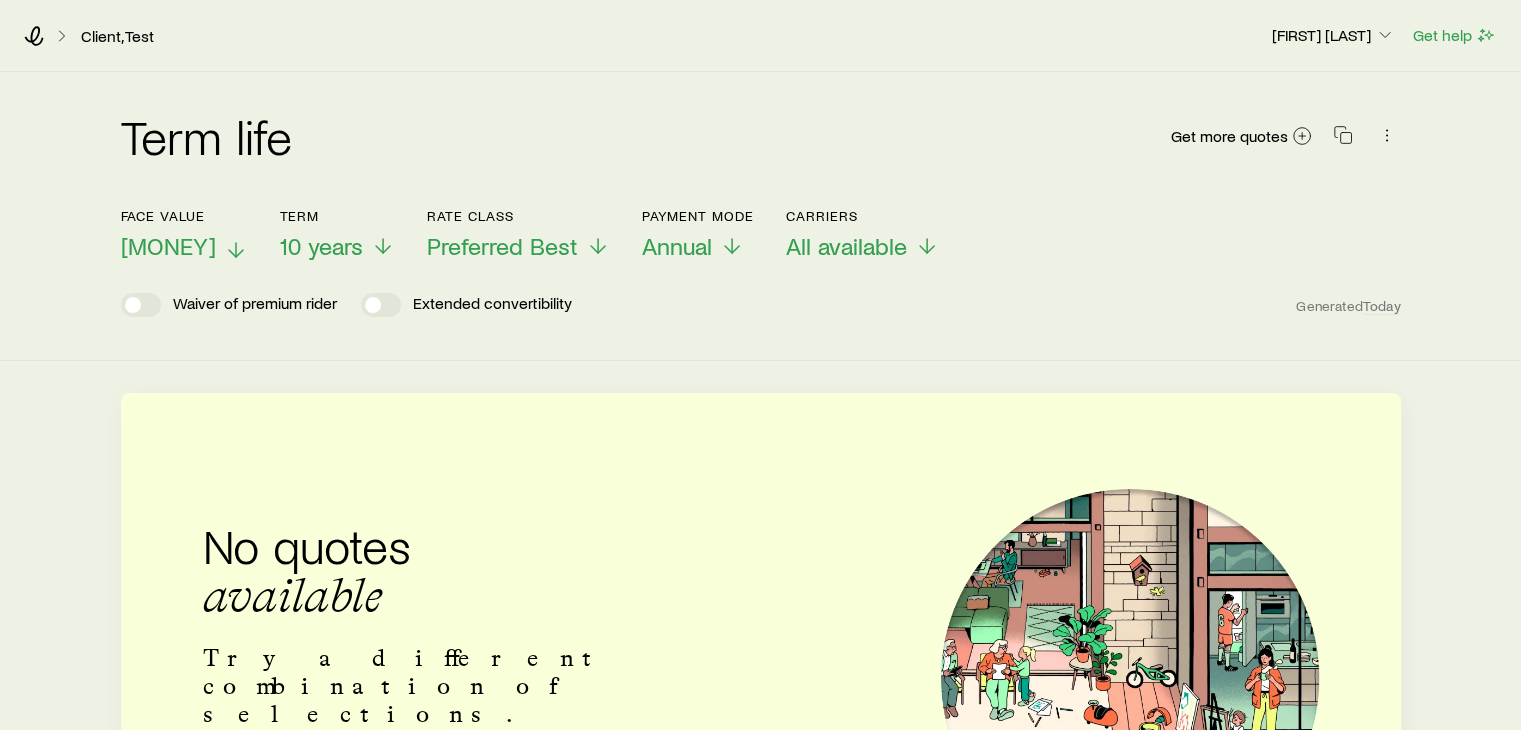 click 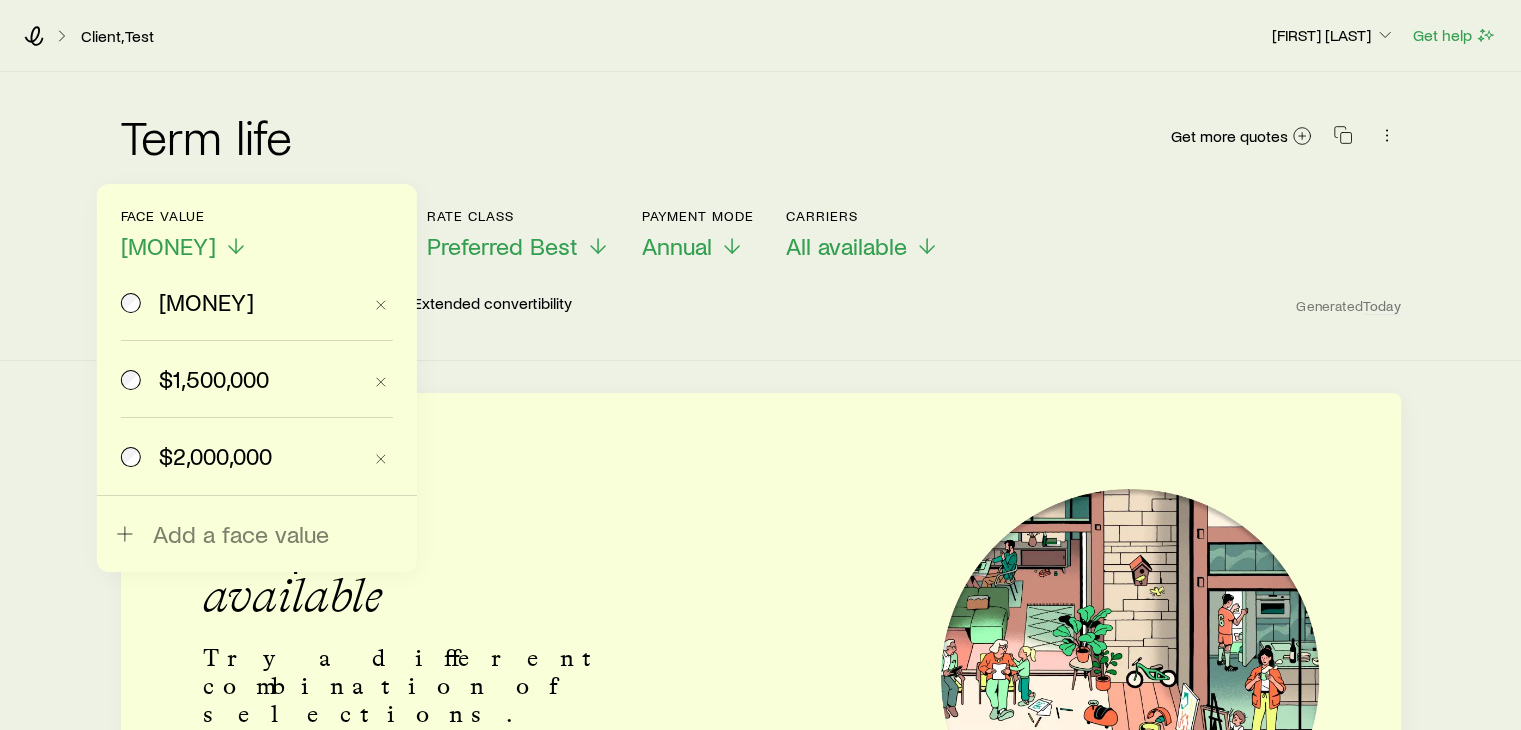 click on "Face value $1,000,000 $1,000,000 $1,500,000 $2,000,000 Add a face value Term 10 years Rate Class Preferred Best Payment Mode Annual Carriers All available Waiver of premium rider Extended convertibility Generated  Today" at bounding box center (761, 268) 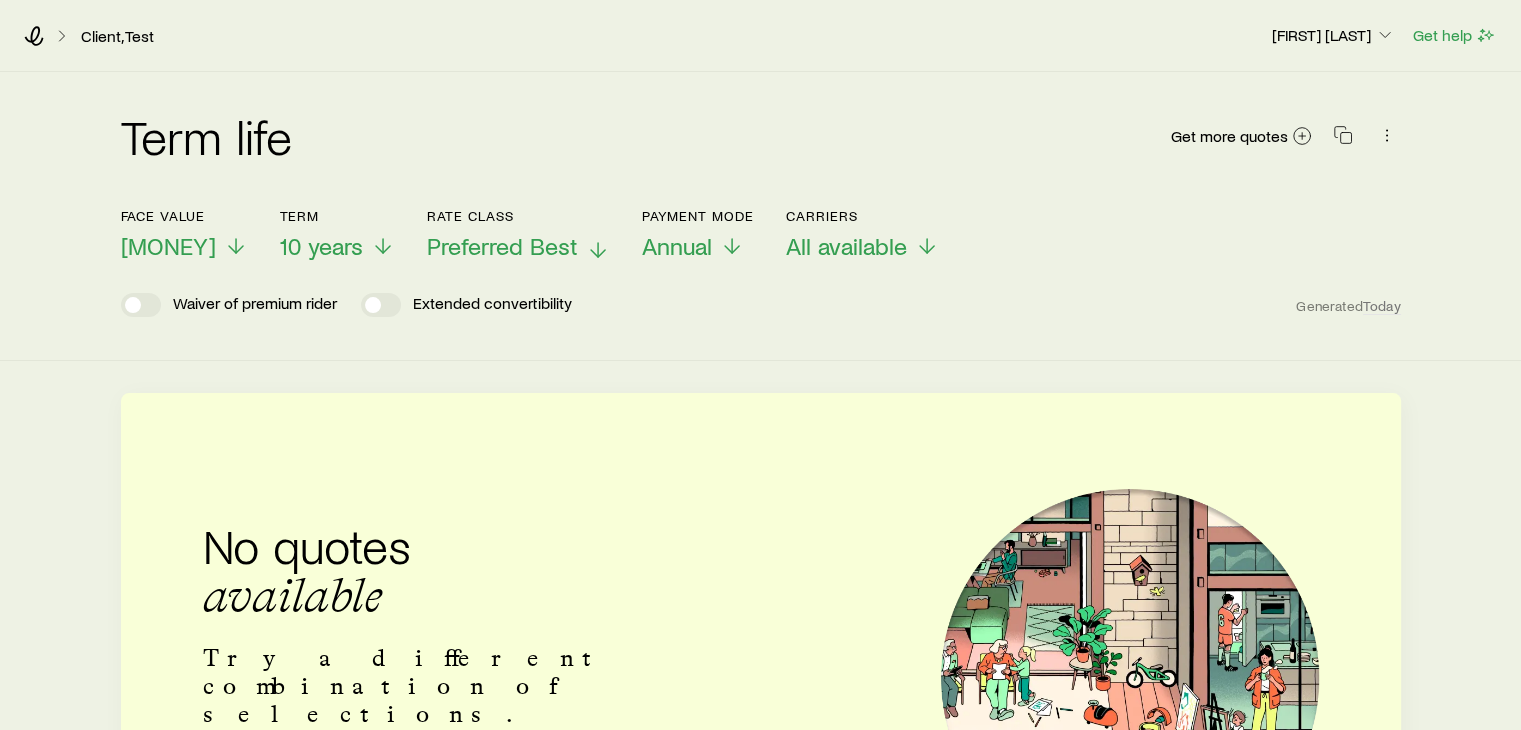 click on "Preferred Best" at bounding box center [502, 246] 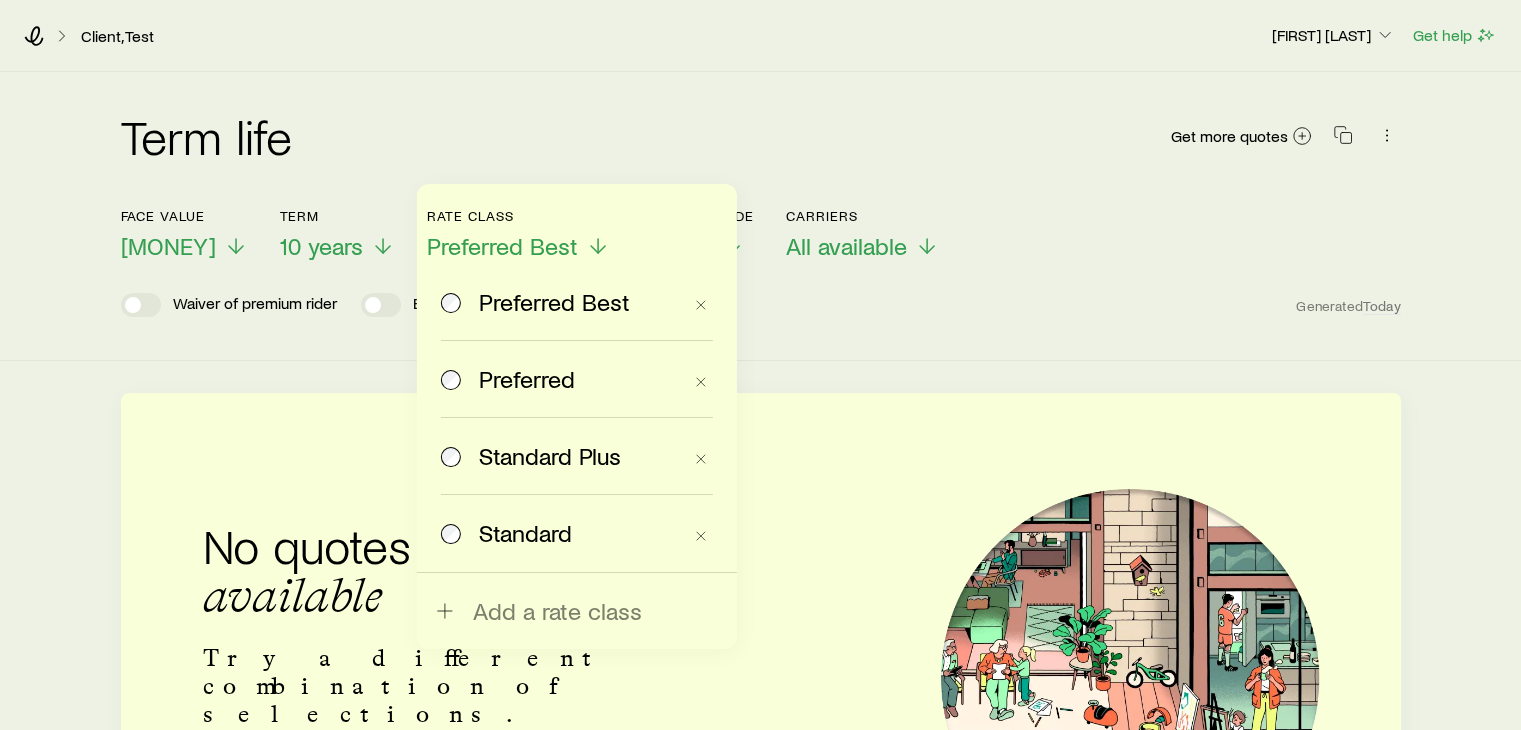 click on "Standard" at bounding box center [525, 533] 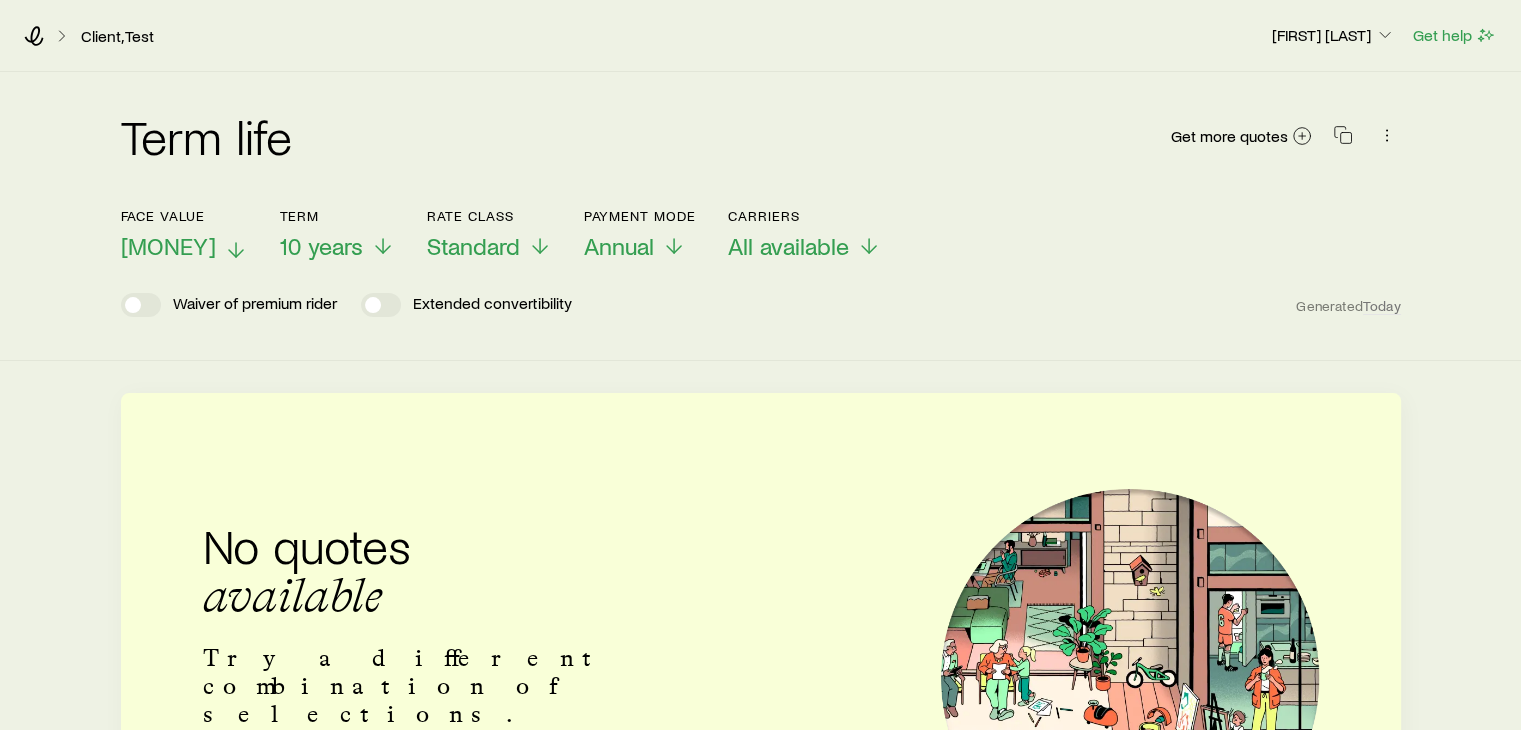 click 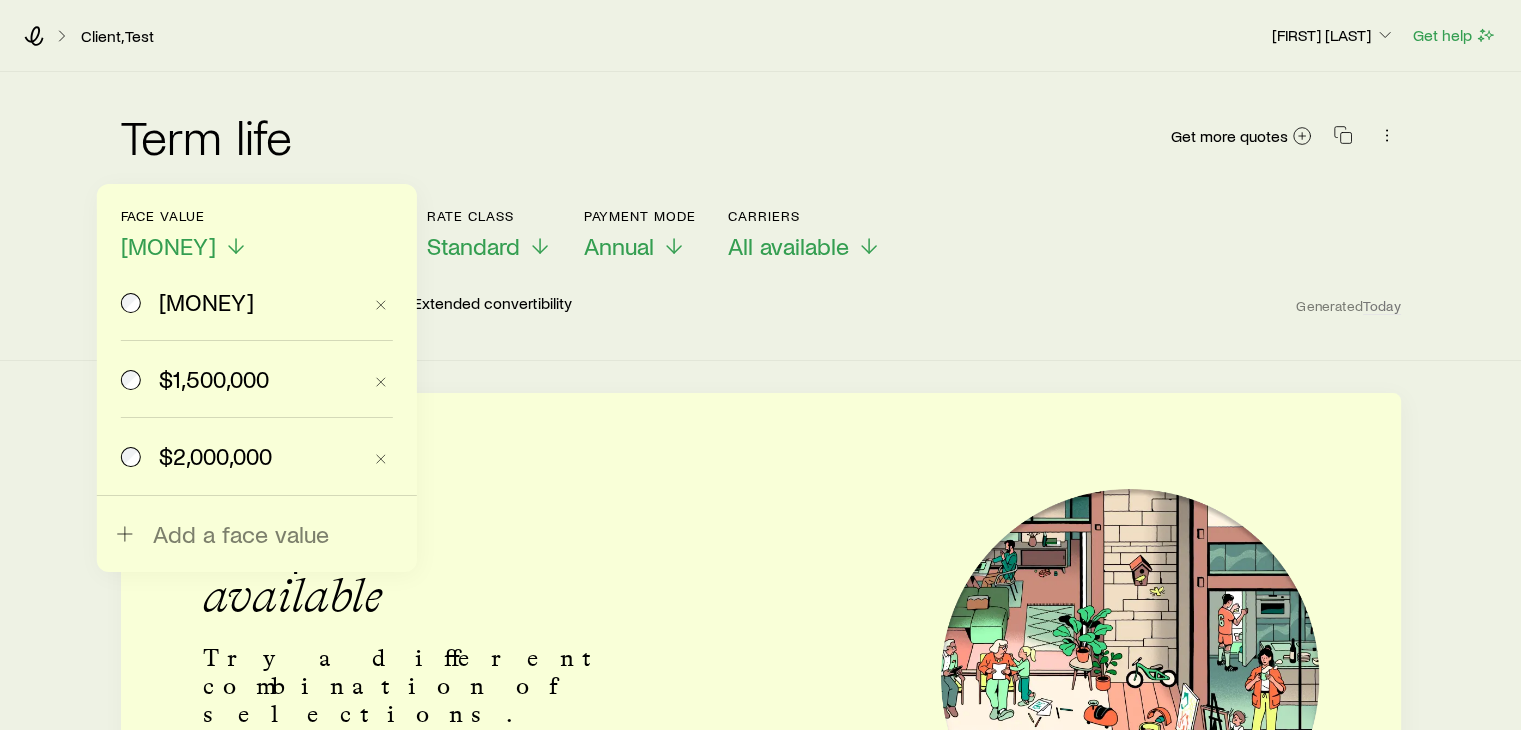 click on "$1,500,000" at bounding box center [214, 379] 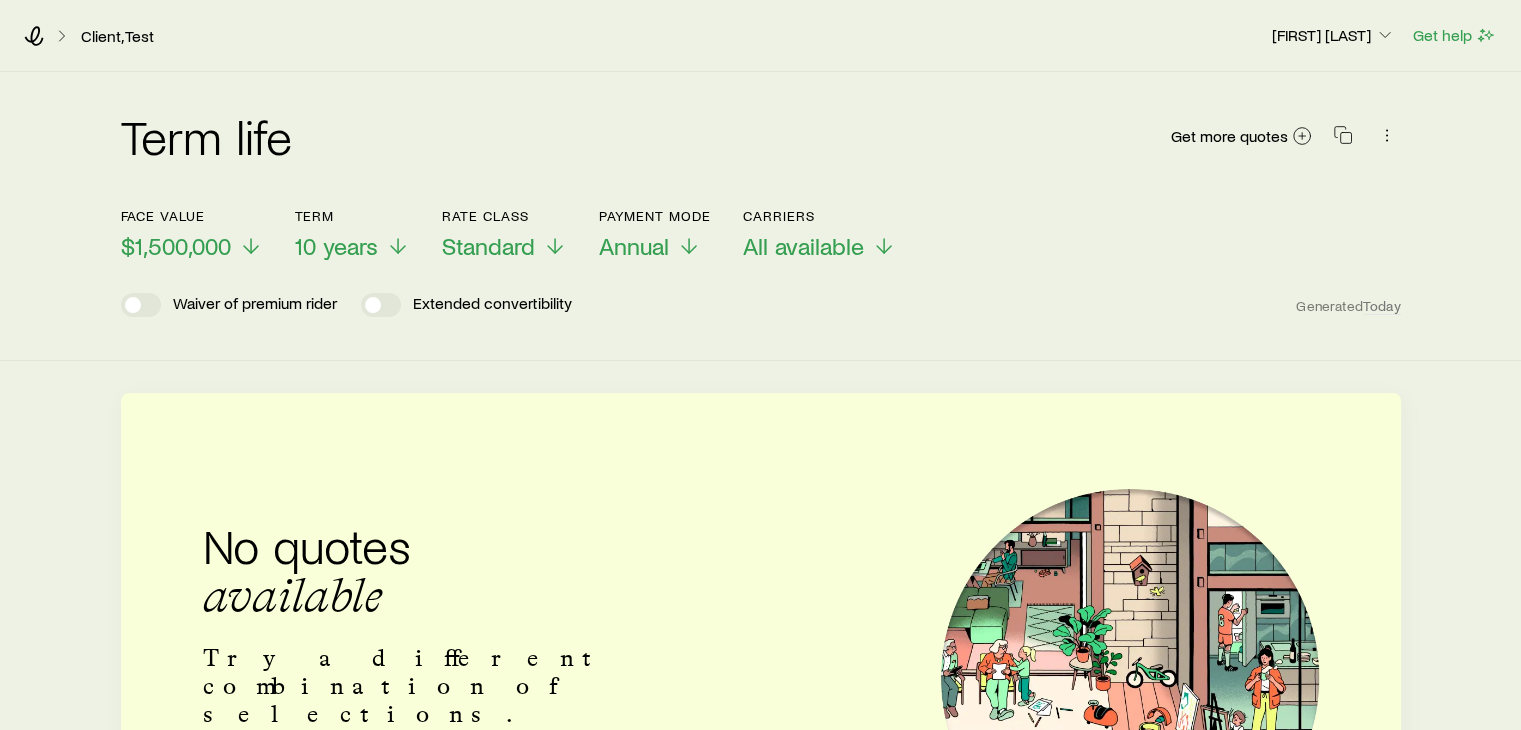 drag, startPoint x: 771, startPoint y: 352, endPoint x: 718, endPoint y: 335, distance: 55.65968 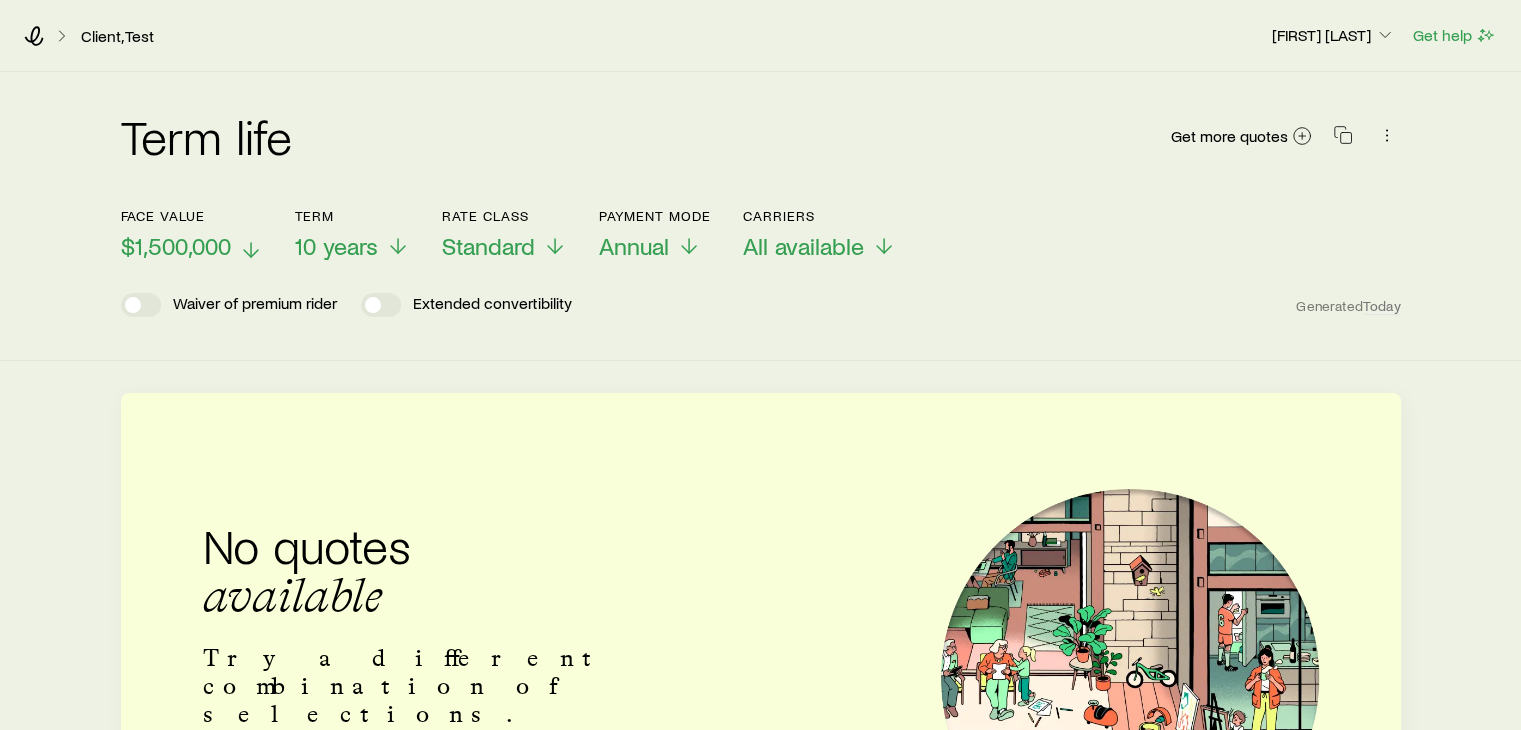 click 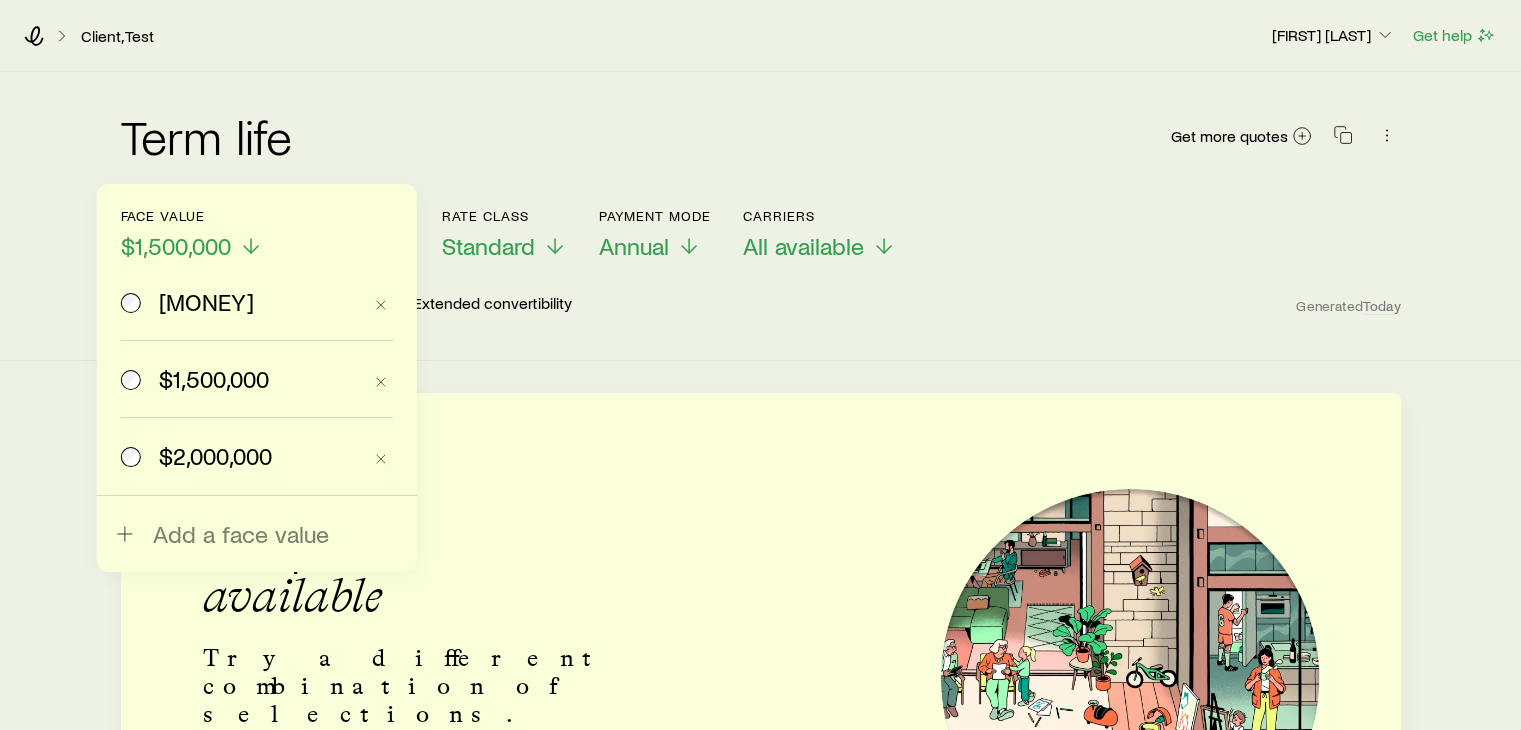 click on "$2,000,000" at bounding box center (215, 456) 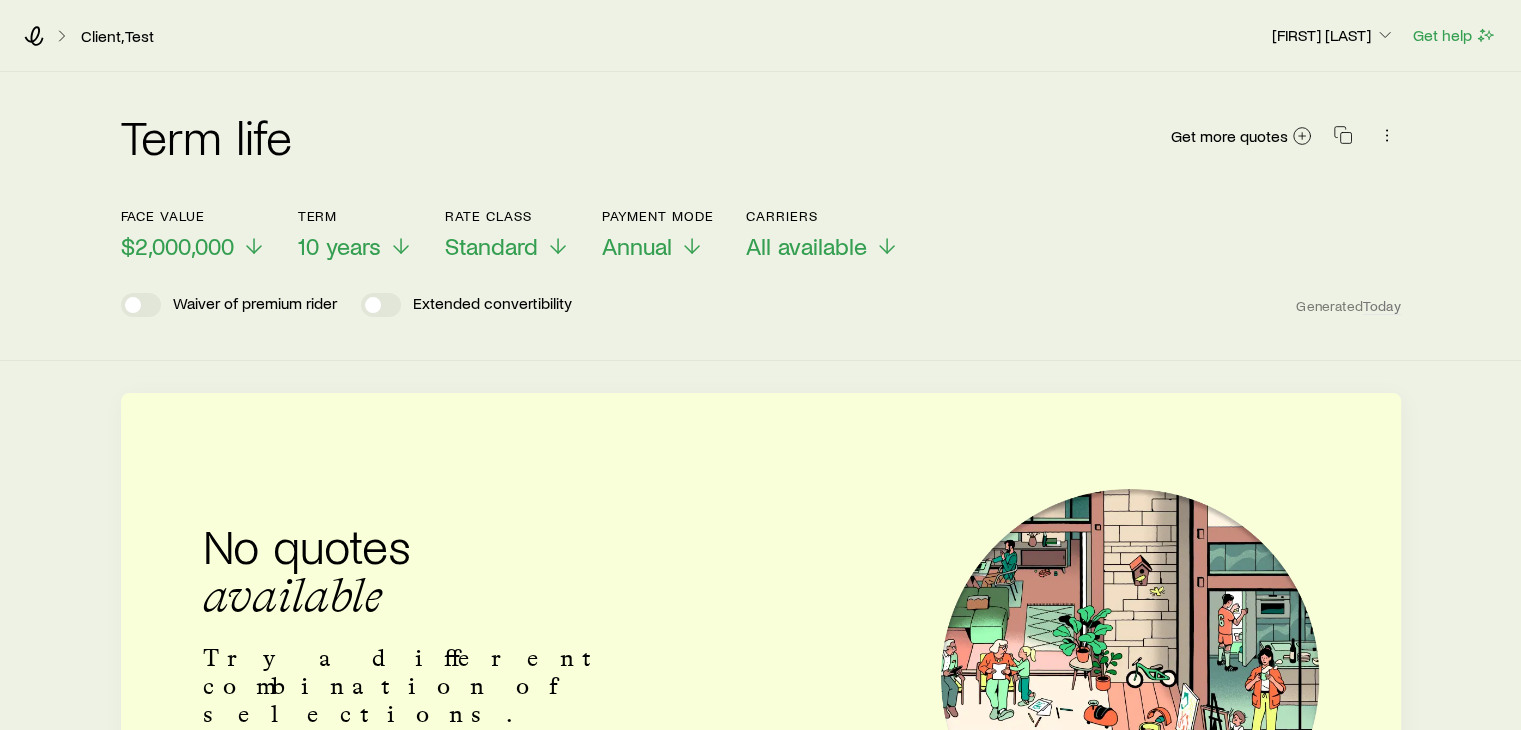 click on "Term life Get more quotes Face value $2,000,000 Term 10 years Rate Class Standard Payment Mode Annual Carriers All available Waiver of premium rider Extended convertibility Generated  Today" at bounding box center [760, 216] 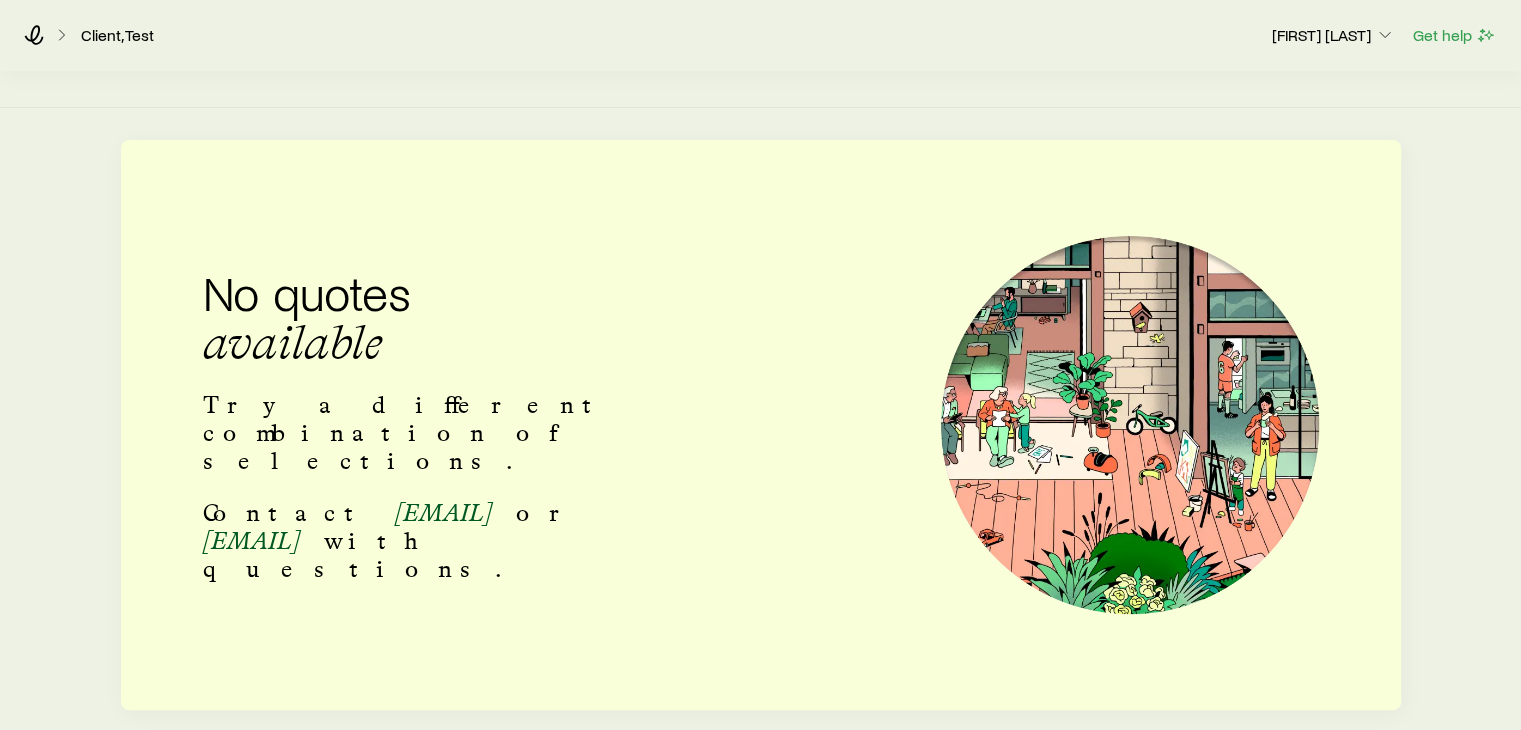 scroll, scrollTop: 0, scrollLeft: 0, axis: both 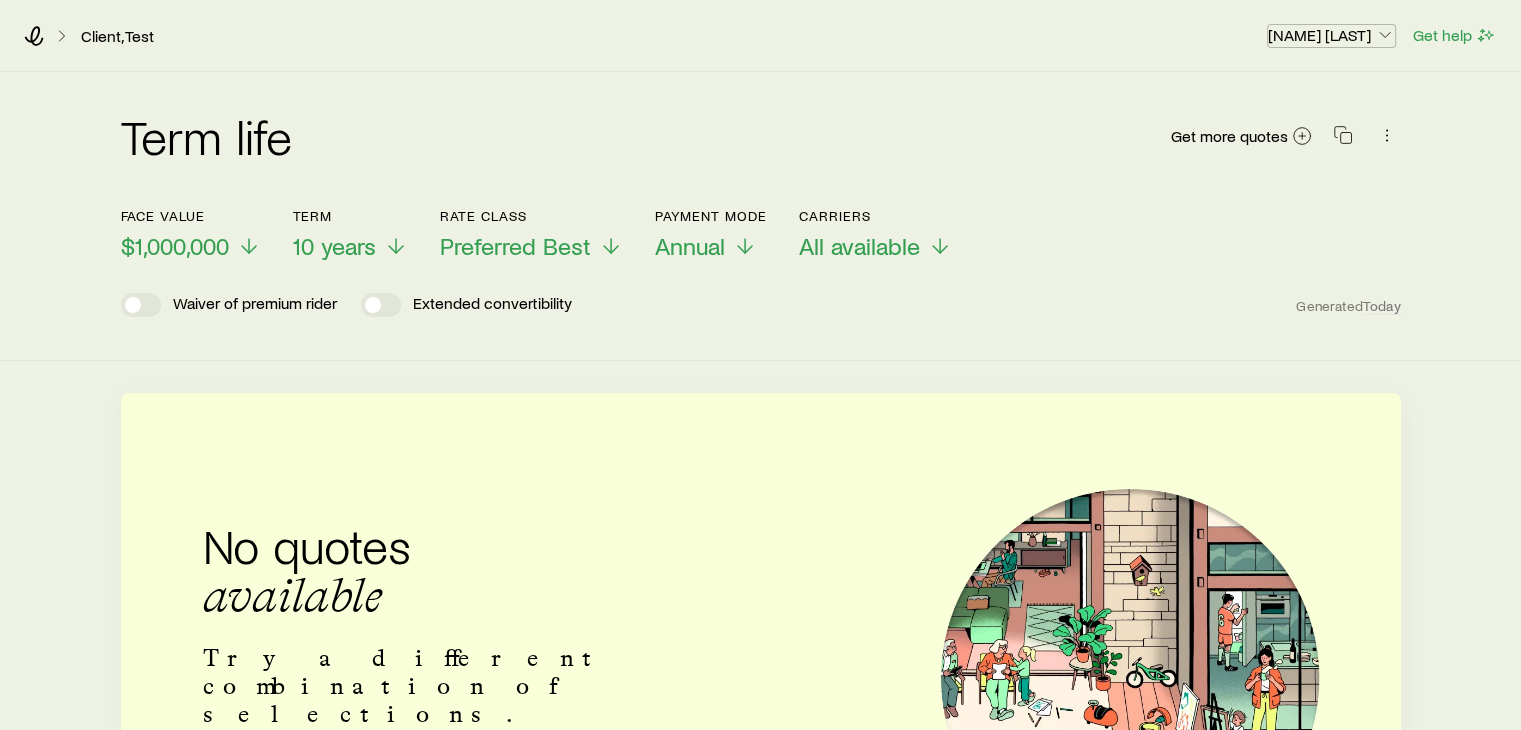 click on "[NAME] [LAST]" at bounding box center (1331, 35) 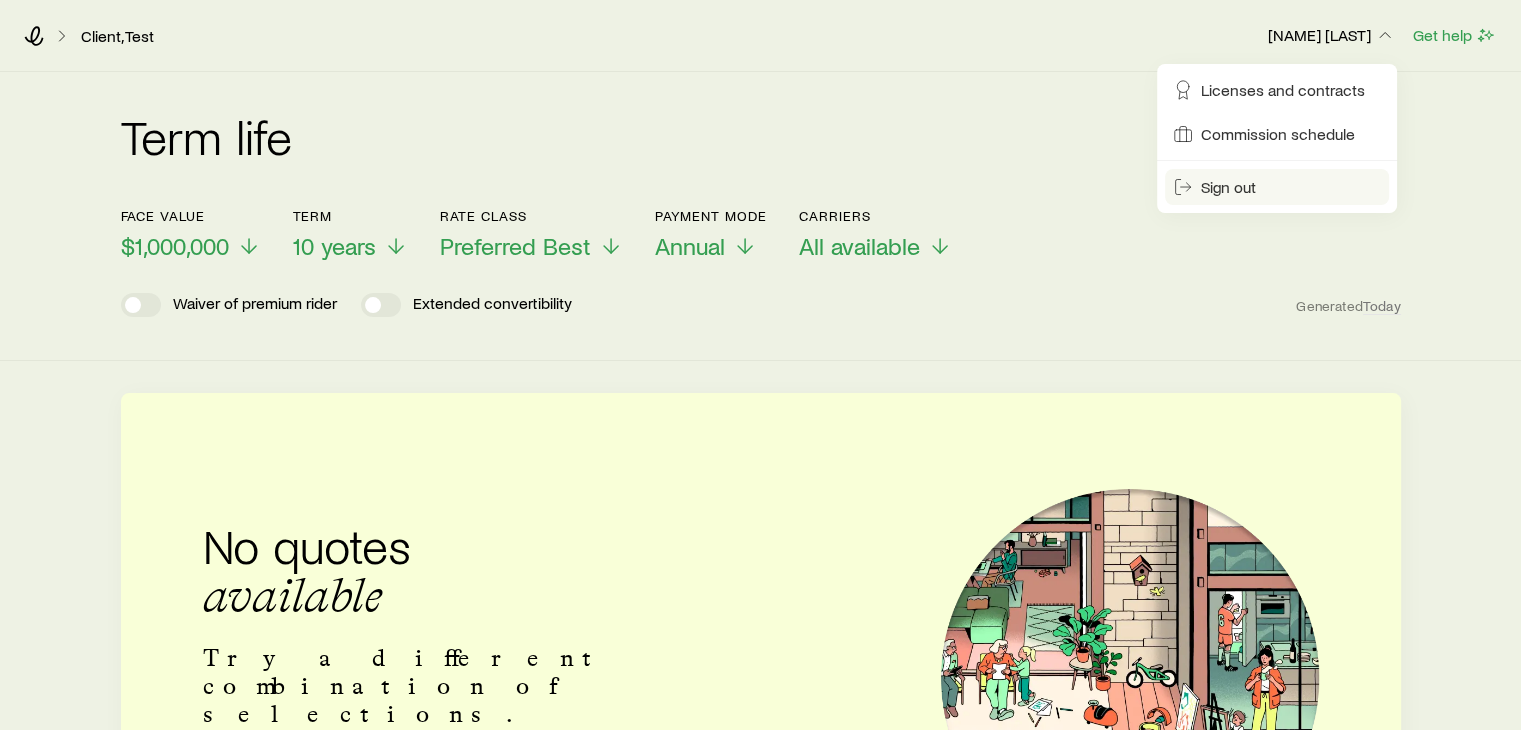 click on "Sign out" at bounding box center [1228, 187] 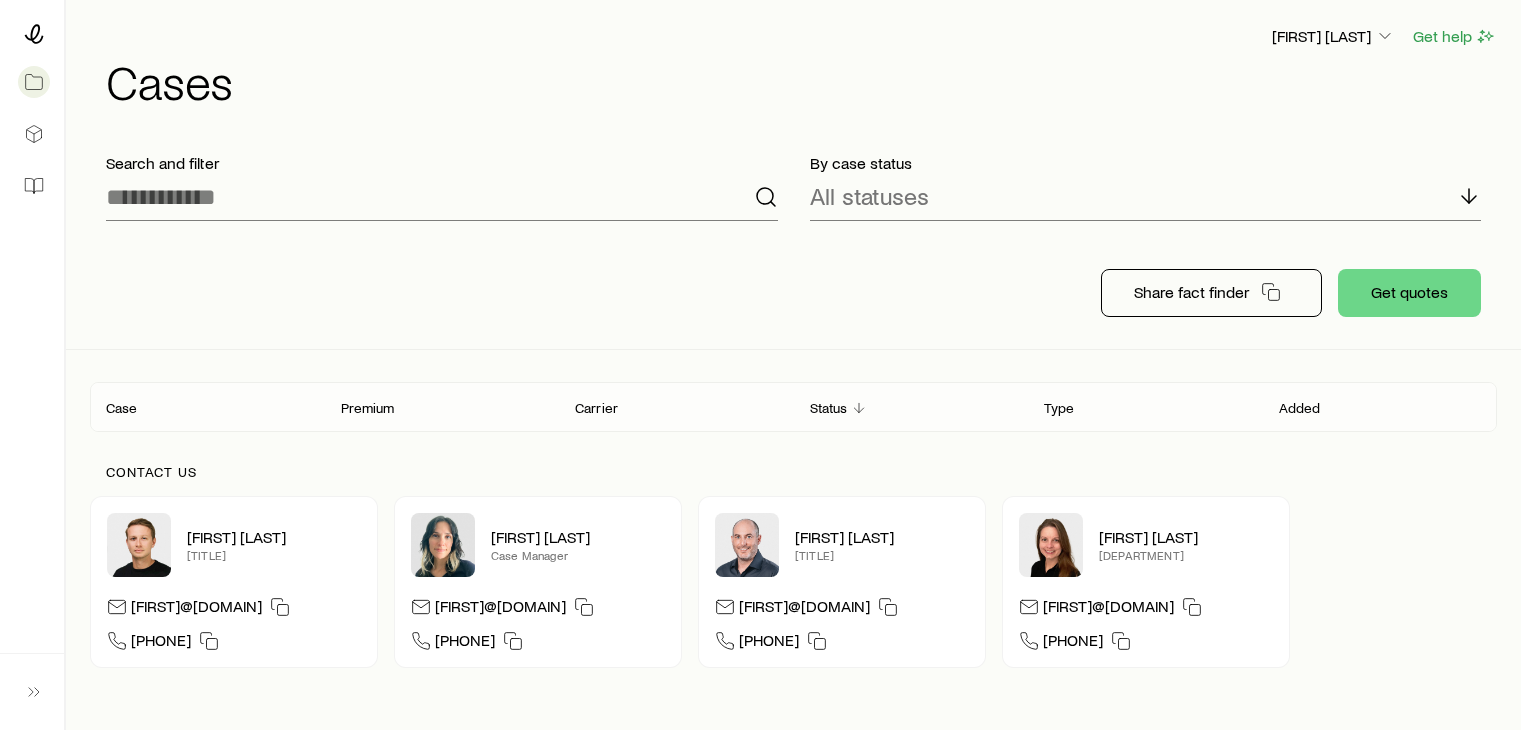 scroll, scrollTop: 0, scrollLeft: 0, axis: both 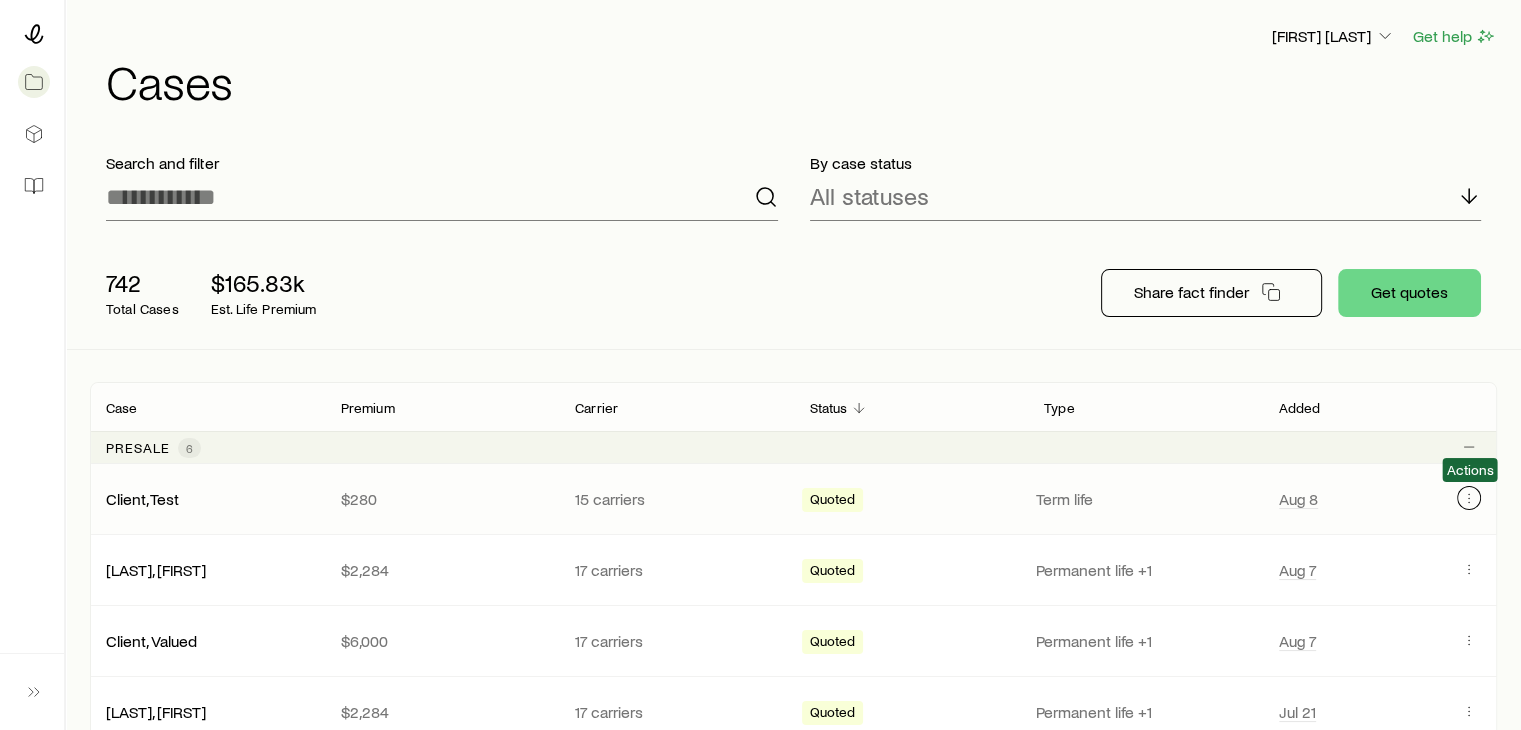 click 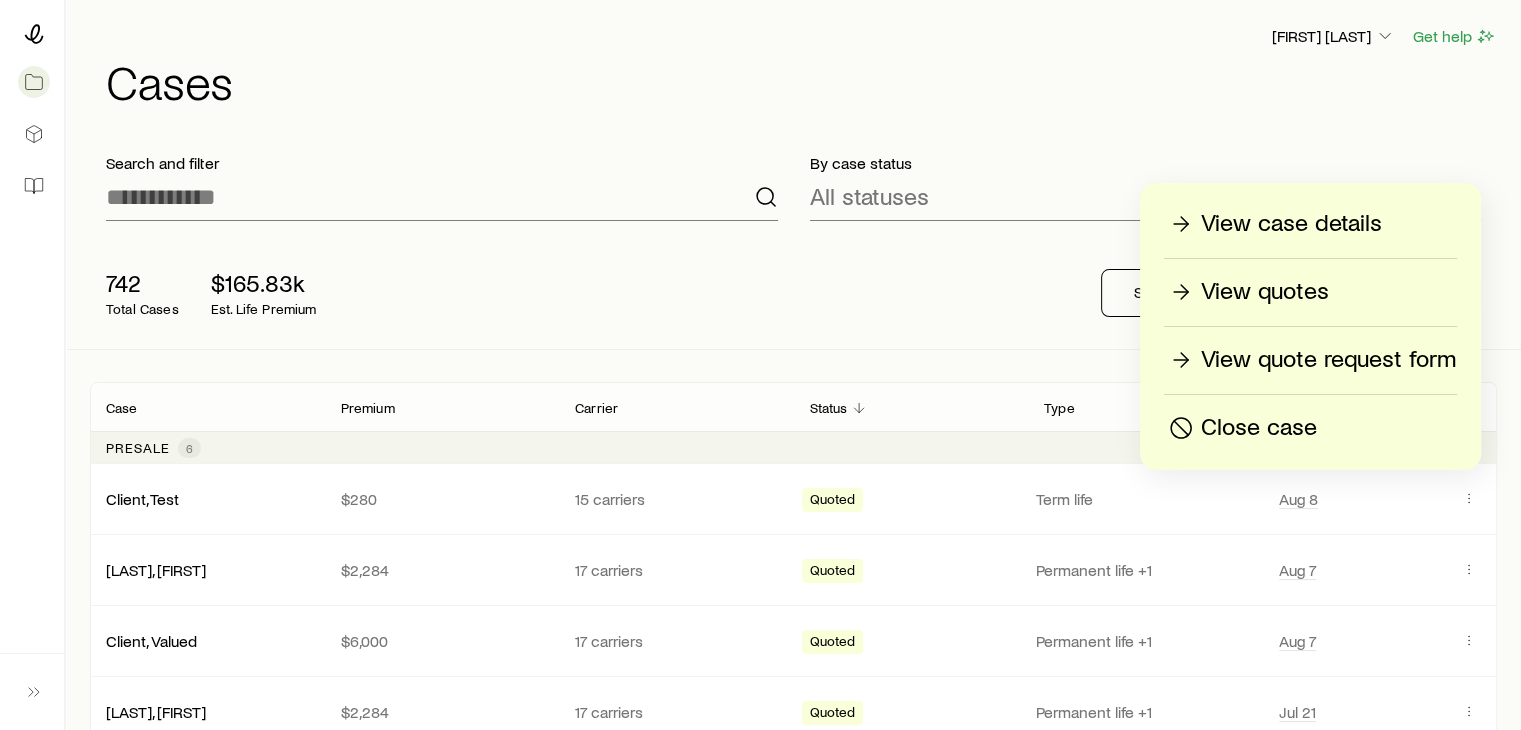 click on "View case details View quotes View quote request form Close case" at bounding box center (1310, 326) 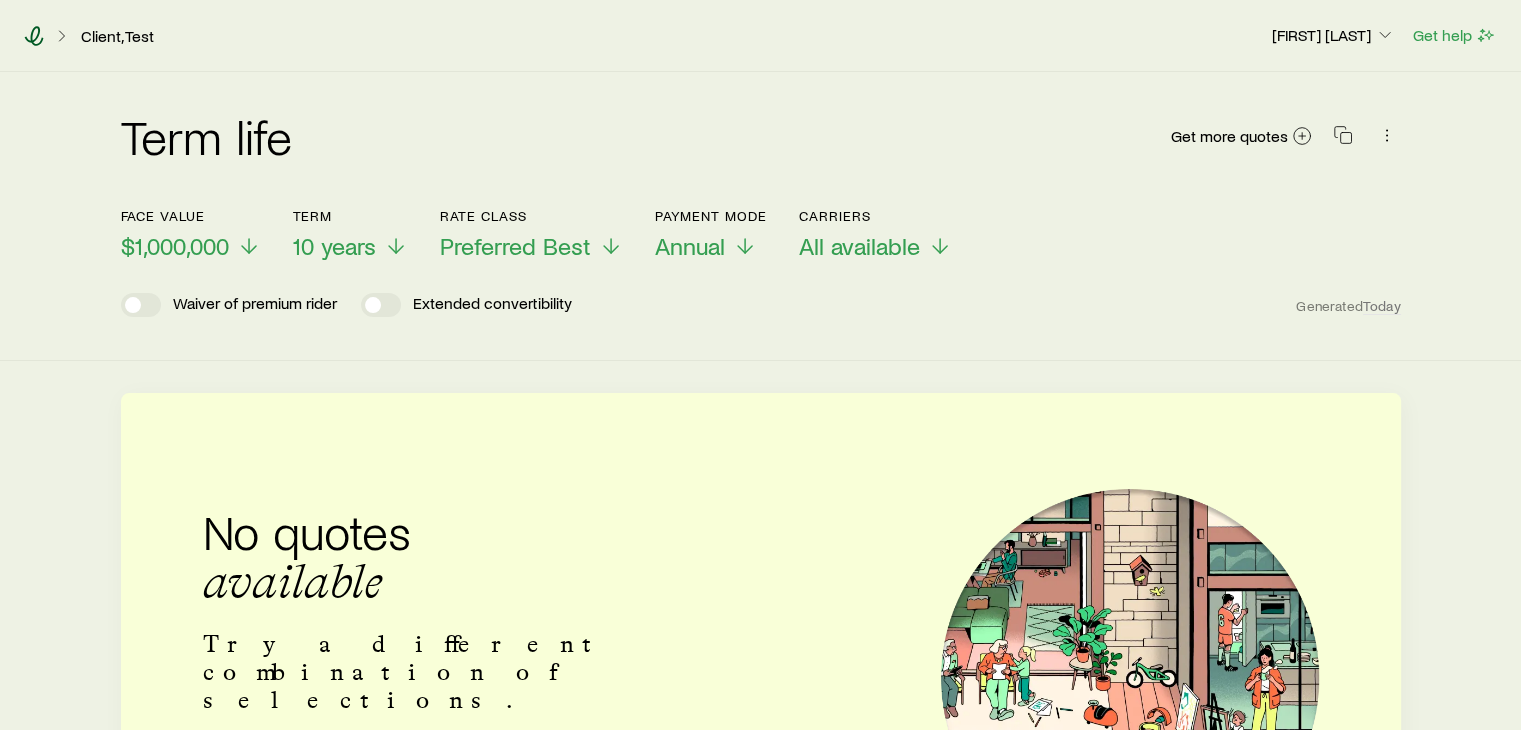 click 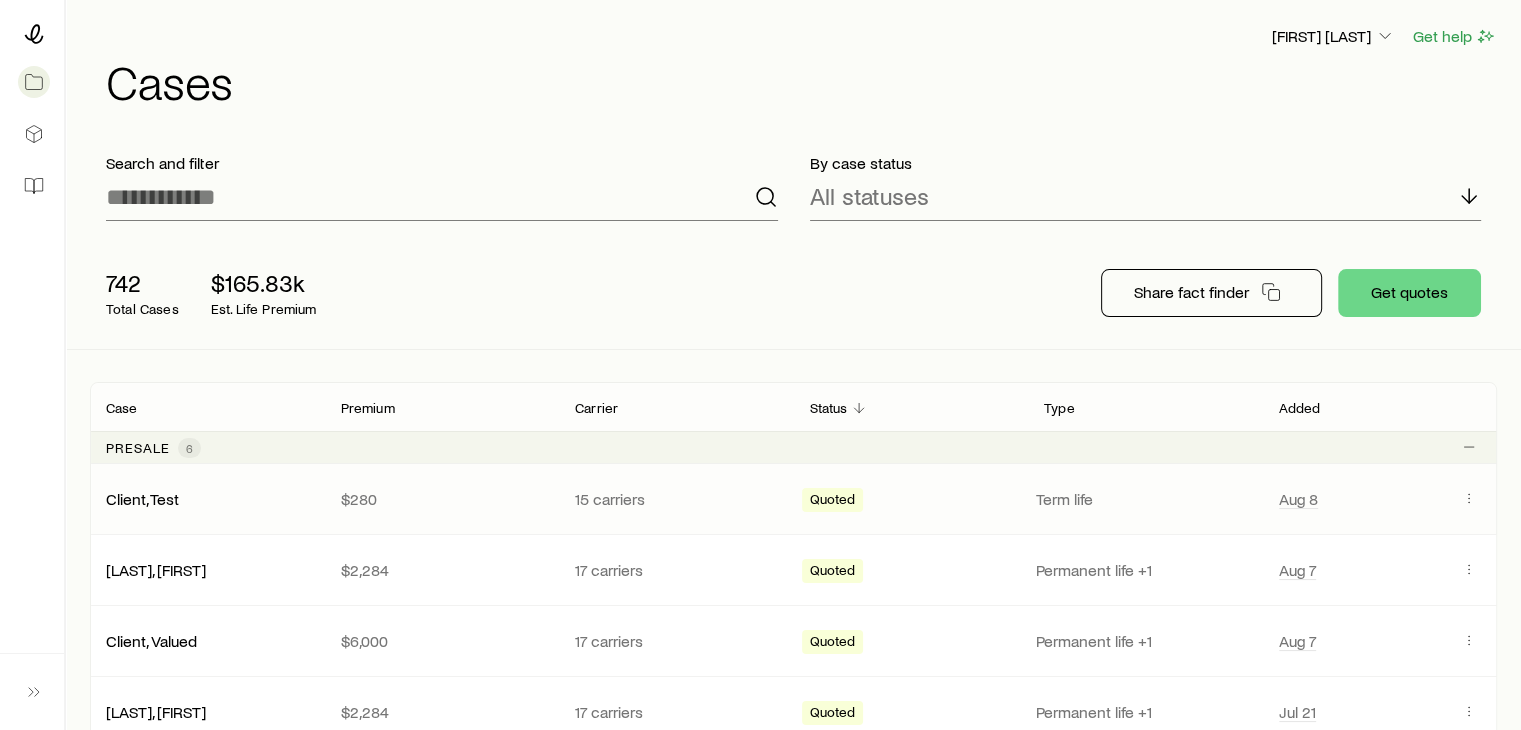click on "$280" at bounding box center (442, 499) 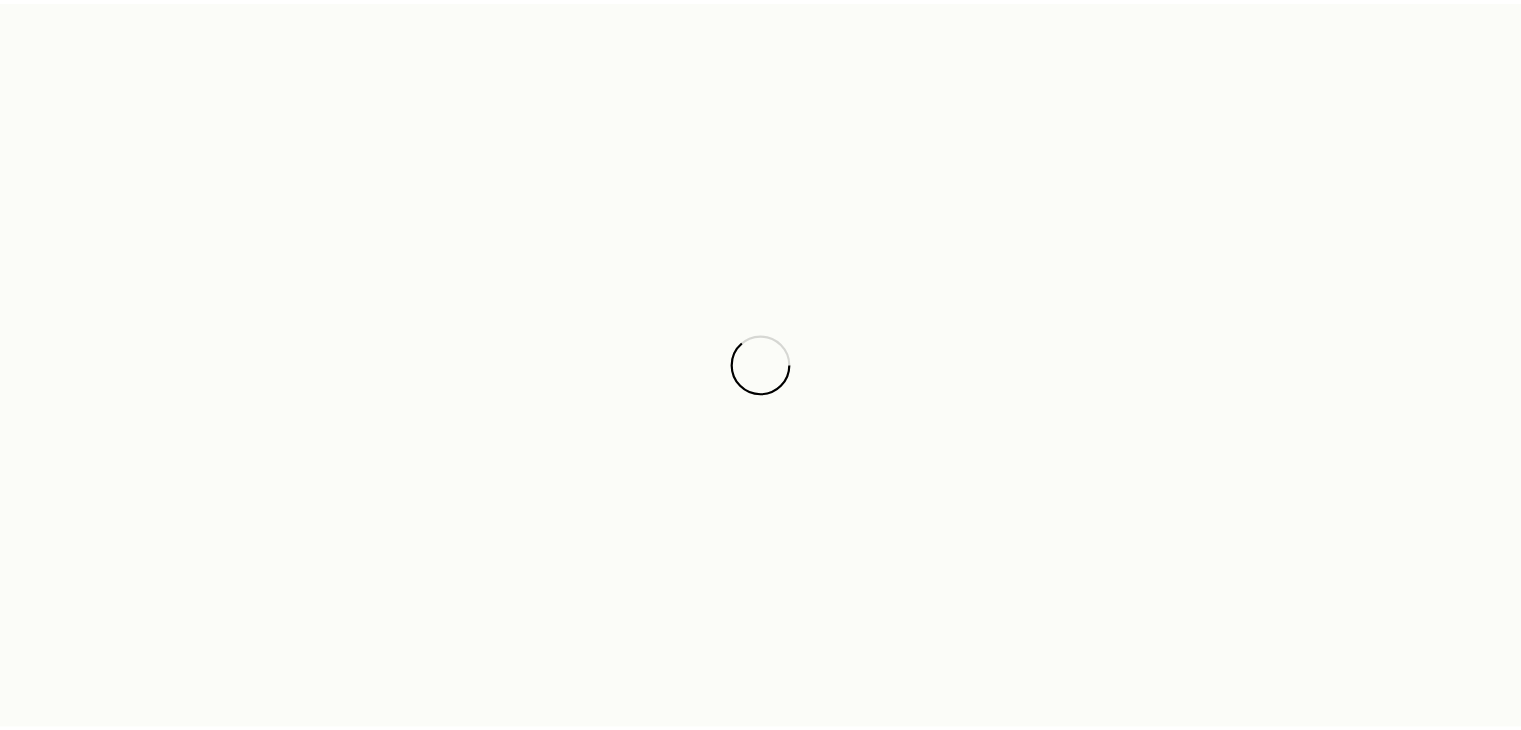 scroll, scrollTop: 0, scrollLeft: 0, axis: both 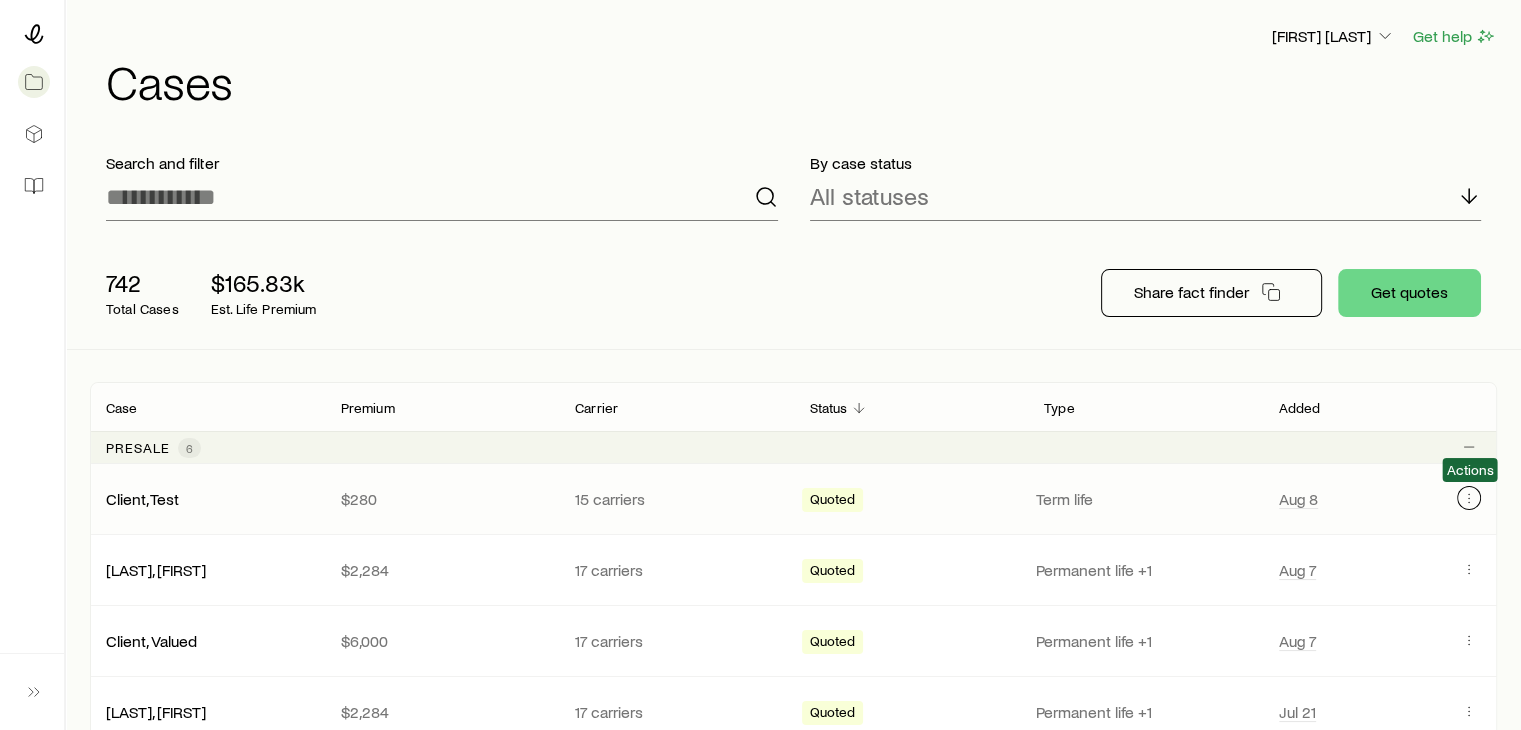 click 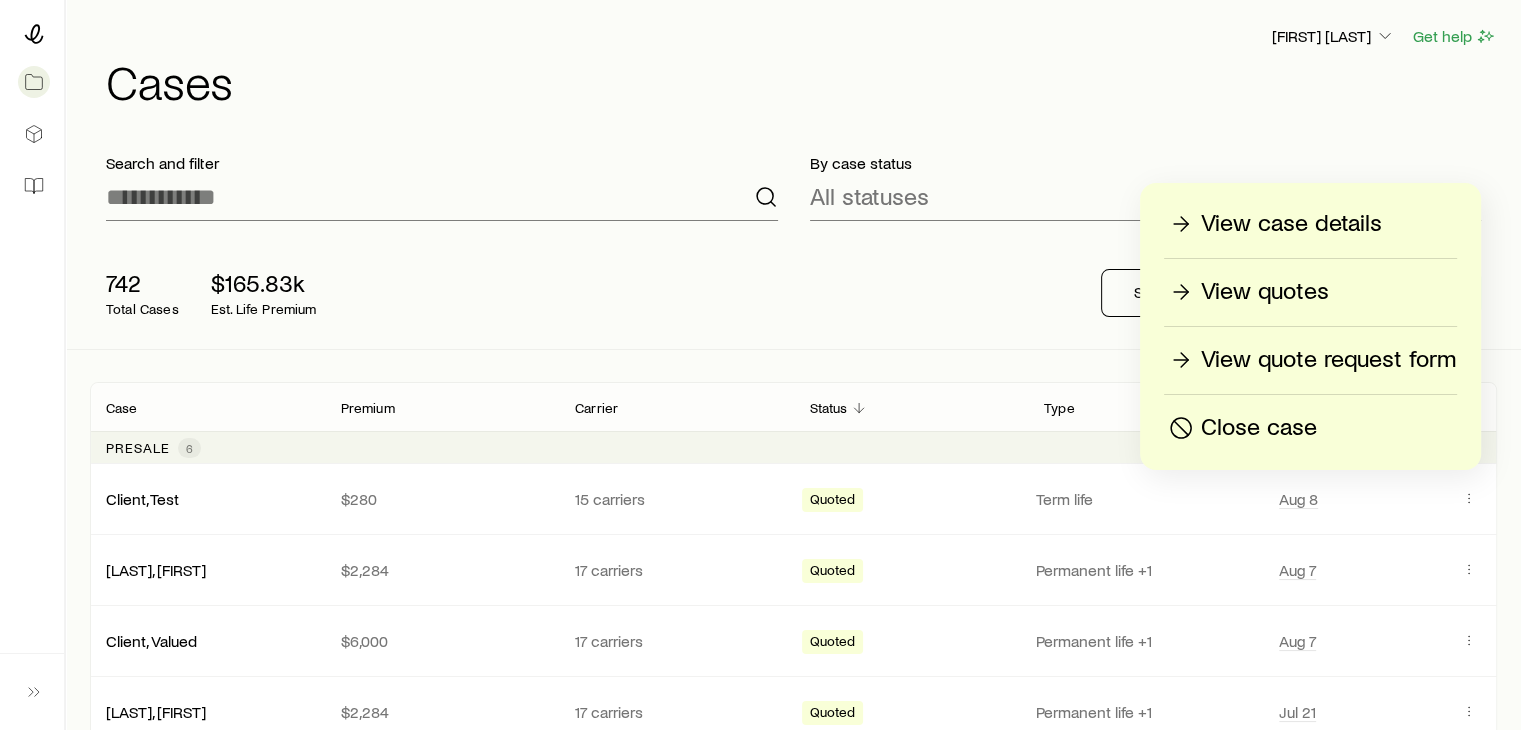 click on "View case details" at bounding box center (1291, 224) 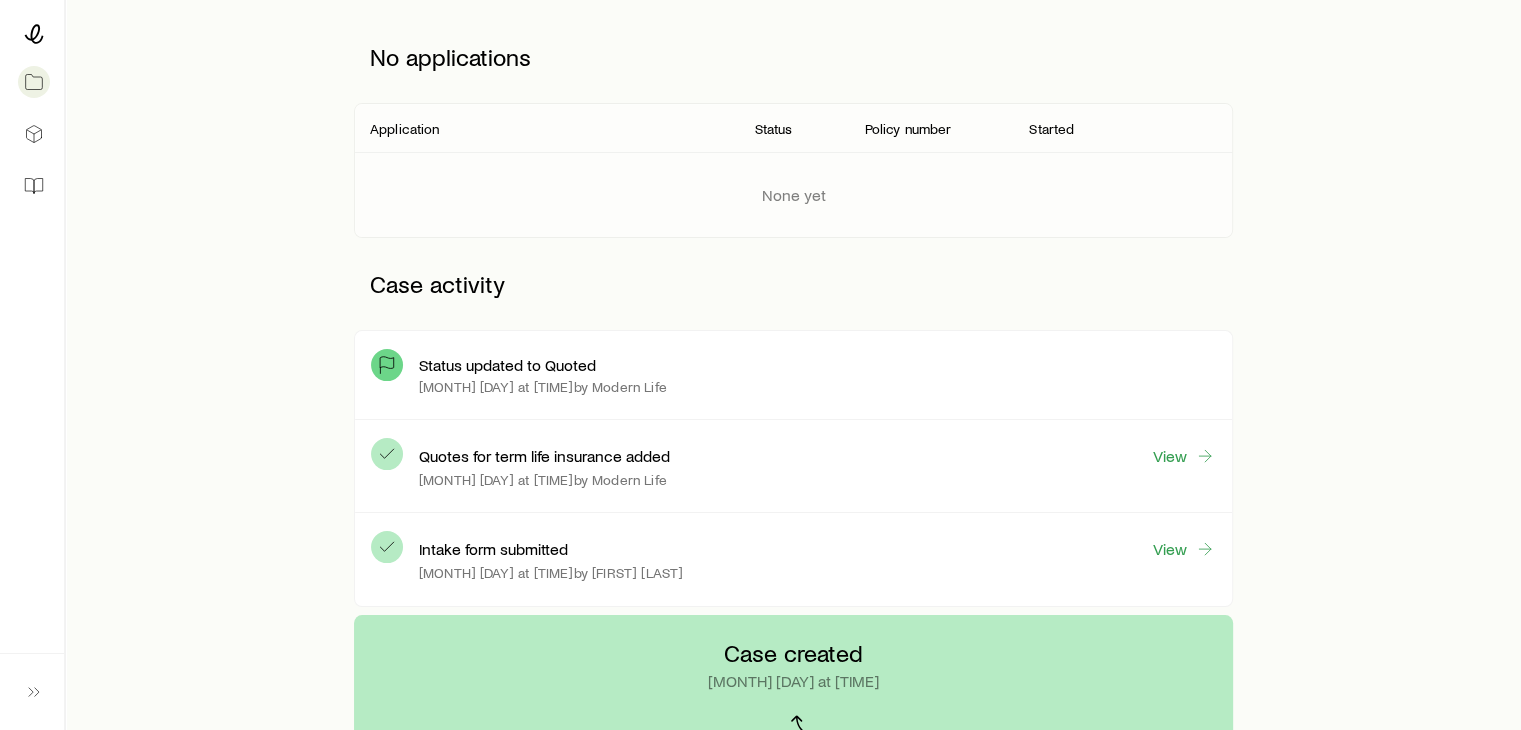 scroll, scrollTop: 400, scrollLeft: 0, axis: vertical 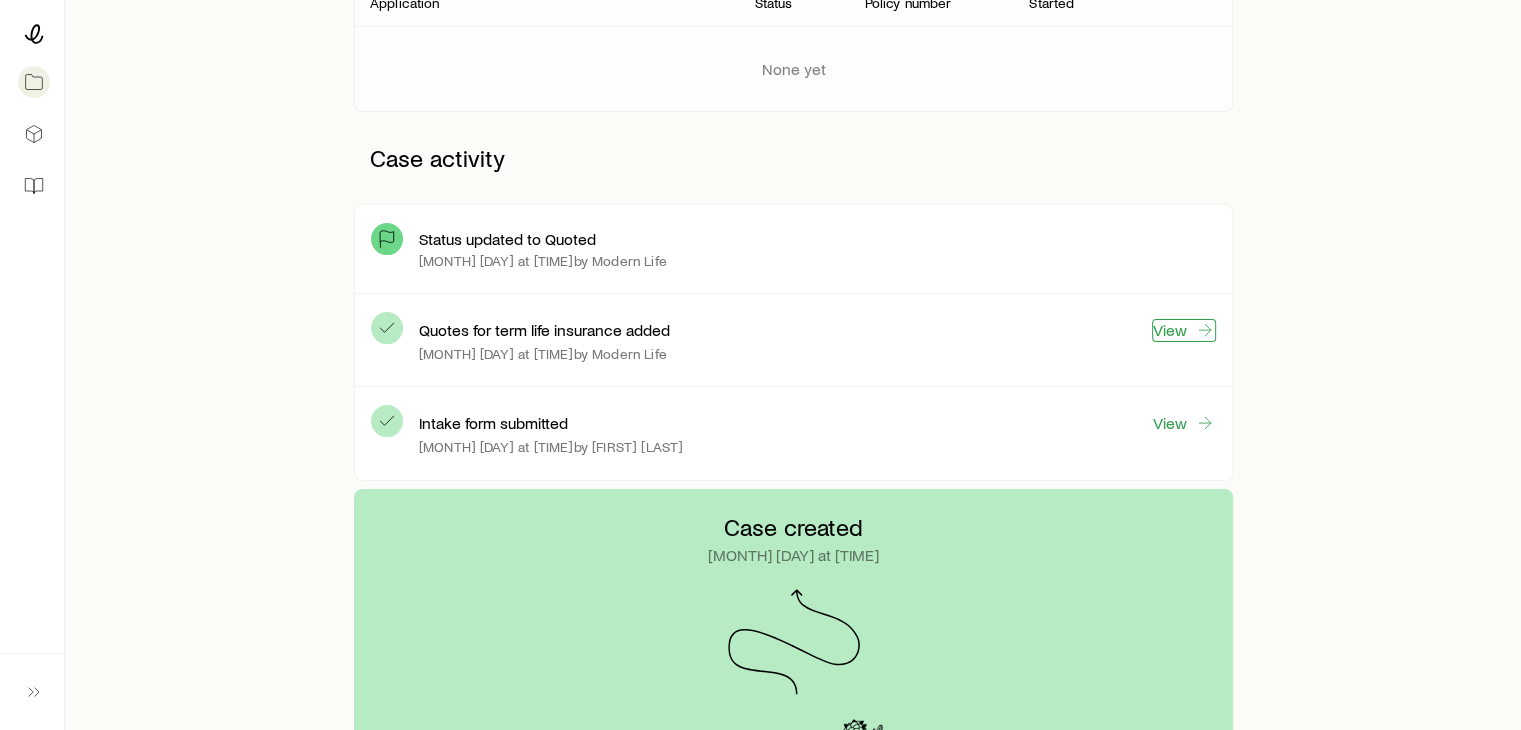 click on "View" at bounding box center [1184, 330] 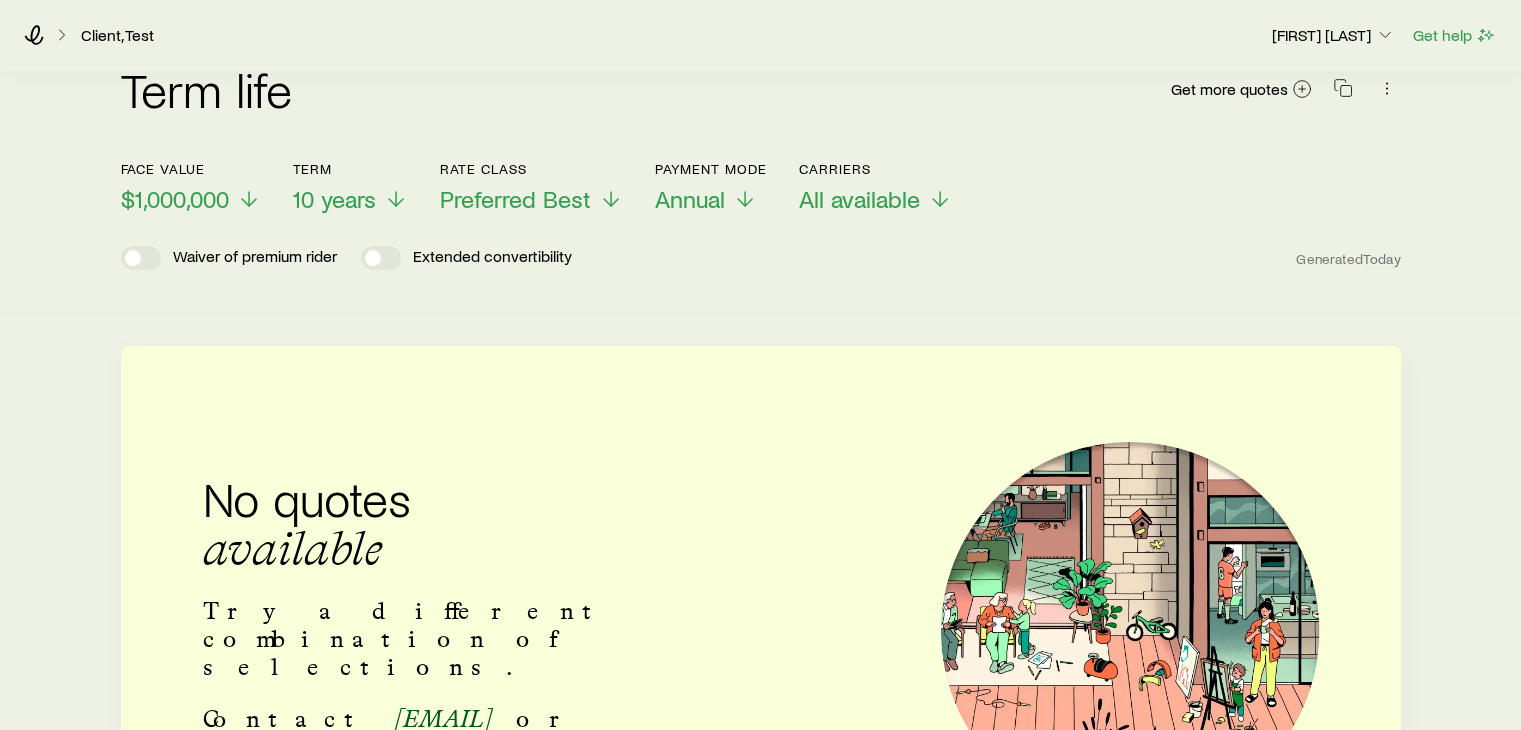 scroll, scrollTop: 46, scrollLeft: 0, axis: vertical 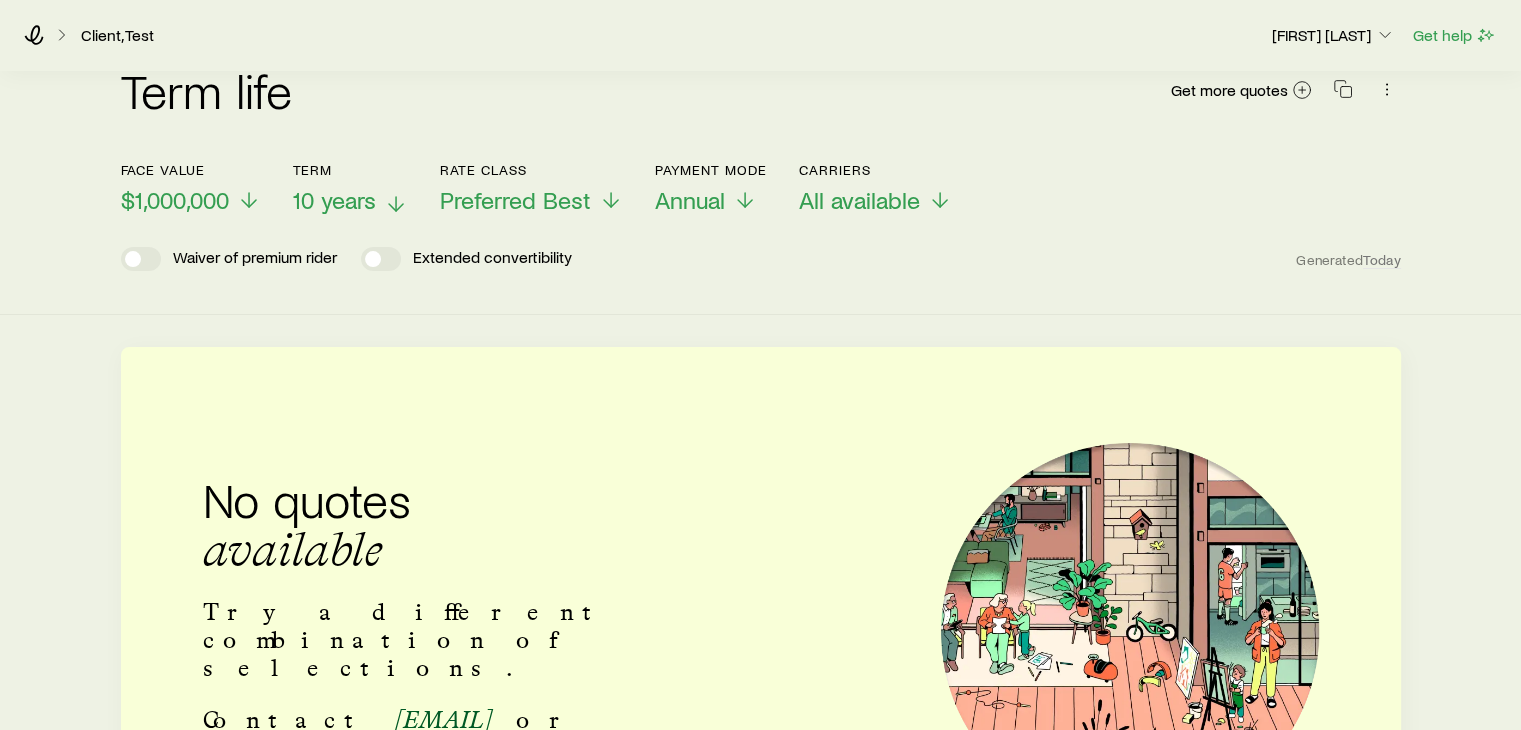 click on "10 years" at bounding box center [334, 200] 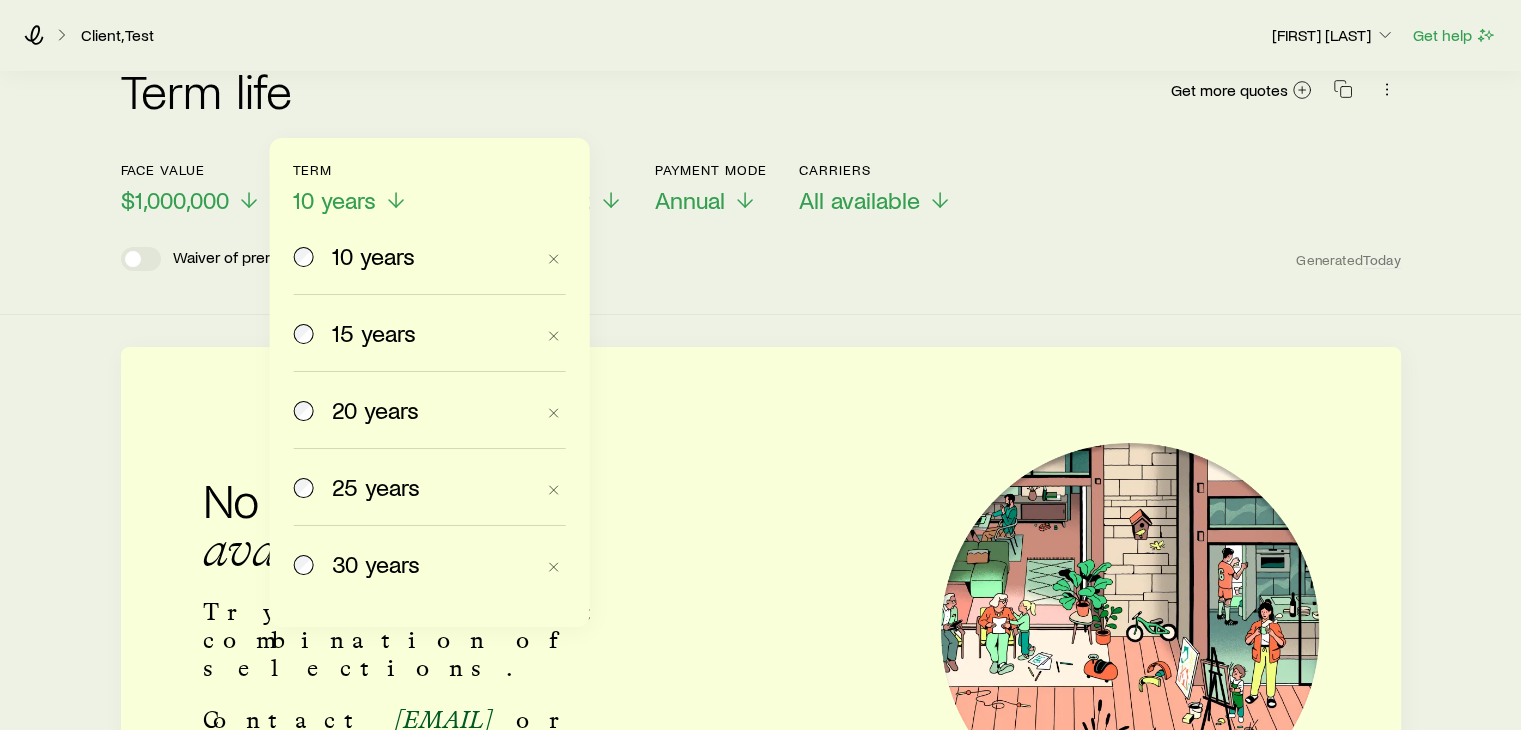 click on "20 years" at bounding box center (375, 410) 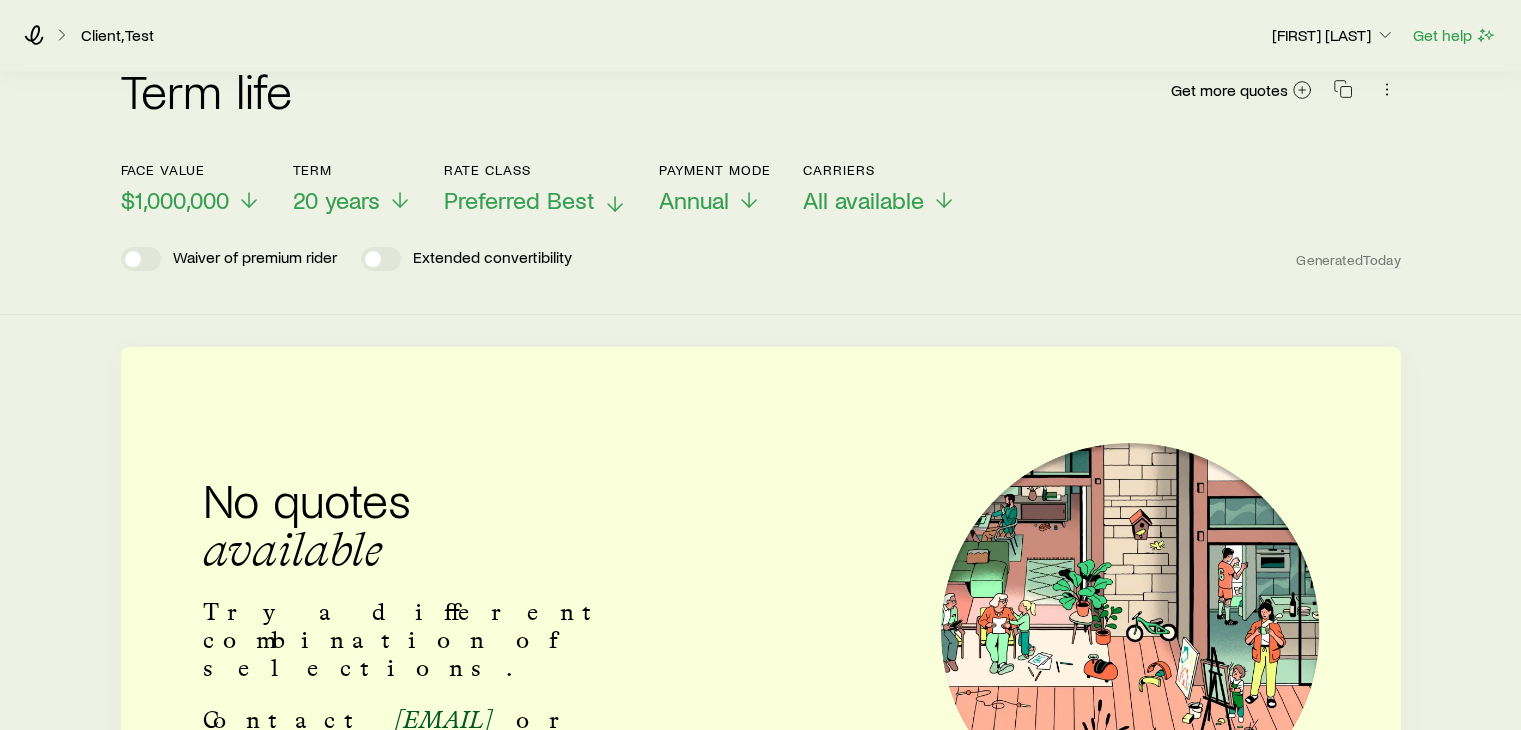 click on "Preferred Best" at bounding box center (535, 200) 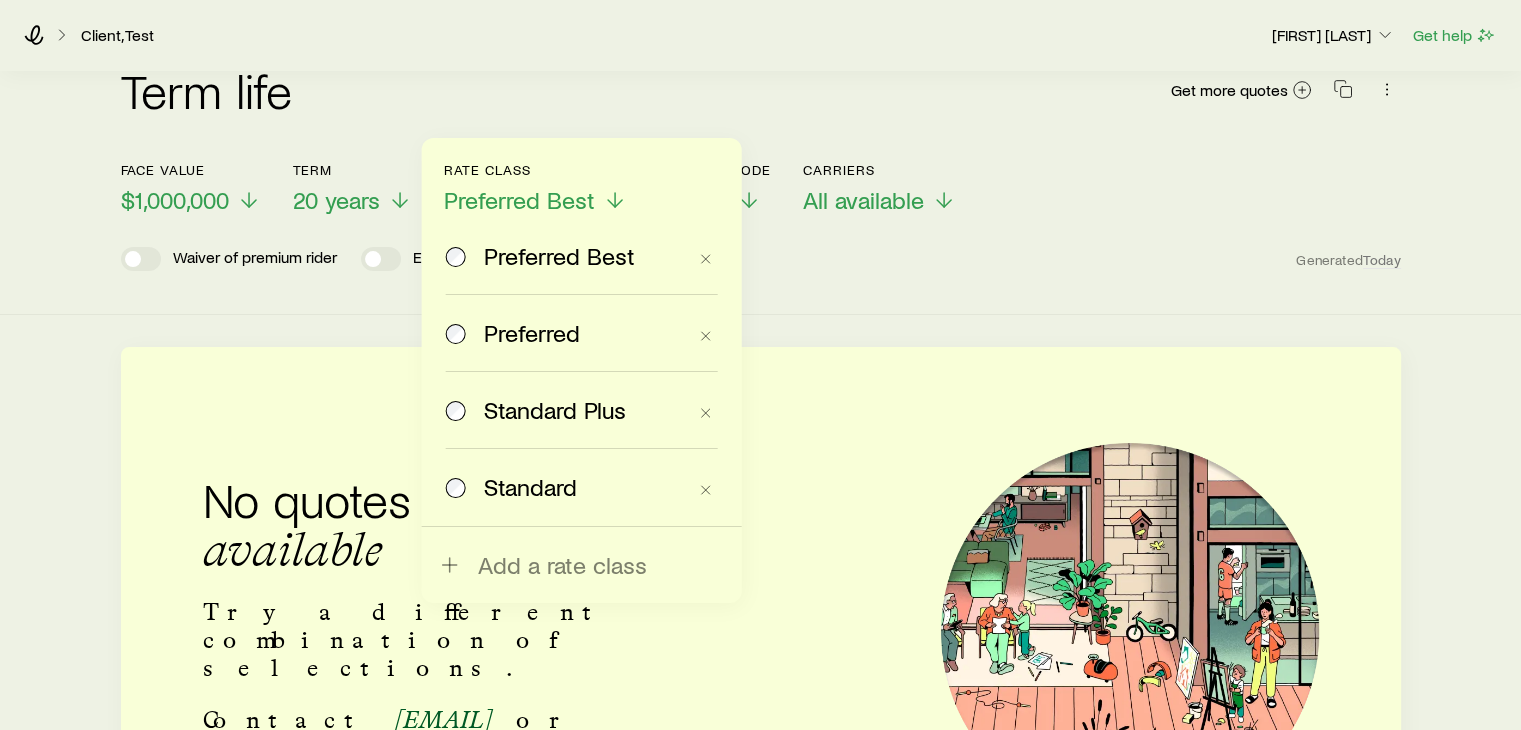 click on "Standard" at bounding box center [530, 487] 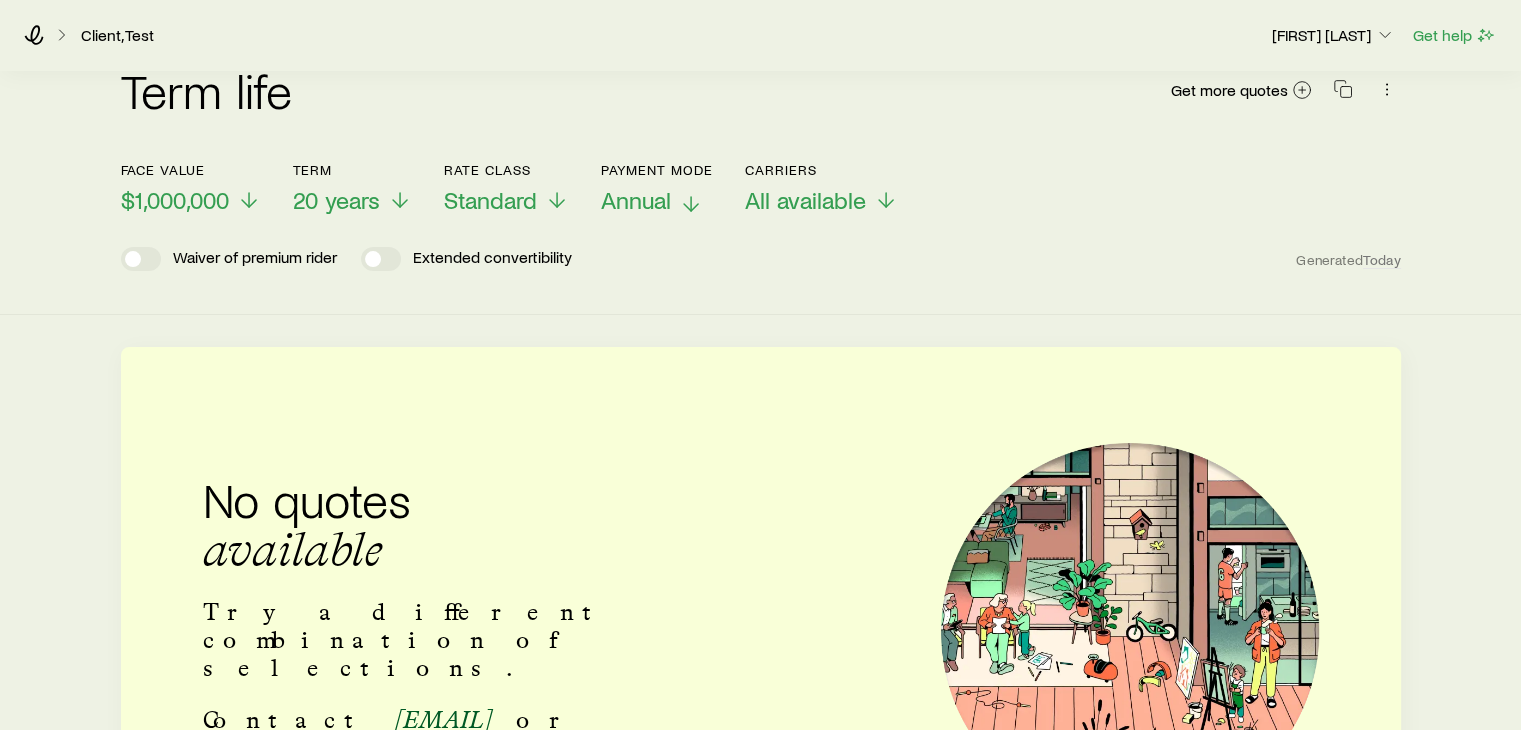 click on "Annual" at bounding box center (636, 200) 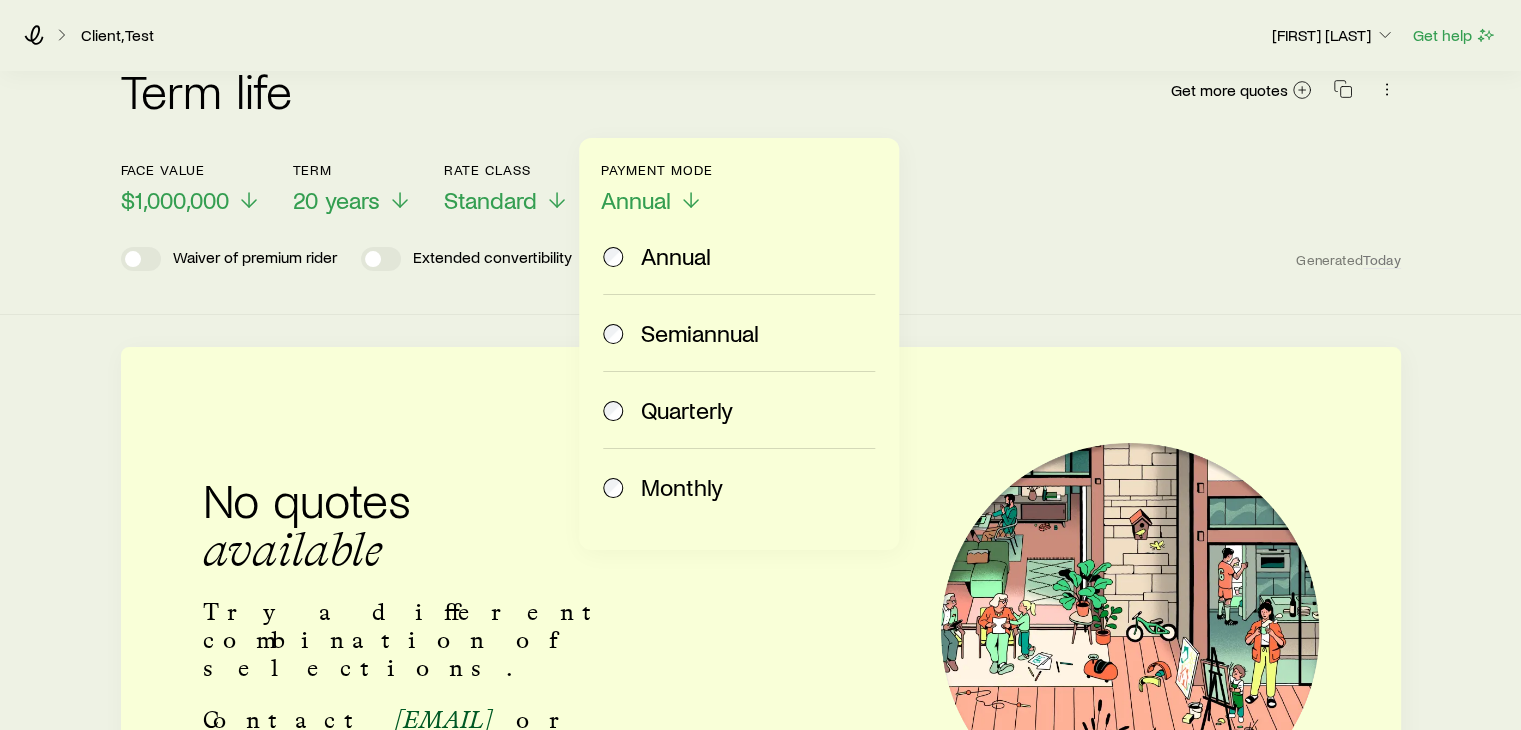 click on "Monthly" at bounding box center (682, 487) 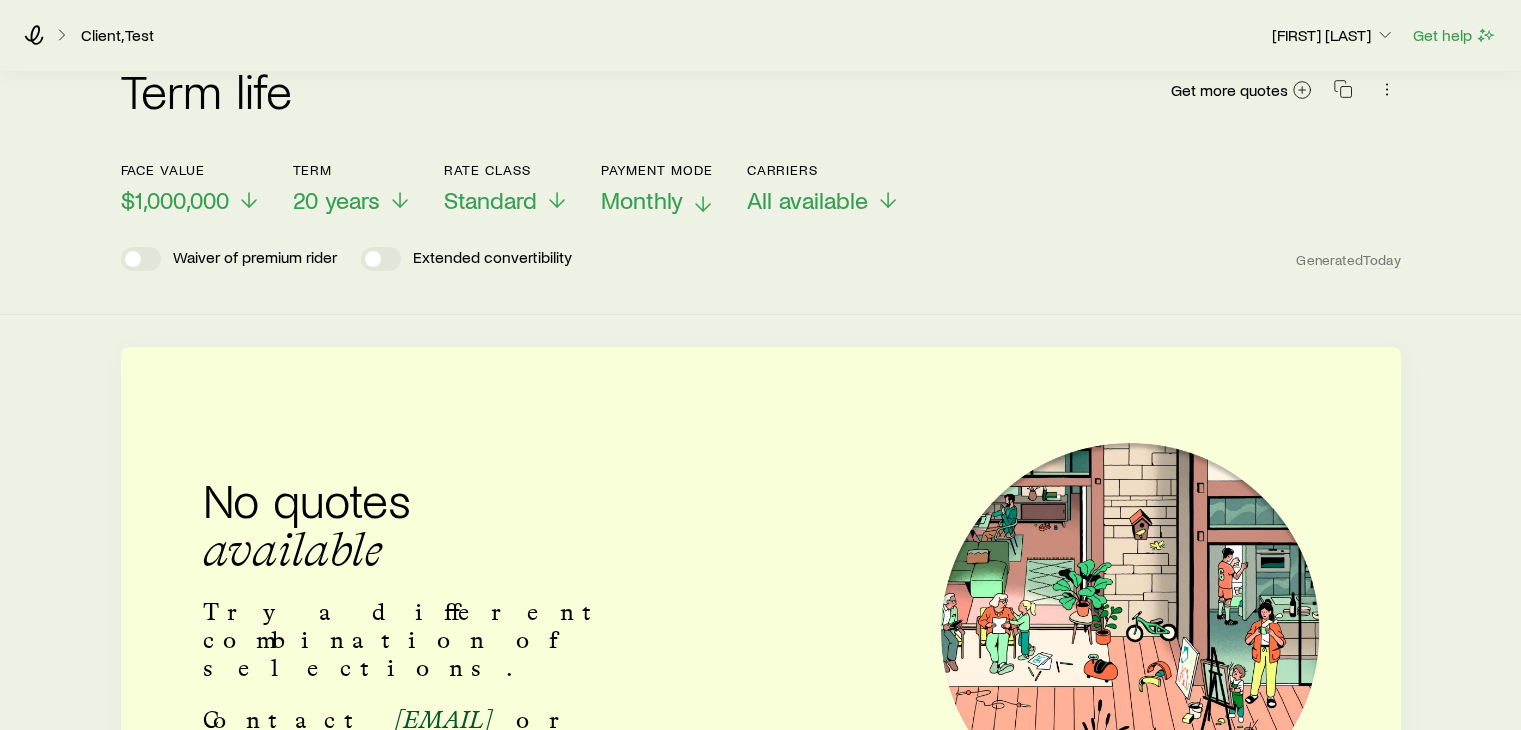 click on "Monthly" at bounding box center [642, 200] 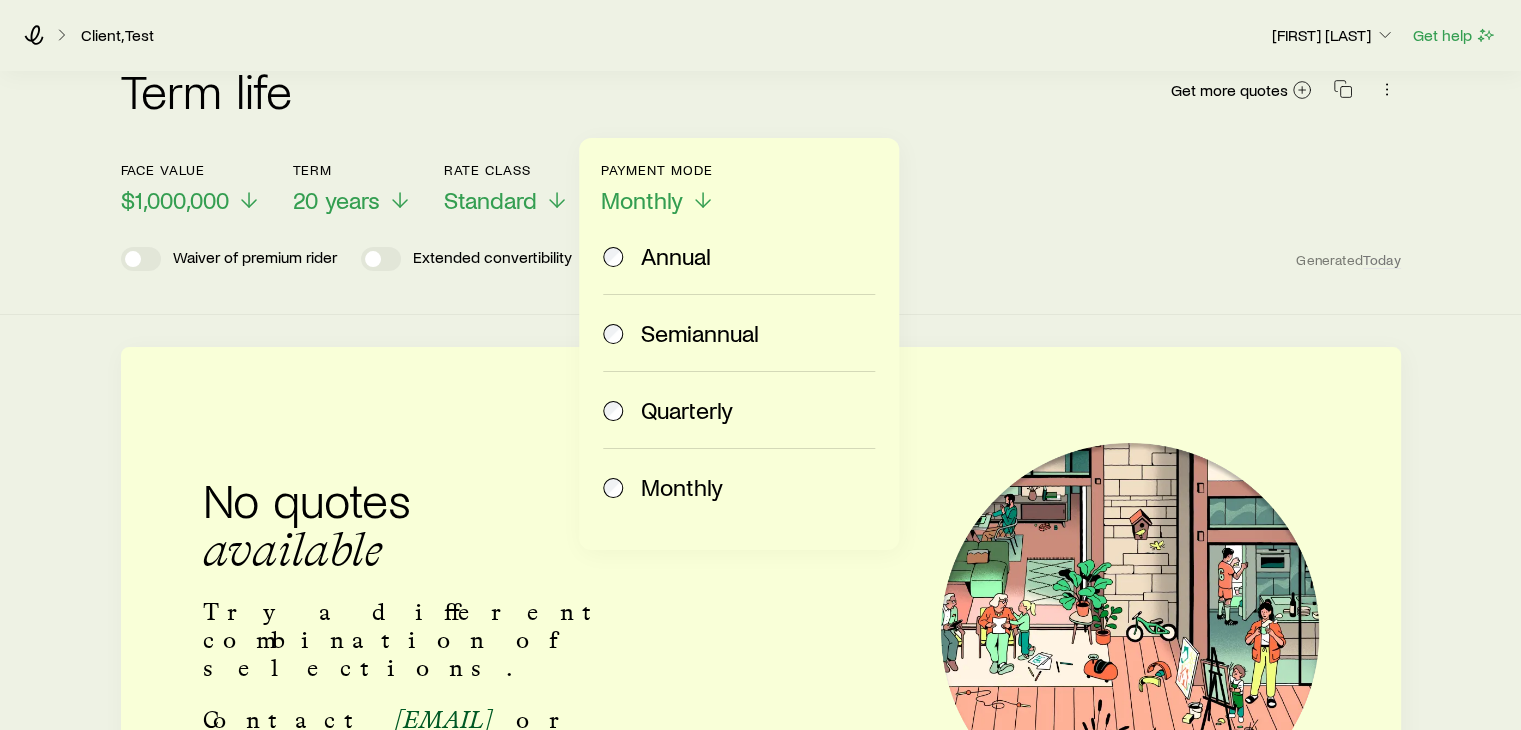 click on "Annual" at bounding box center (676, 256) 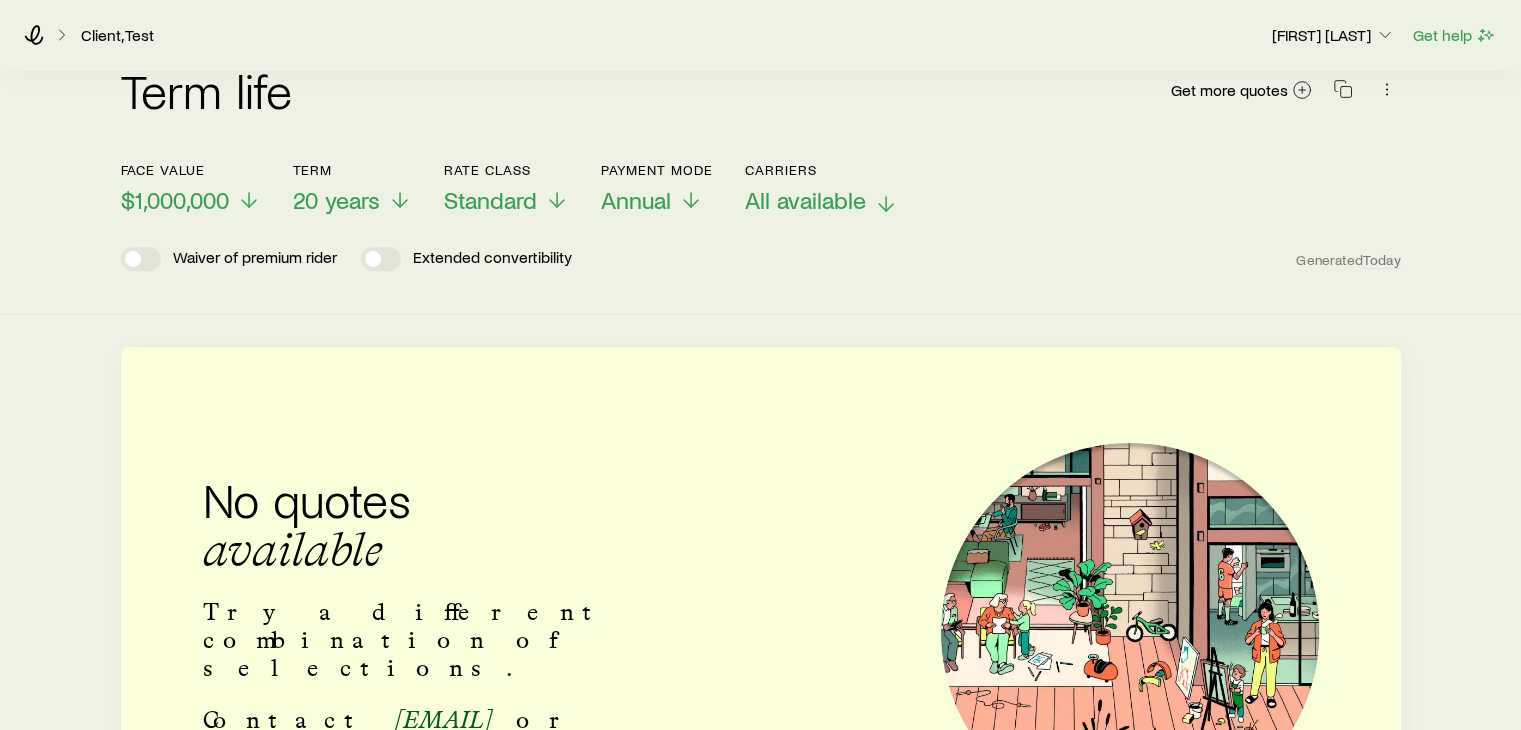 click on "All available" at bounding box center [805, 200] 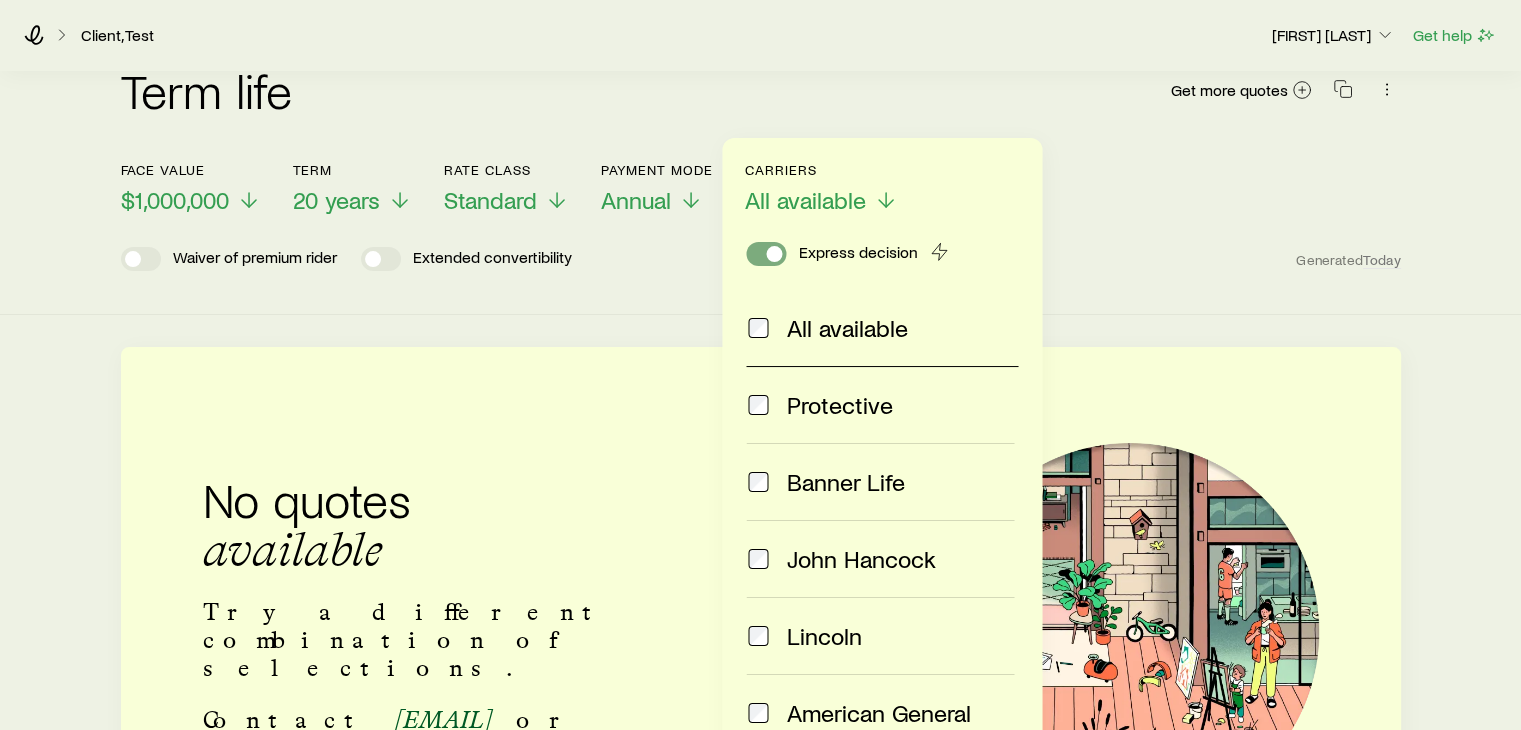 click at bounding box center (774, 254) 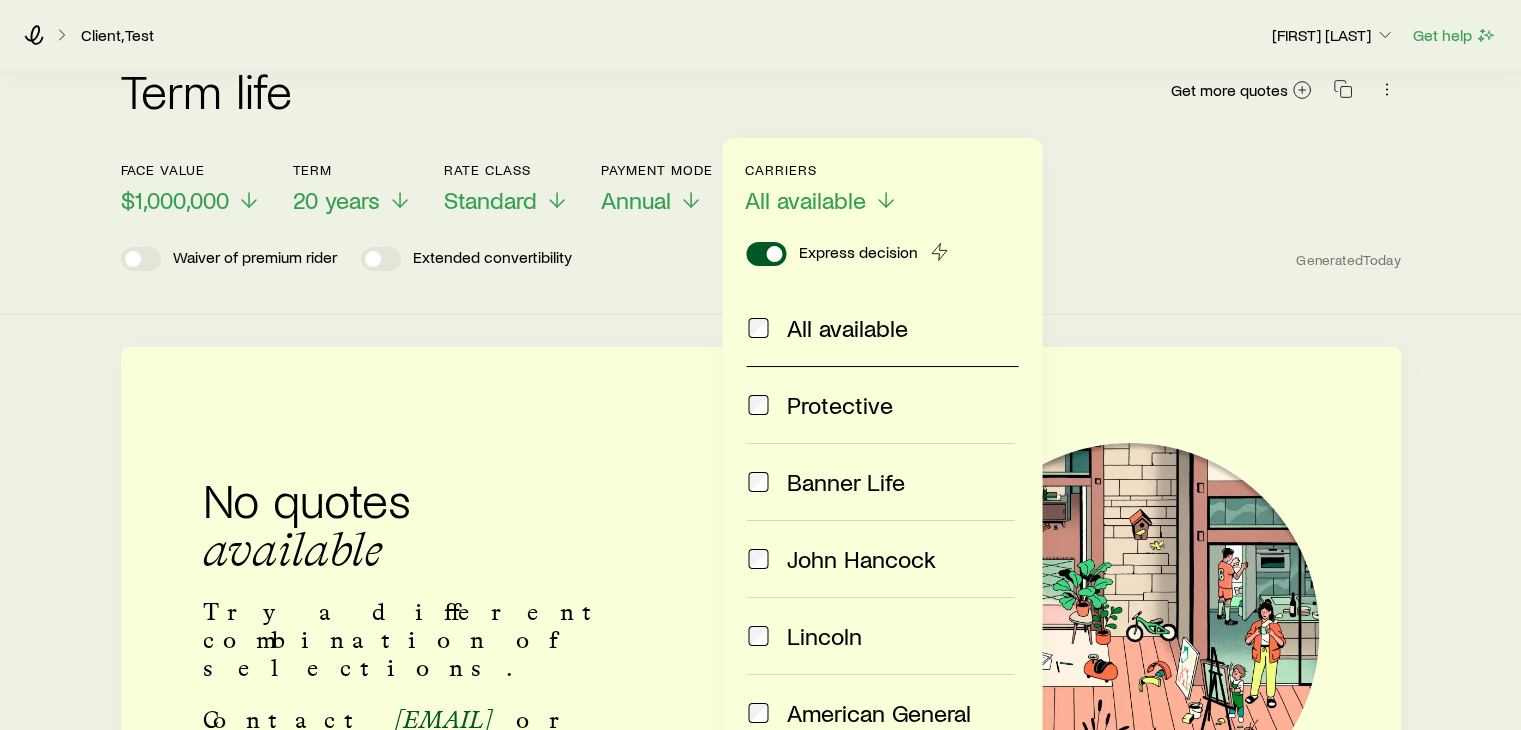 click at bounding box center (774, 254) 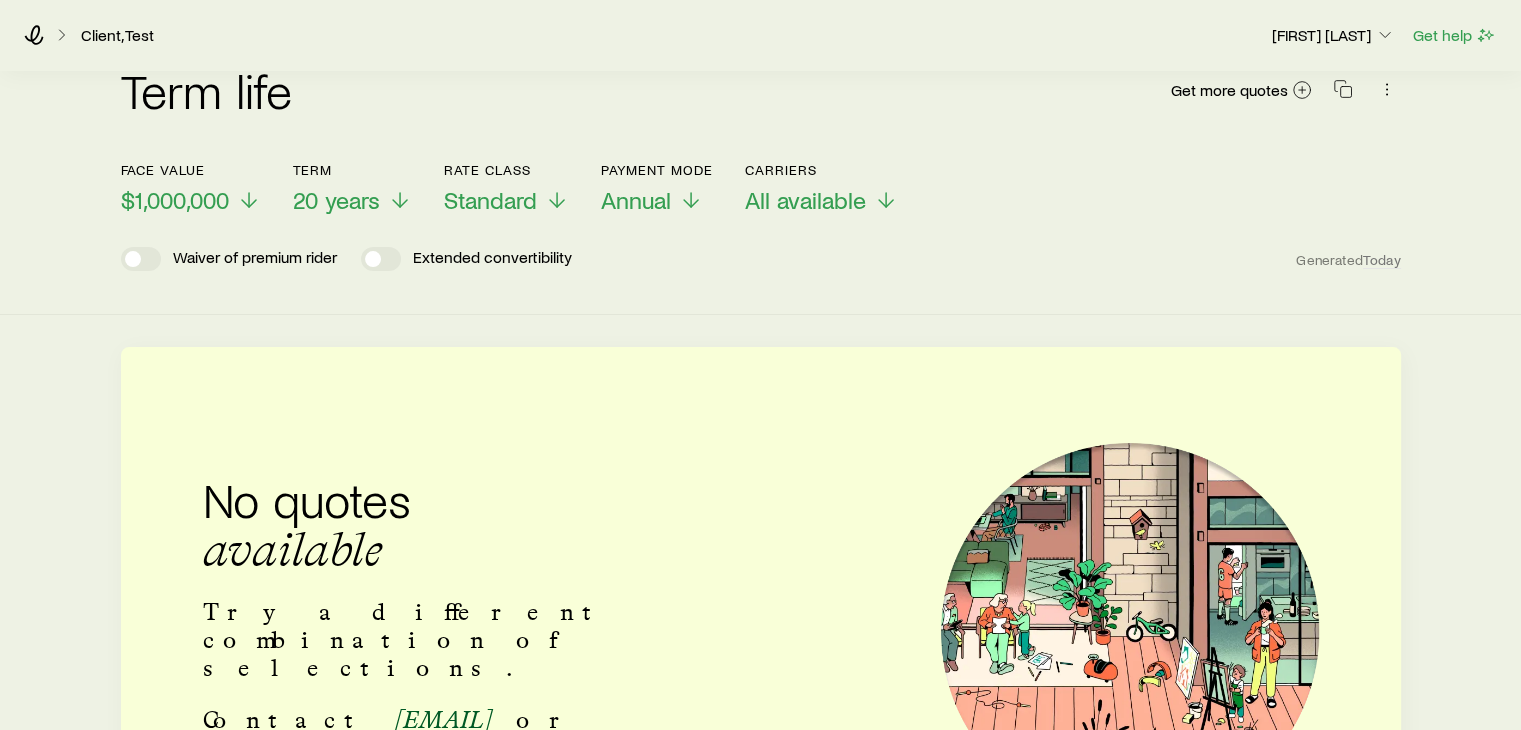 click on "Waiver of premium rider Extended convertibility Generated  Today" at bounding box center [761, 259] 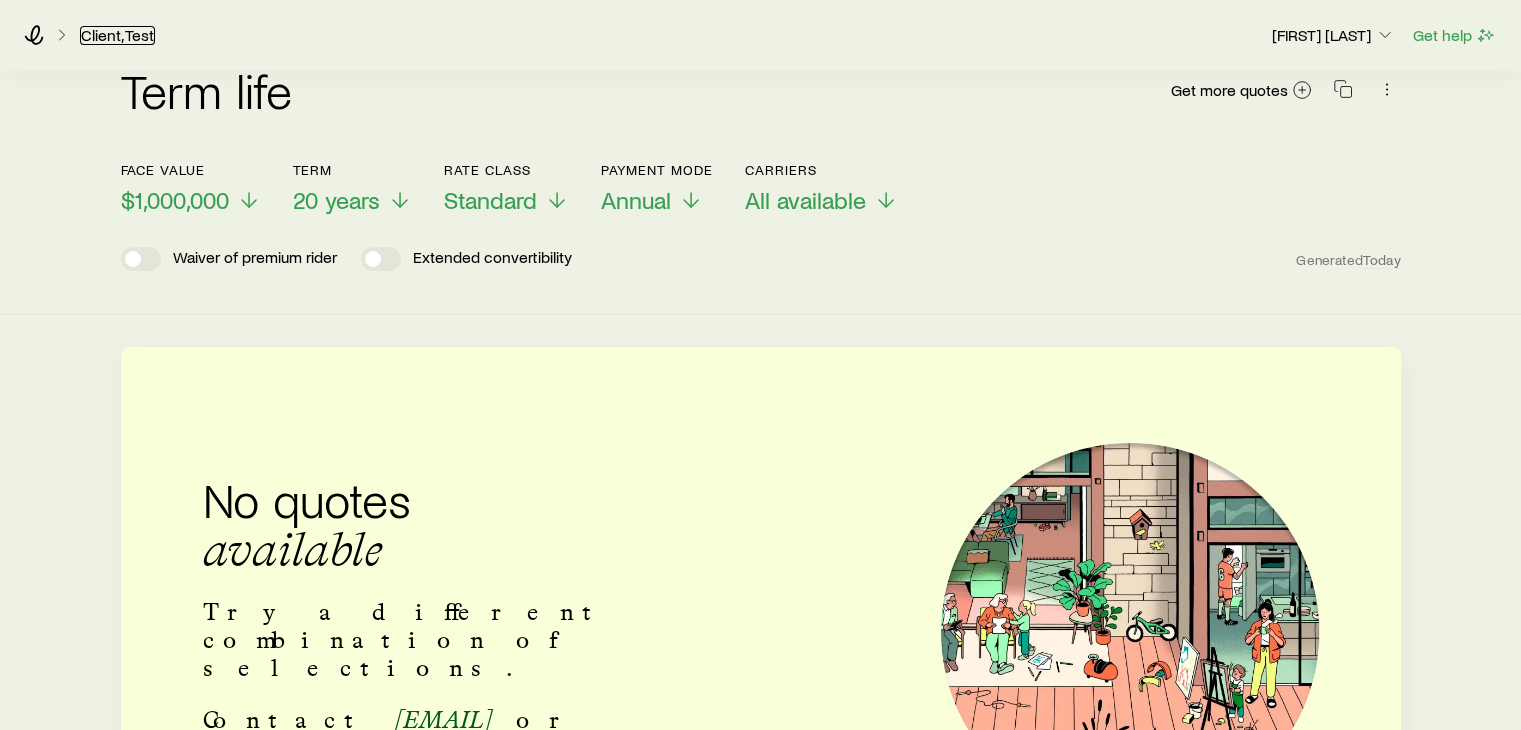 click on "Client, Test" at bounding box center [117, 35] 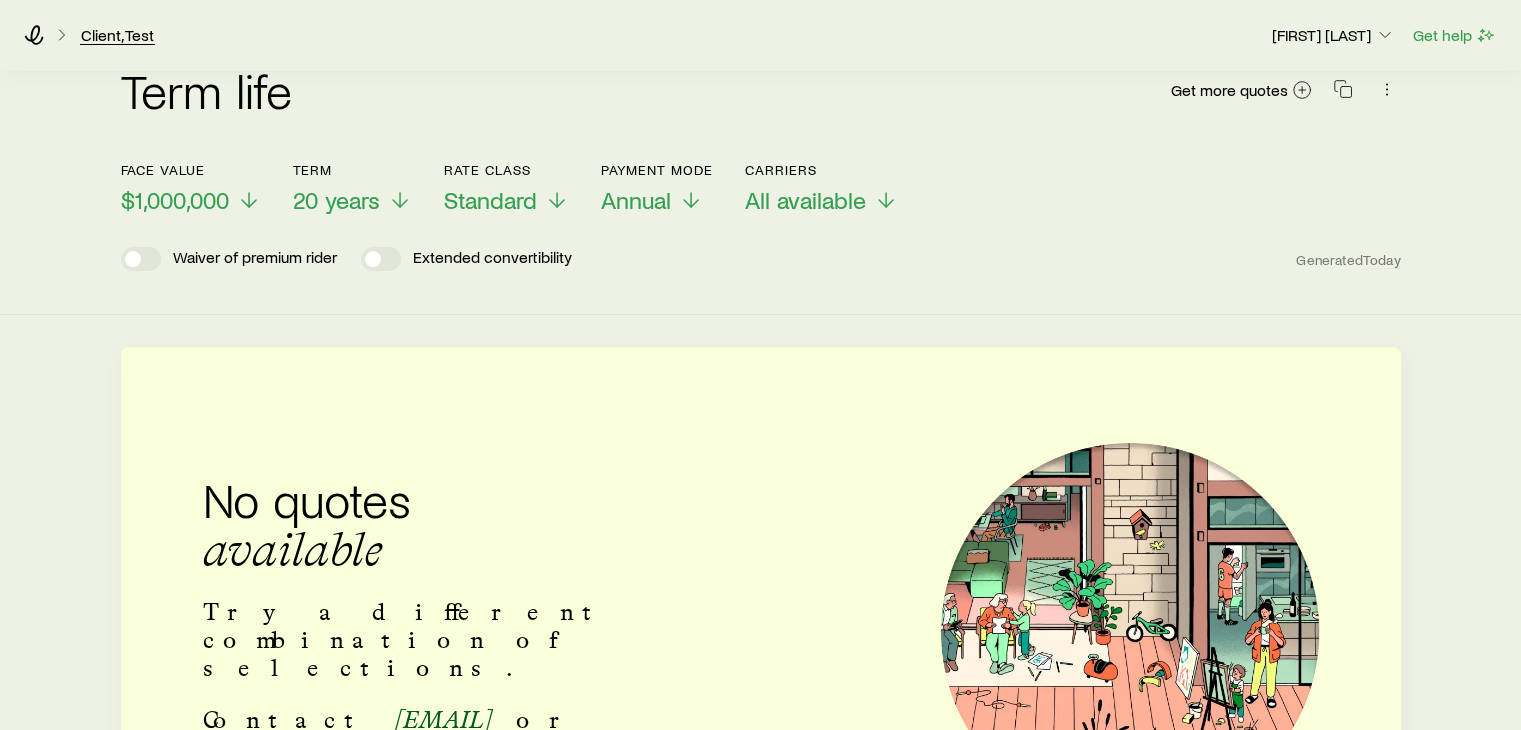 scroll, scrollTop: 0, scrollLeft: 0, axis: both 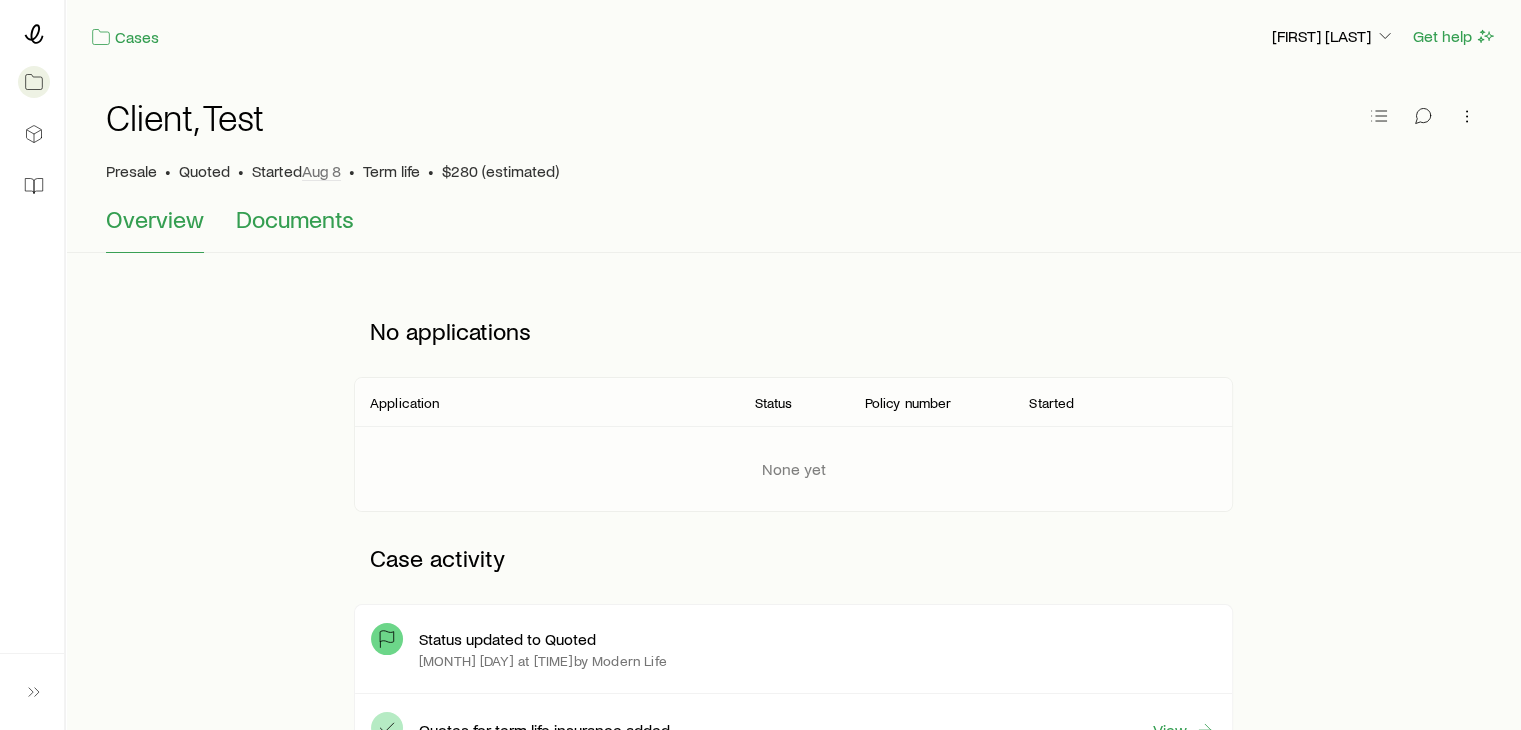 click on "Documents" at bounding box center [295, 219] 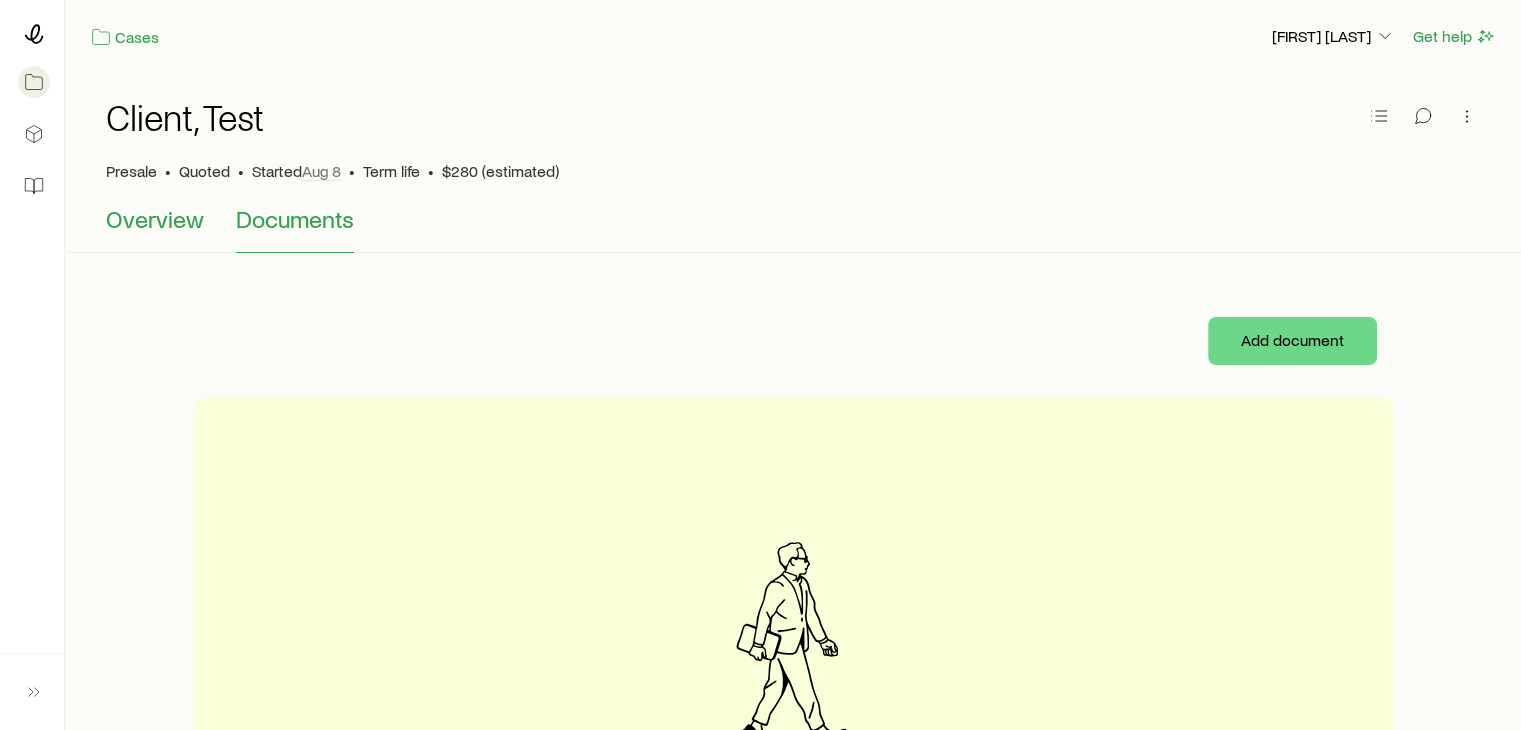 click on "Overview" at bounding box center [155, 219] 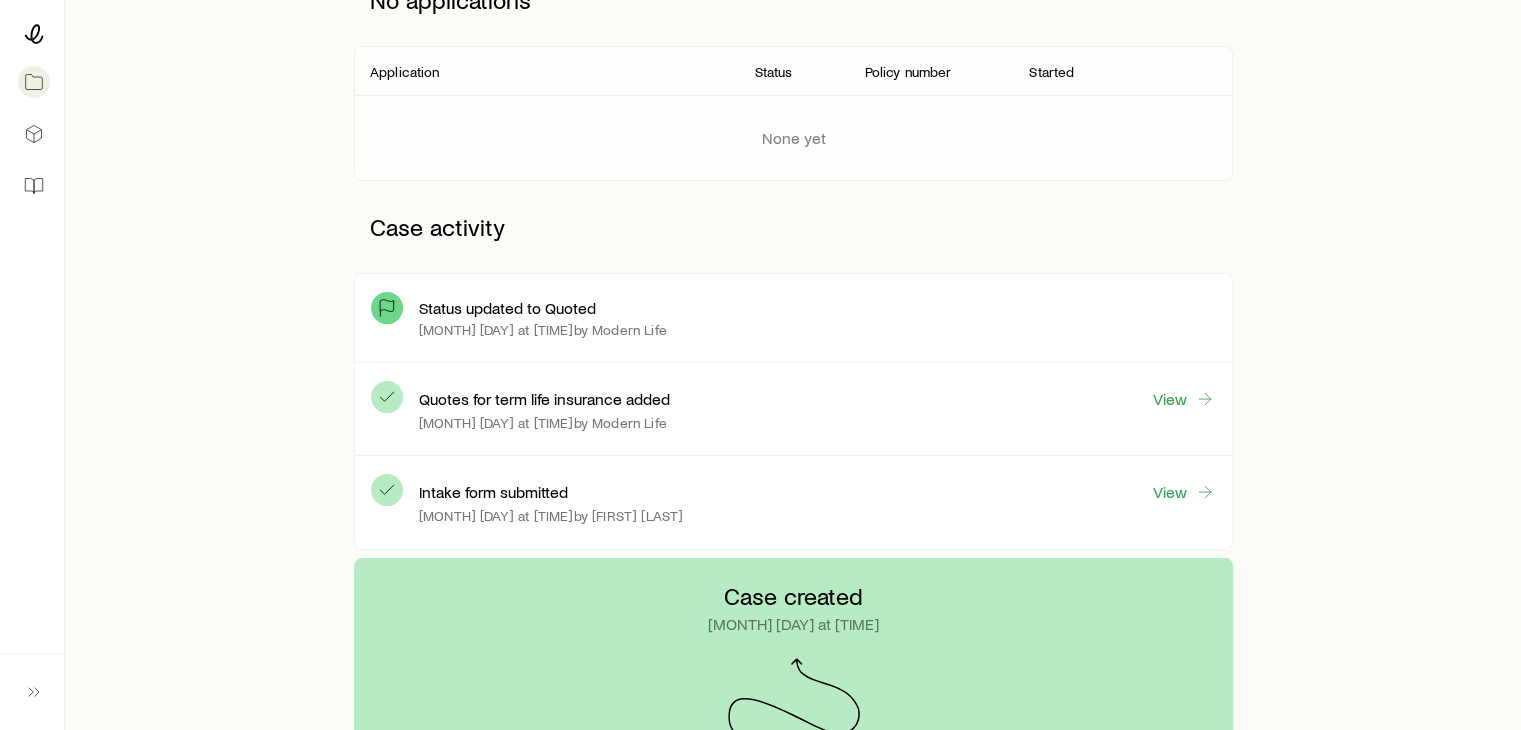 scroll, scrollTop: 300, scrollLeft: 0, axis: vertical 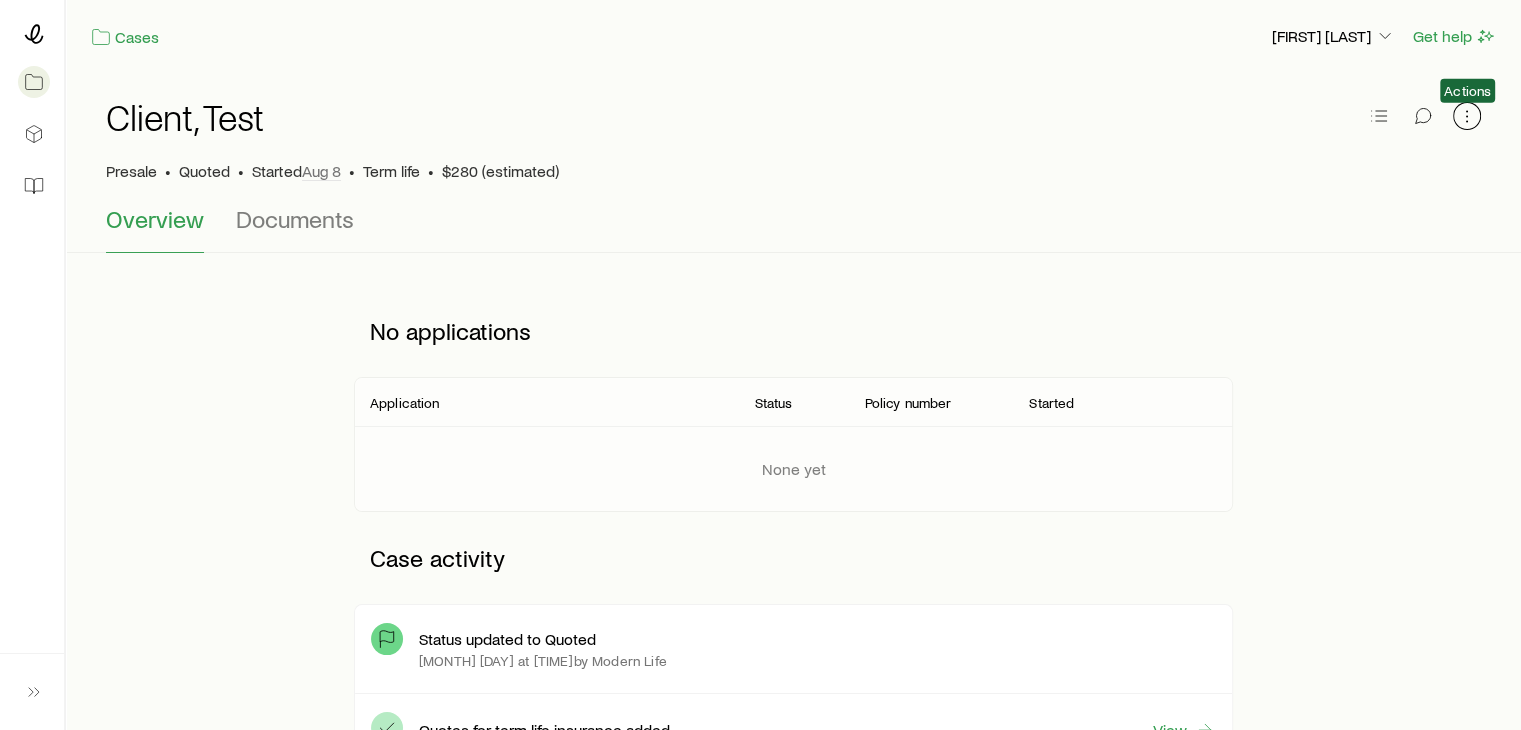 click 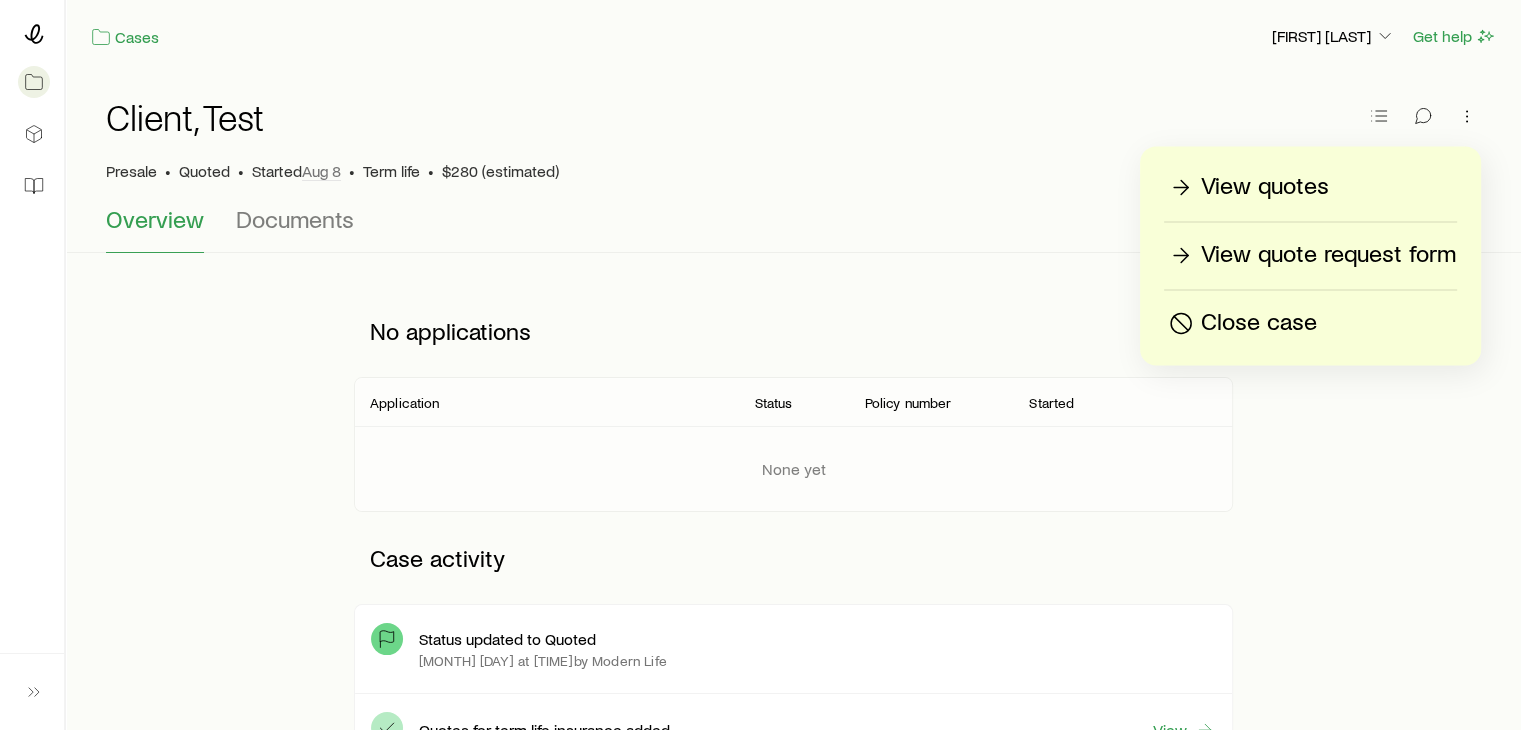 click on "View quotes" at bounding box center [1265, 187] 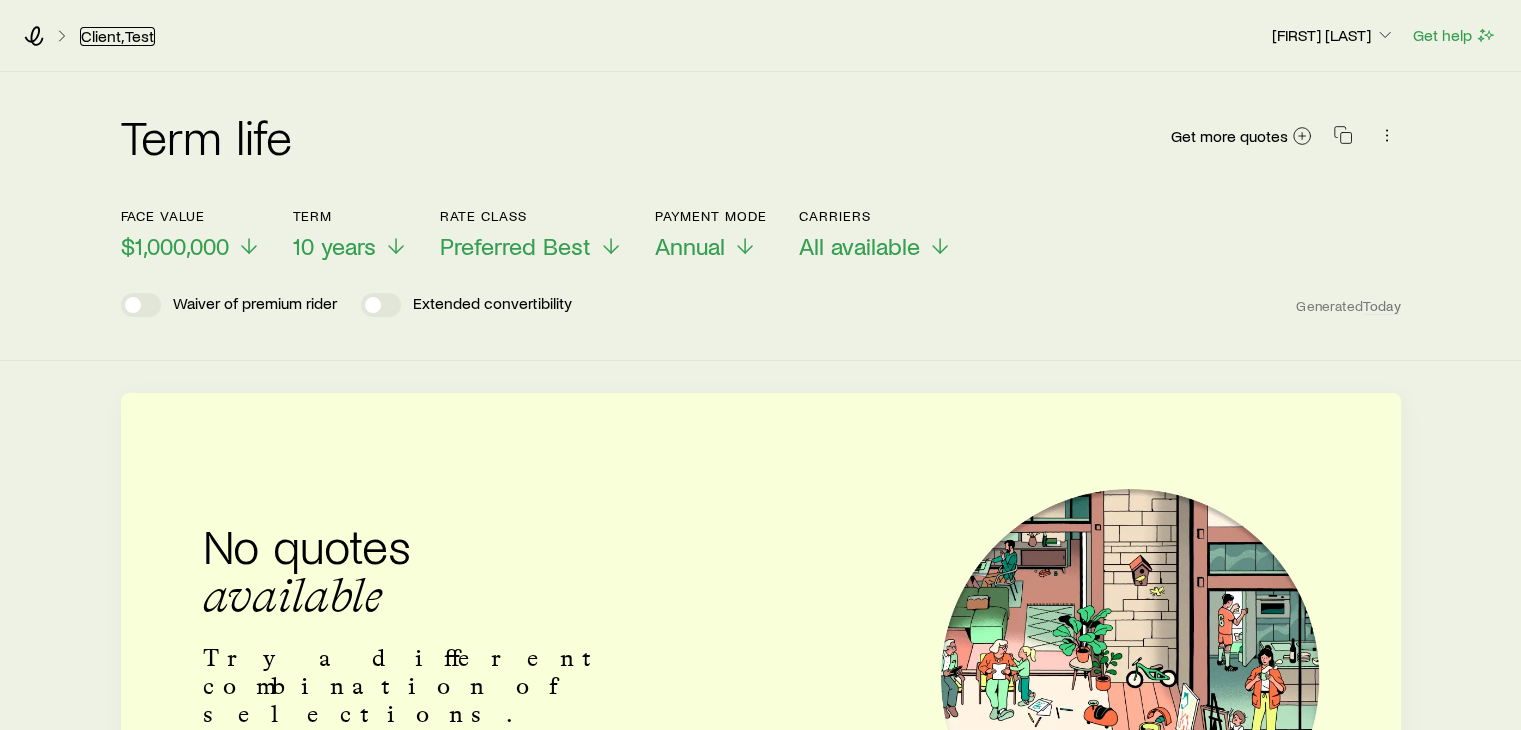 click on "Client, Test" at bounding box center [117, 36] 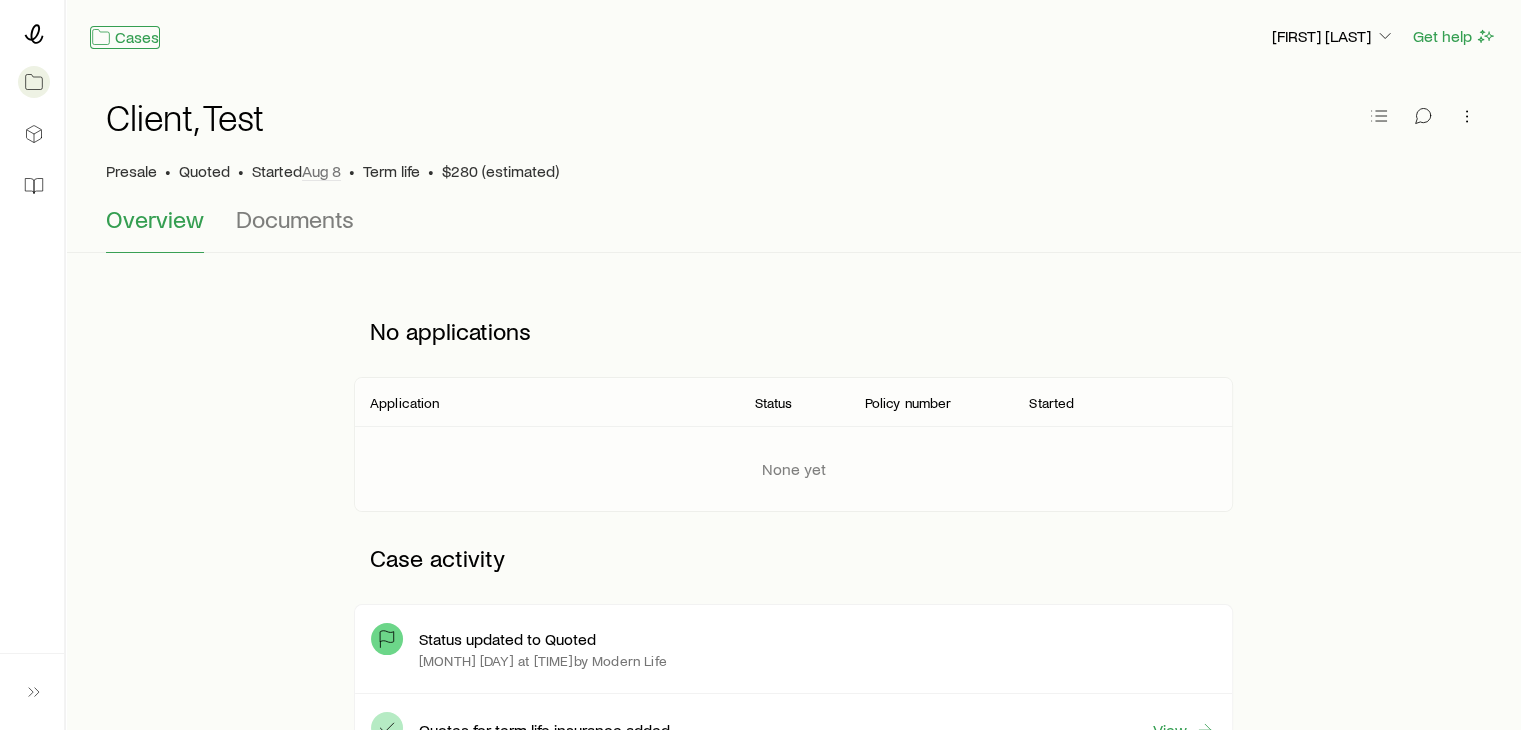 click on "Cases" at bounding box center [125, 37] 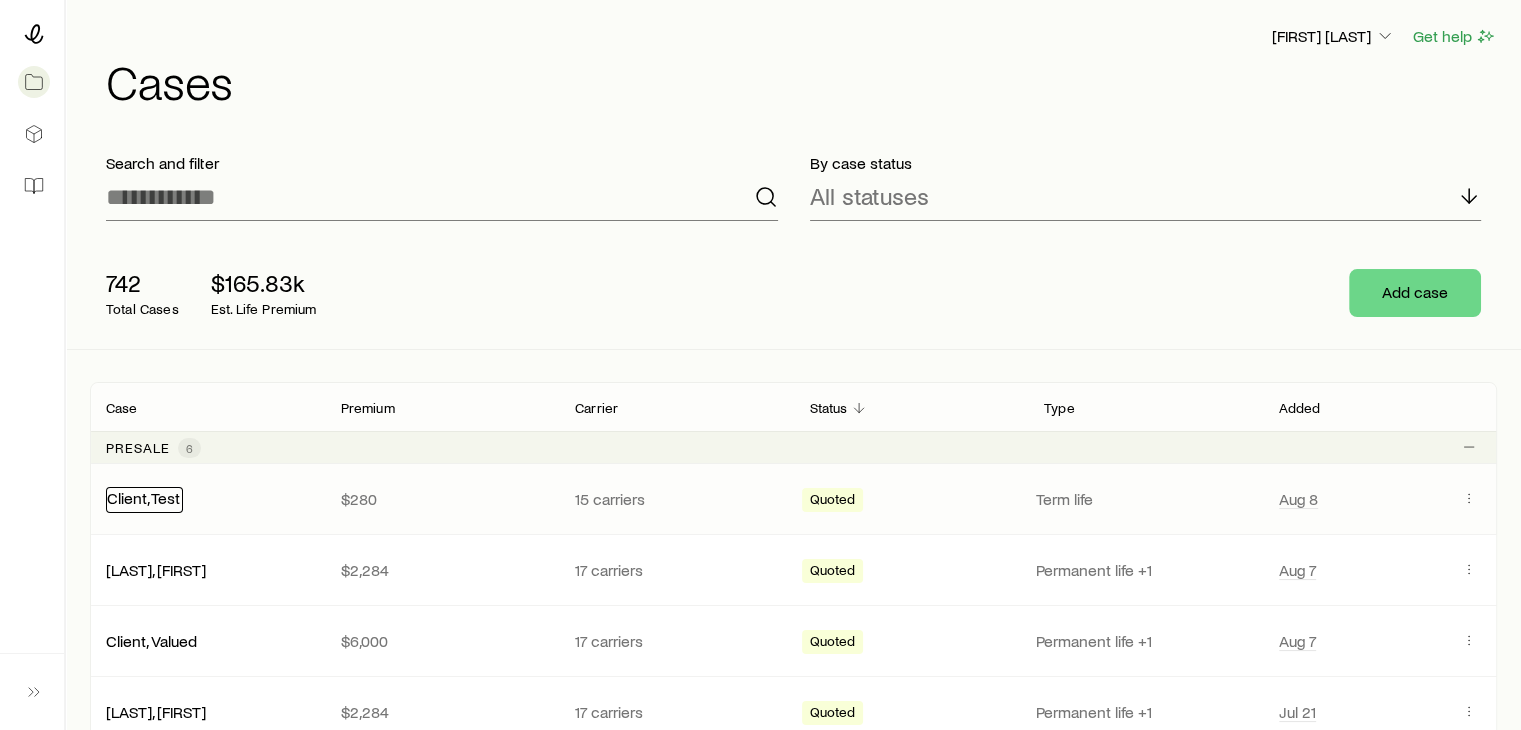 click on "Client, Test" at bounding box center [143, 497] 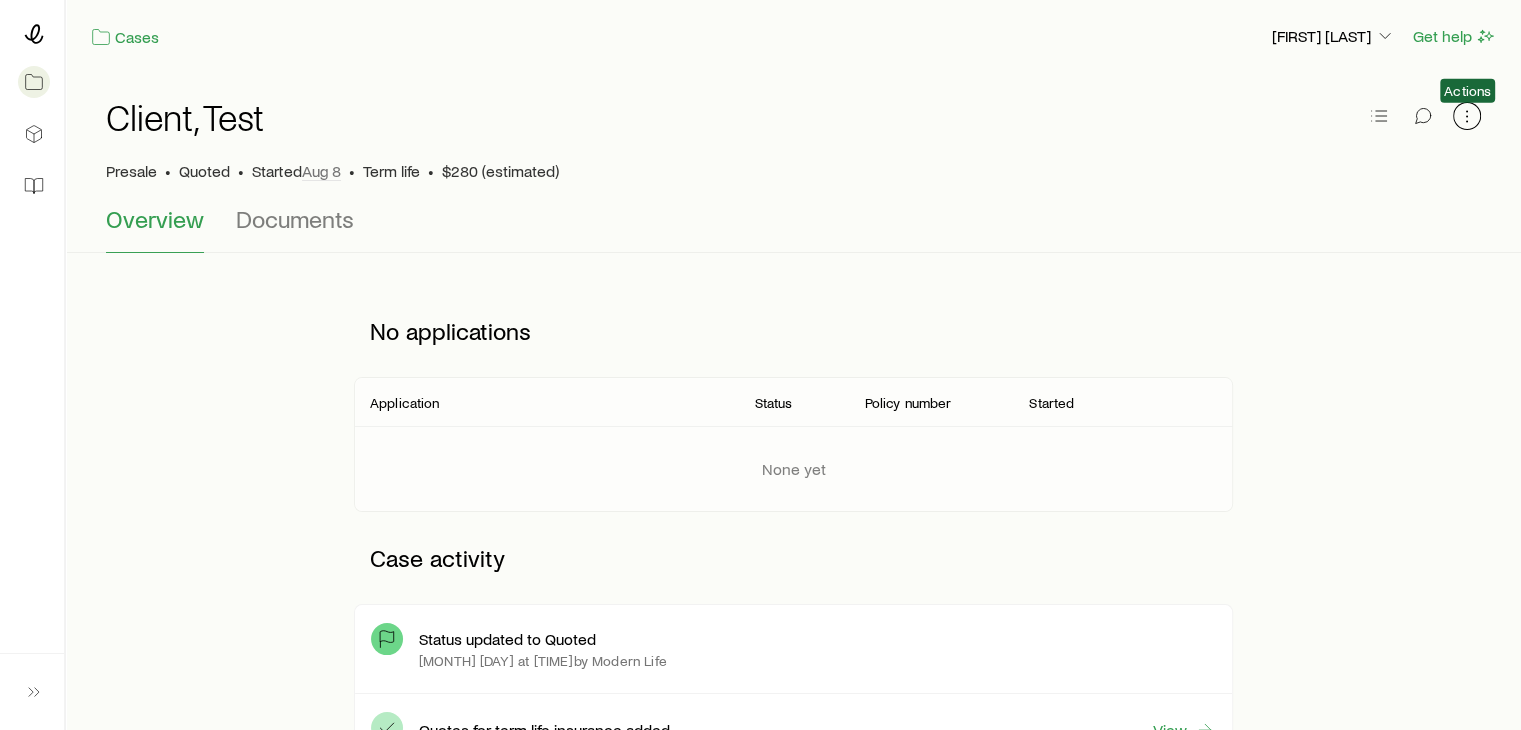 click 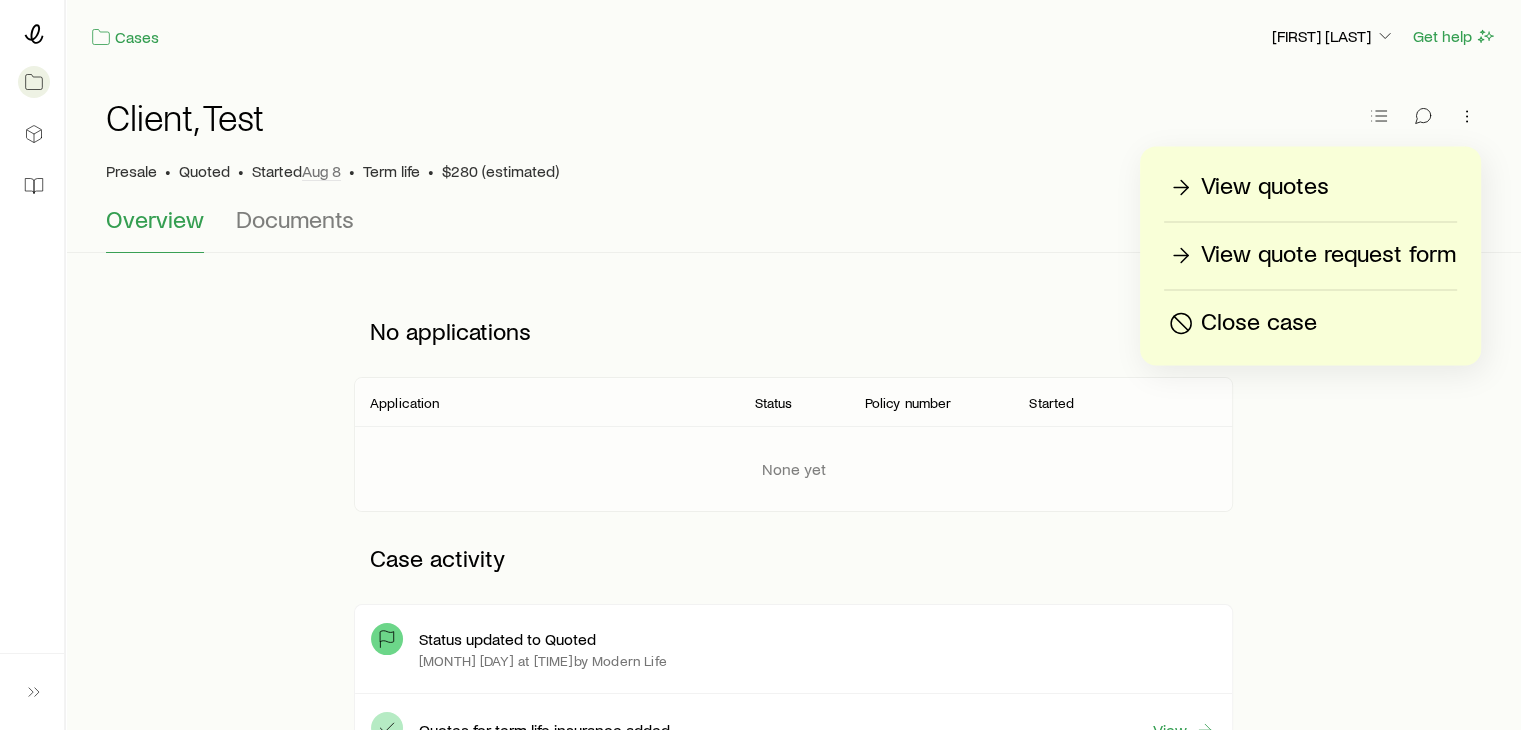 click on "View quote request form" at bounding box center [1328, 255] 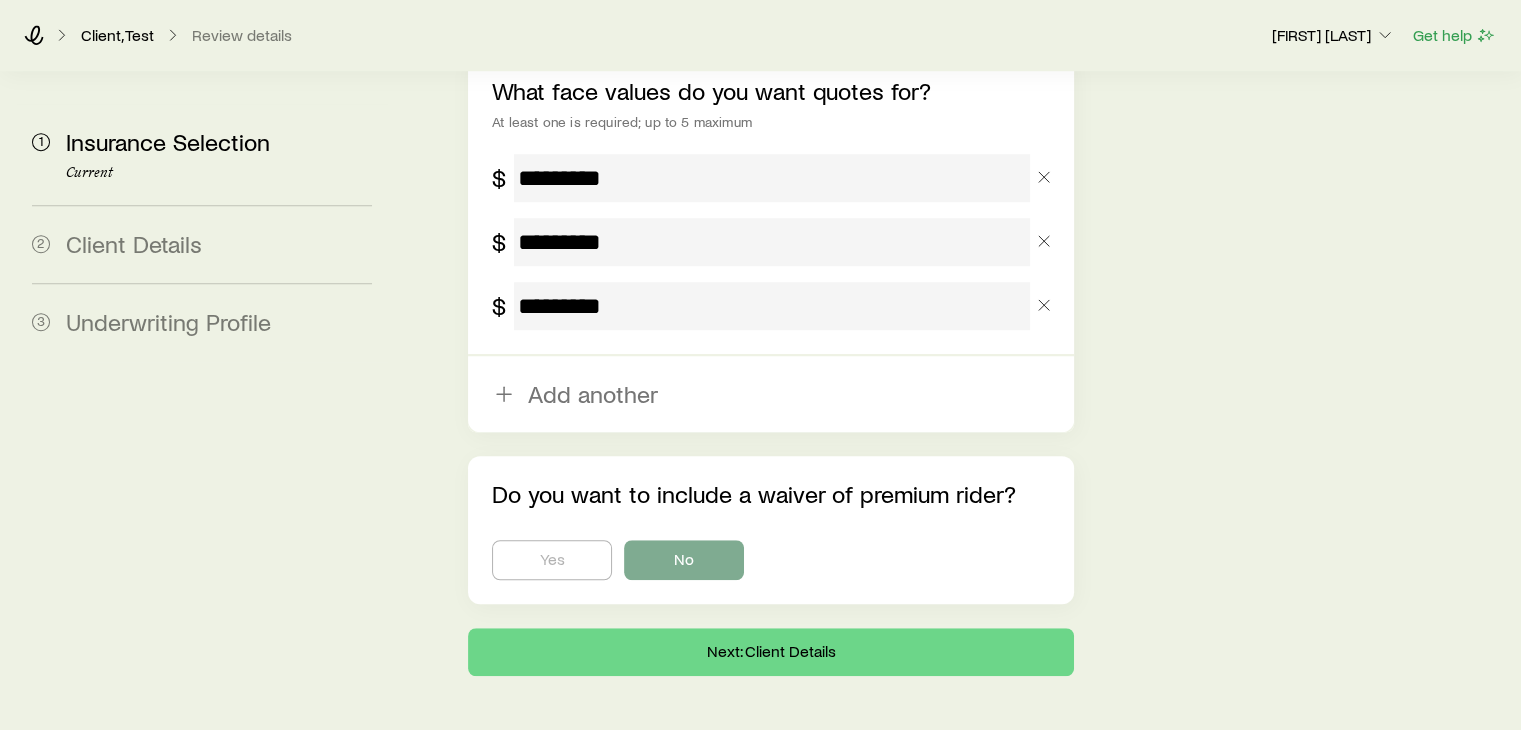 scroll, scrollTop: 1436, scrollLeft: 0, axis: vertical 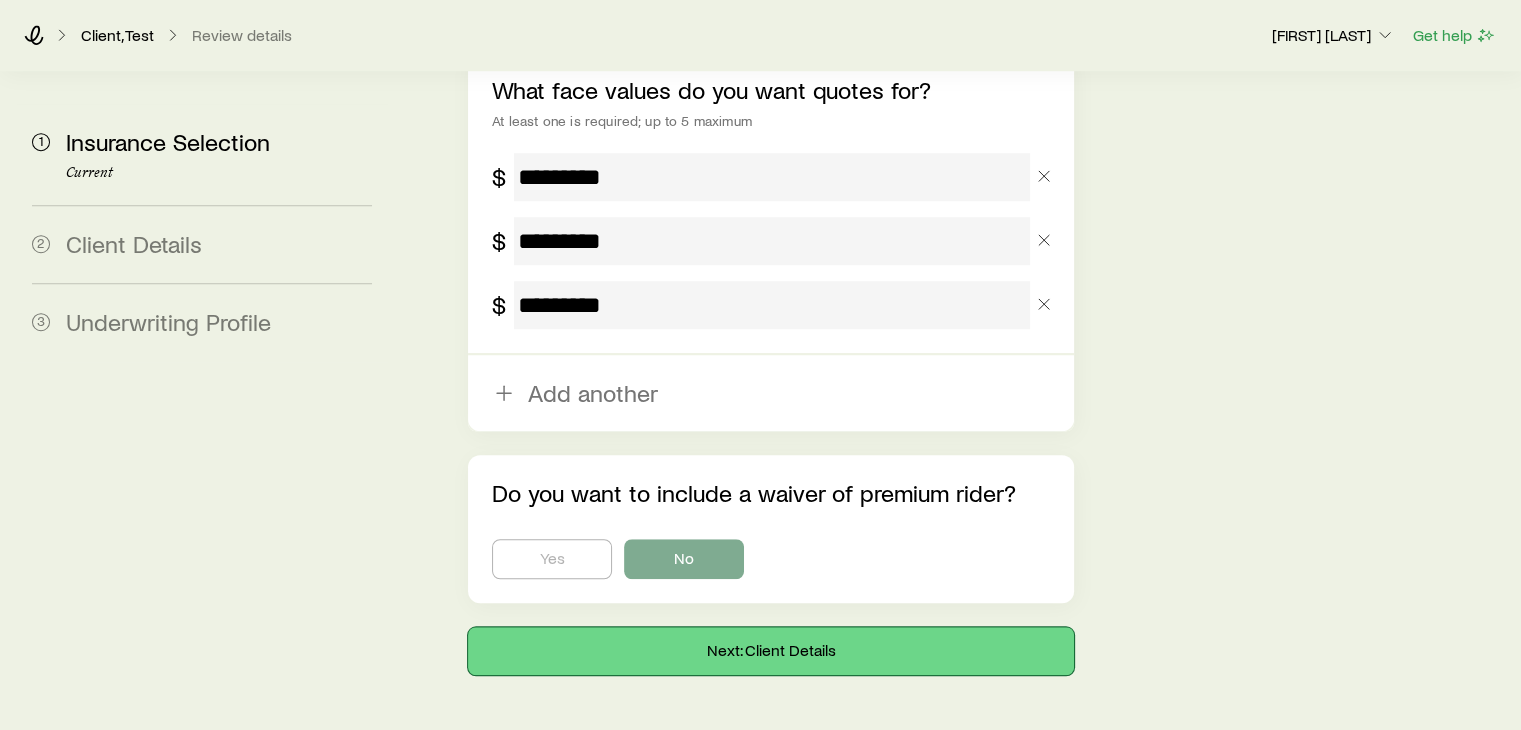 click on "Next: Client Details" at bounding box center [770, 651] 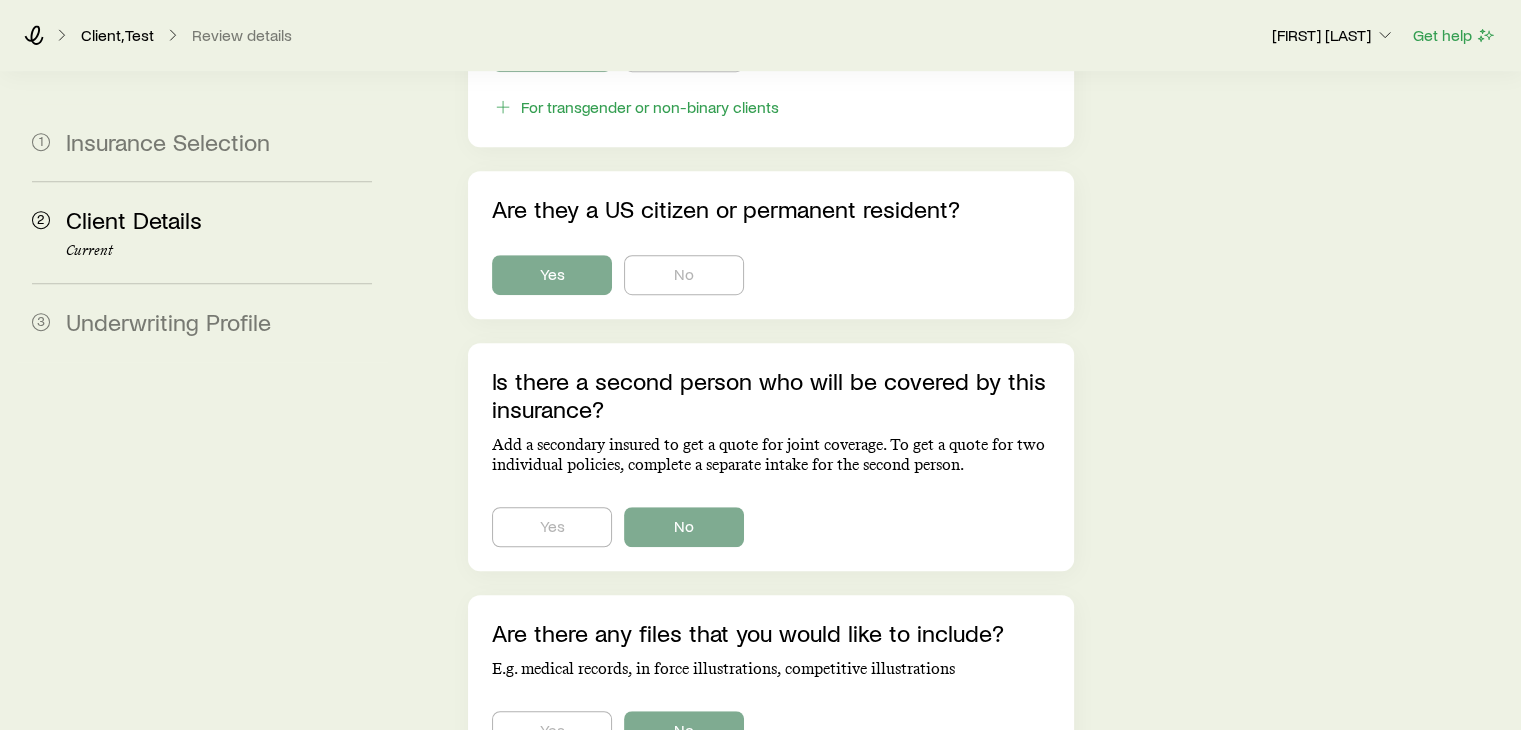 scroll, scrollTop: 1373, scrollLeft: 0, axis: vertical 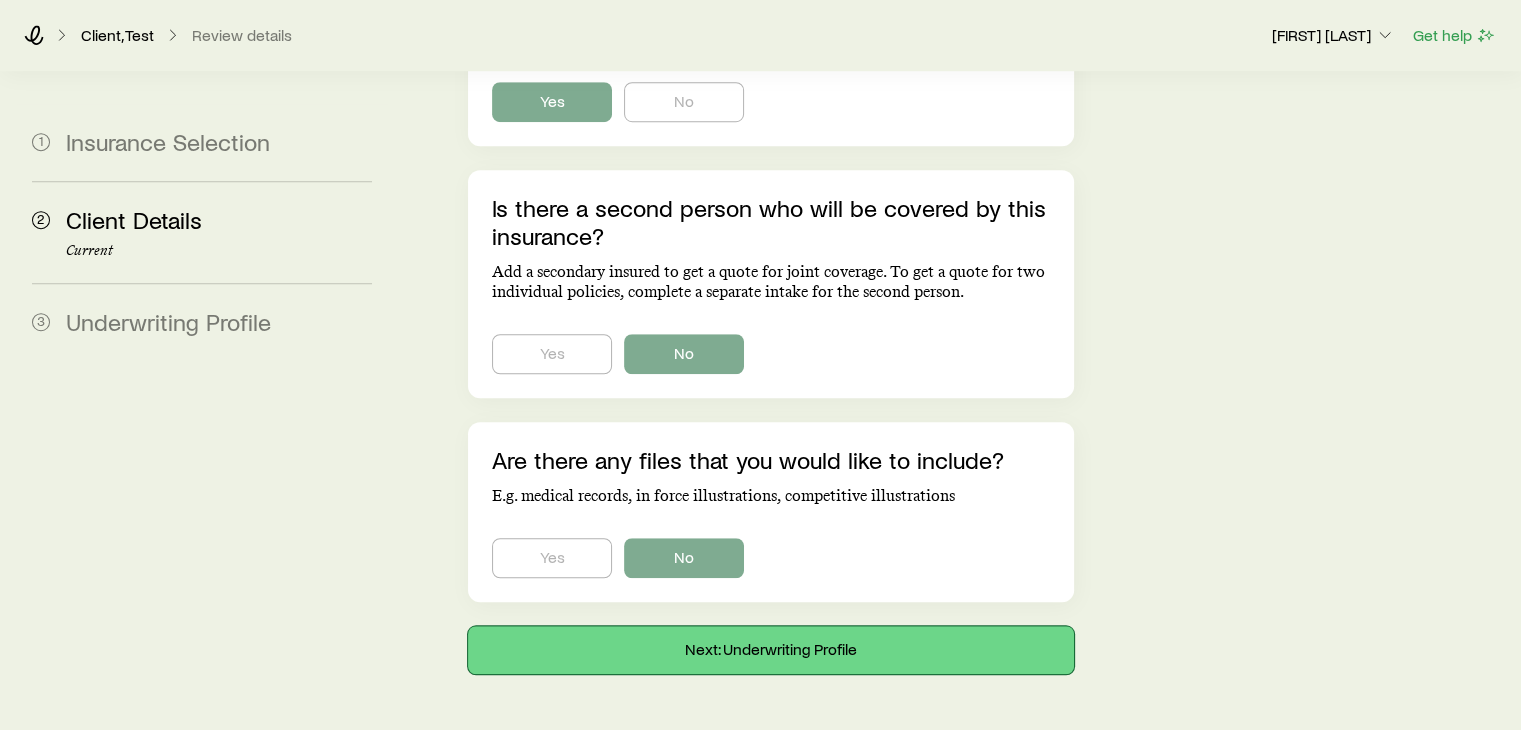 click on "Next: Underwriting Profile" at bounding box center (770, 650) 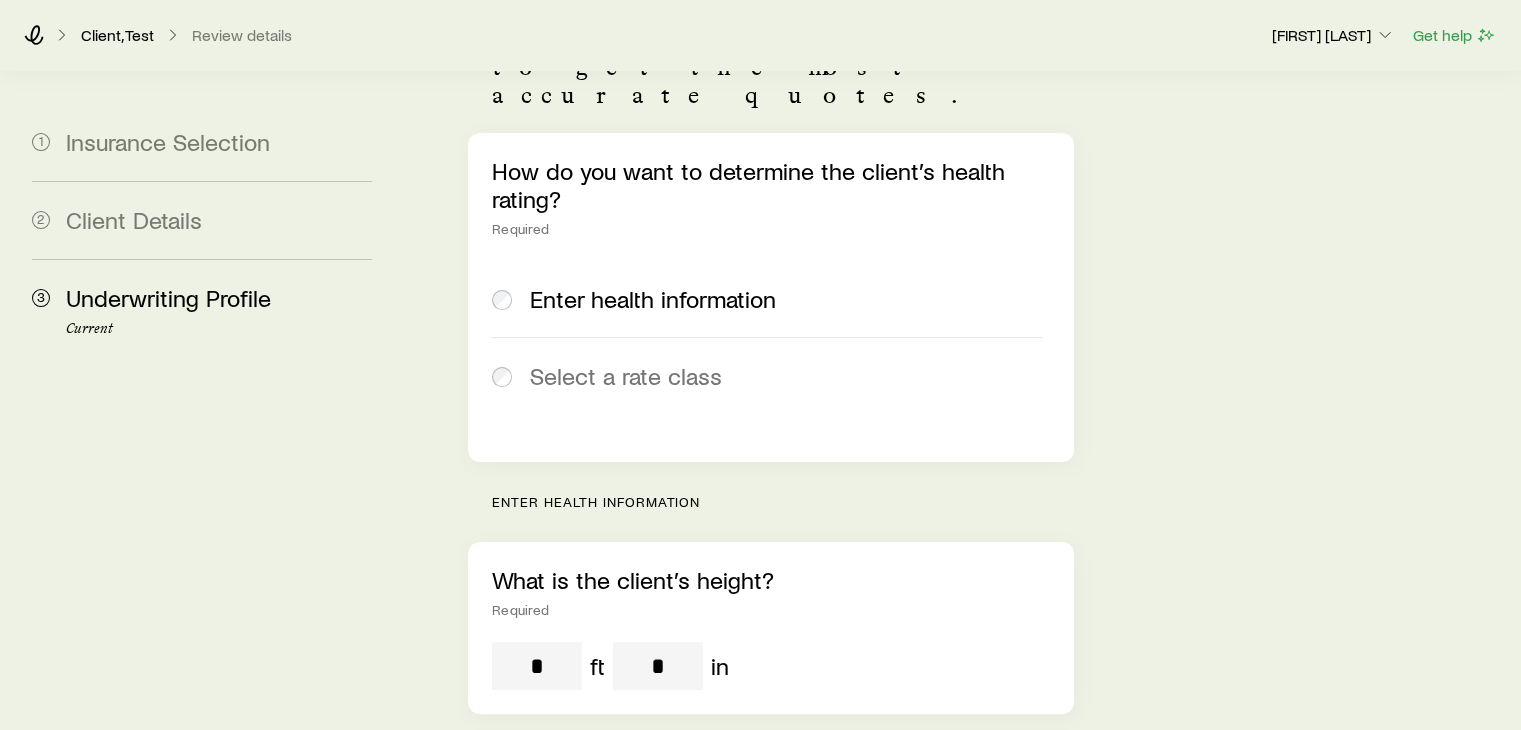 scroll, scrollTop: 300, scrollLeft: 0, axis: vertical 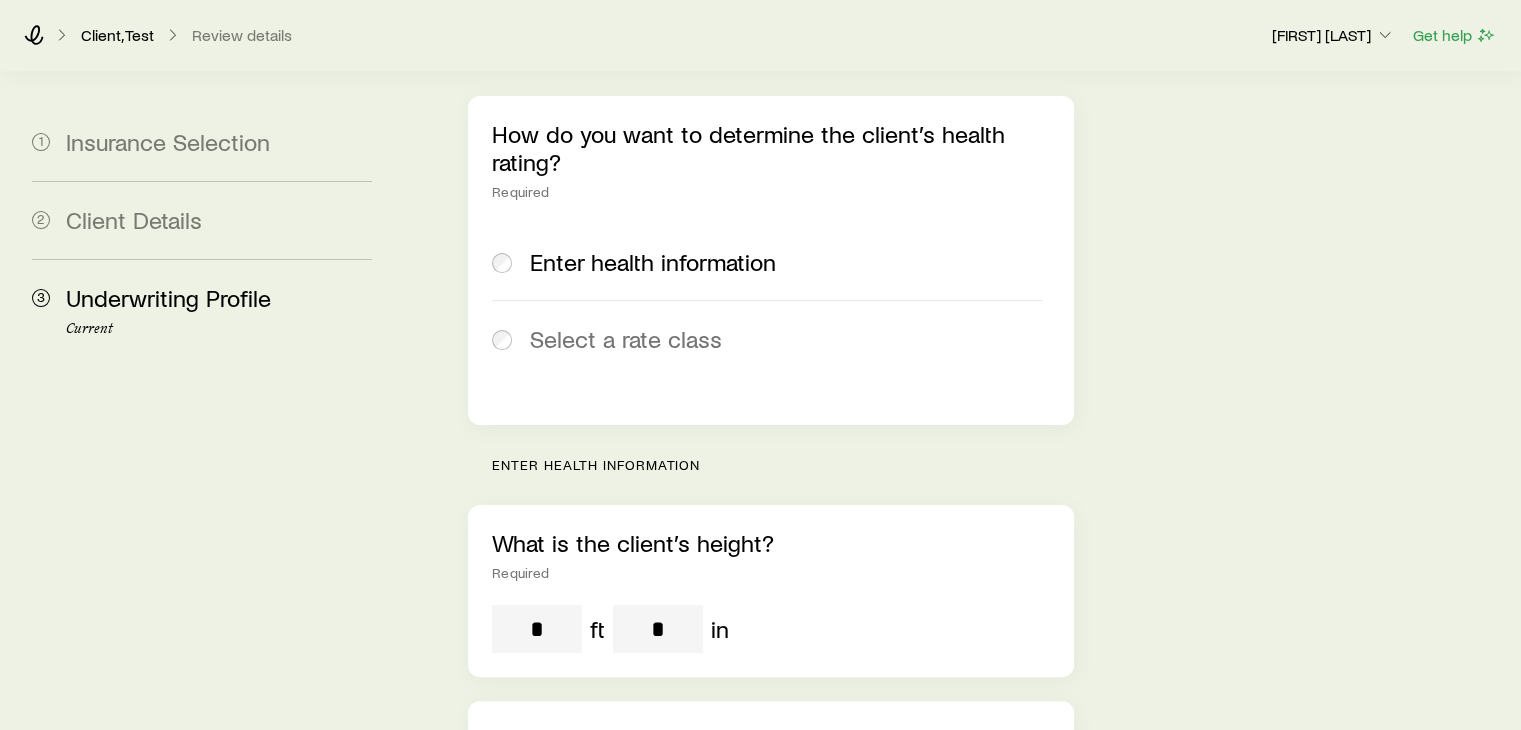 click on "Select a rate class" at bounding box center (626, 339) 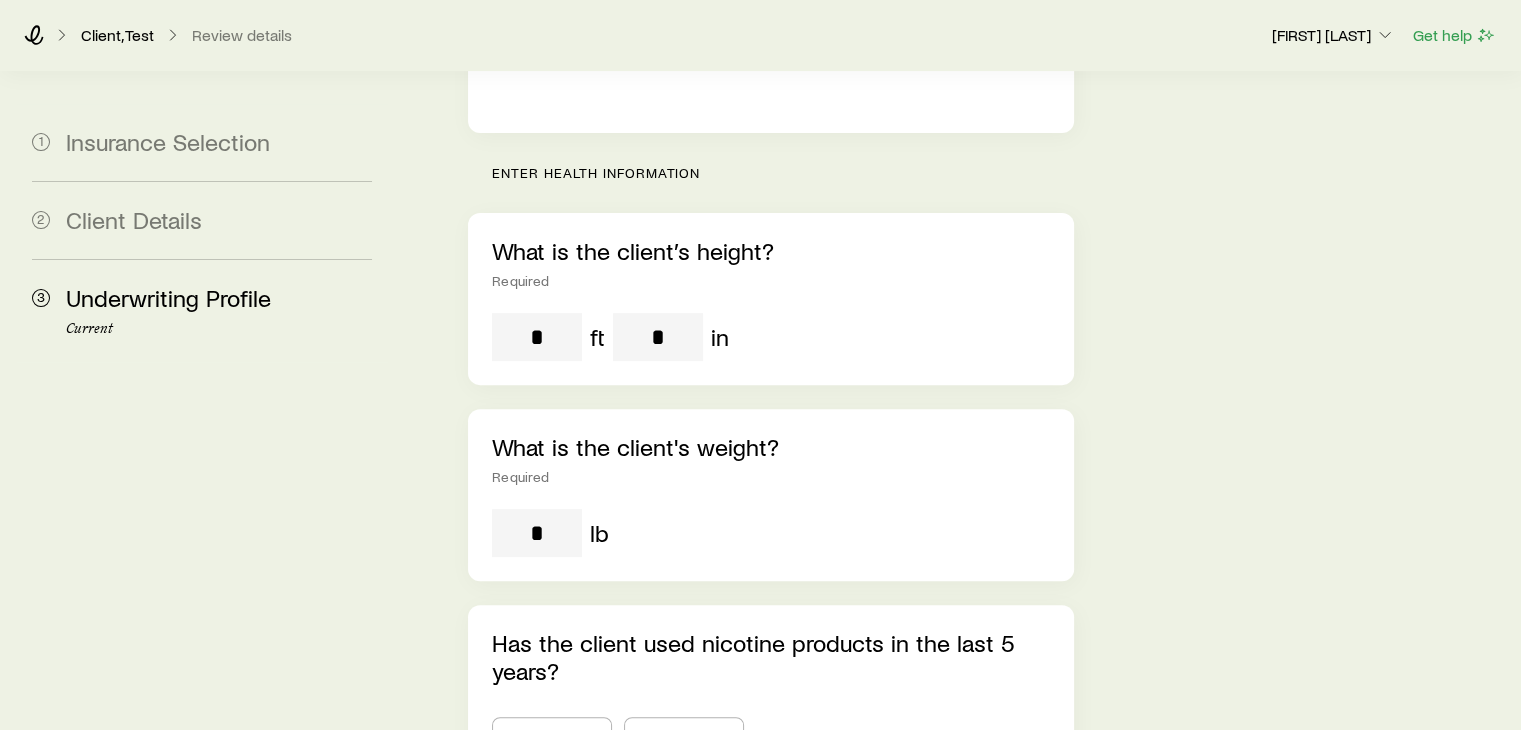 scroll, scrollTop: 600, scrollLeft: 0, axis: vertical 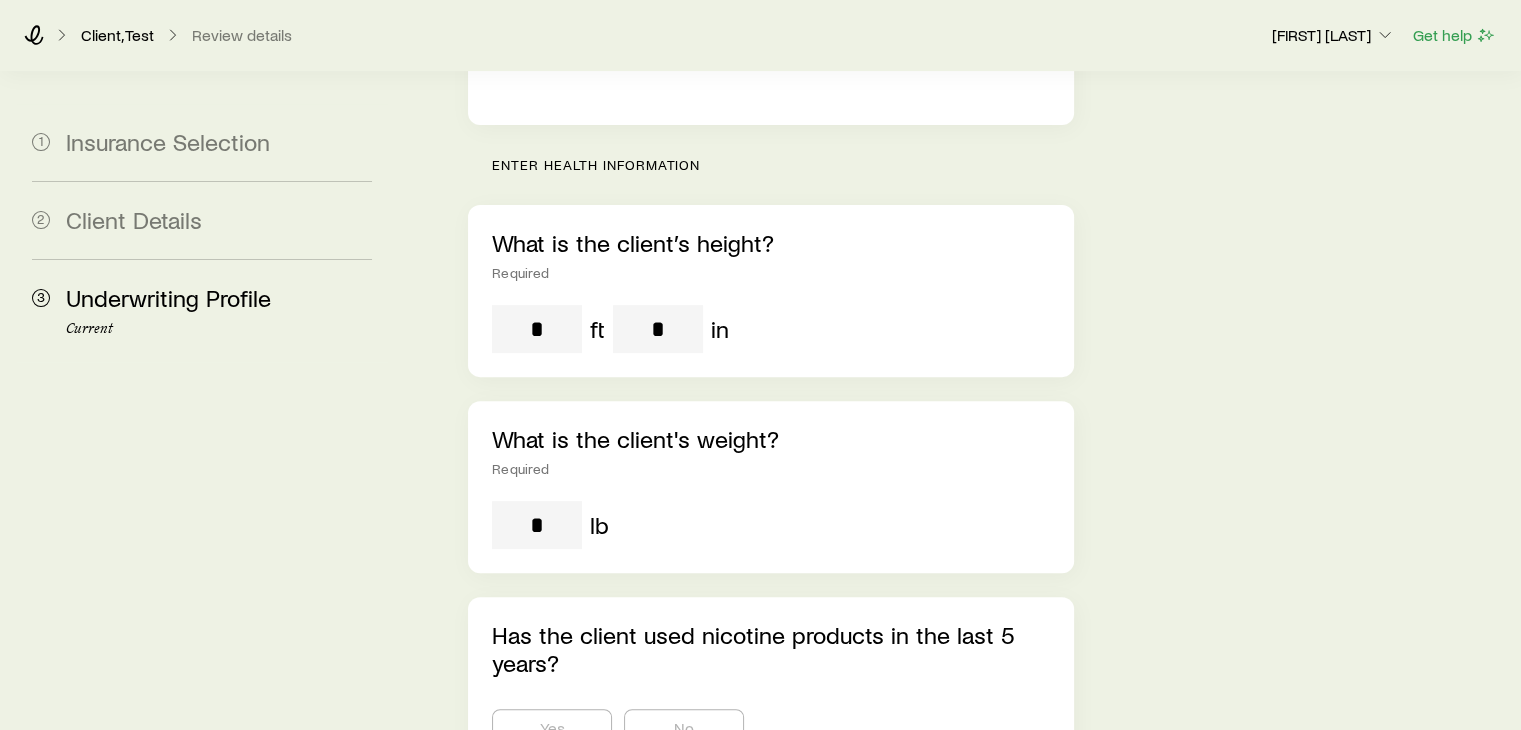click at bounding box center [537, 329] 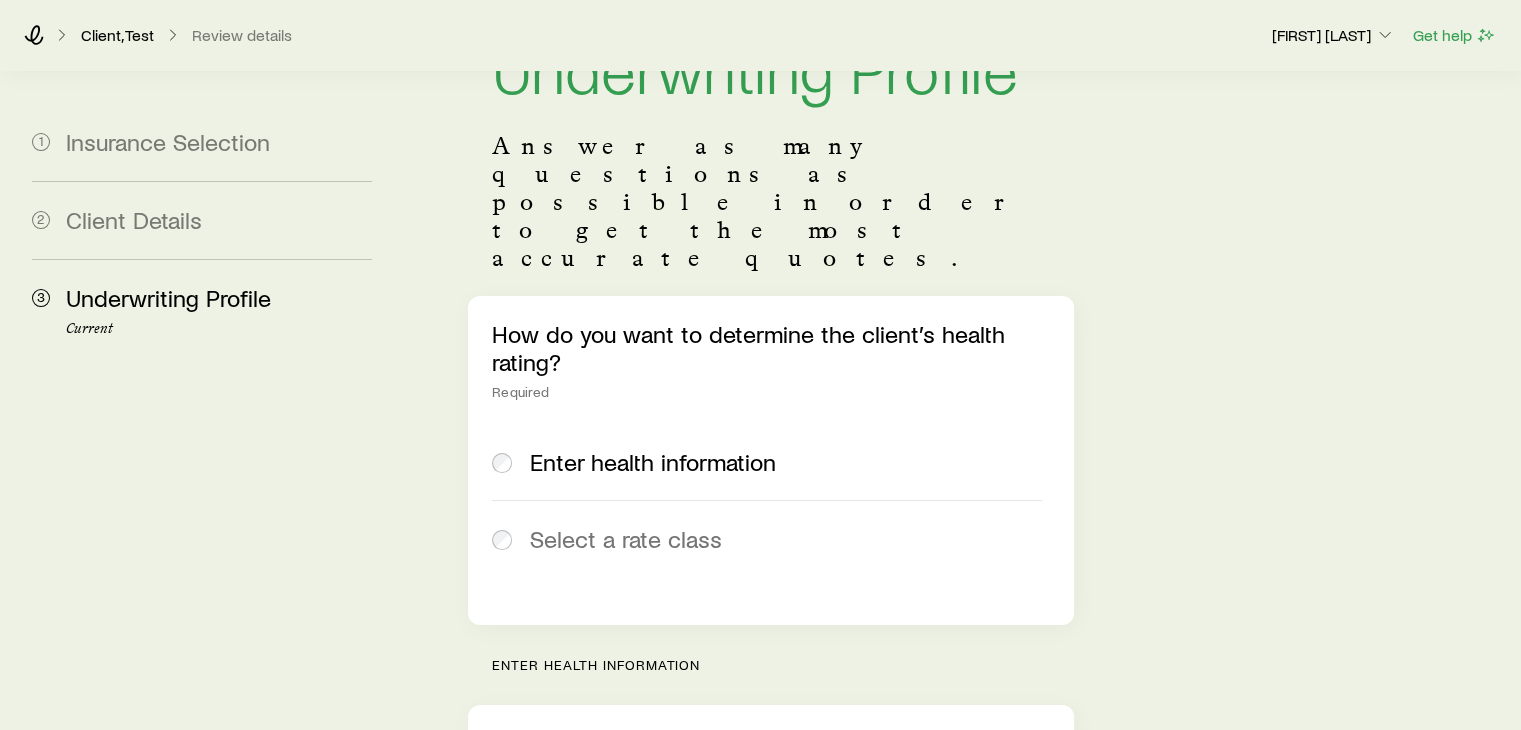 scroll, scrollTop: 0, scrollLeft: 0, axis: both 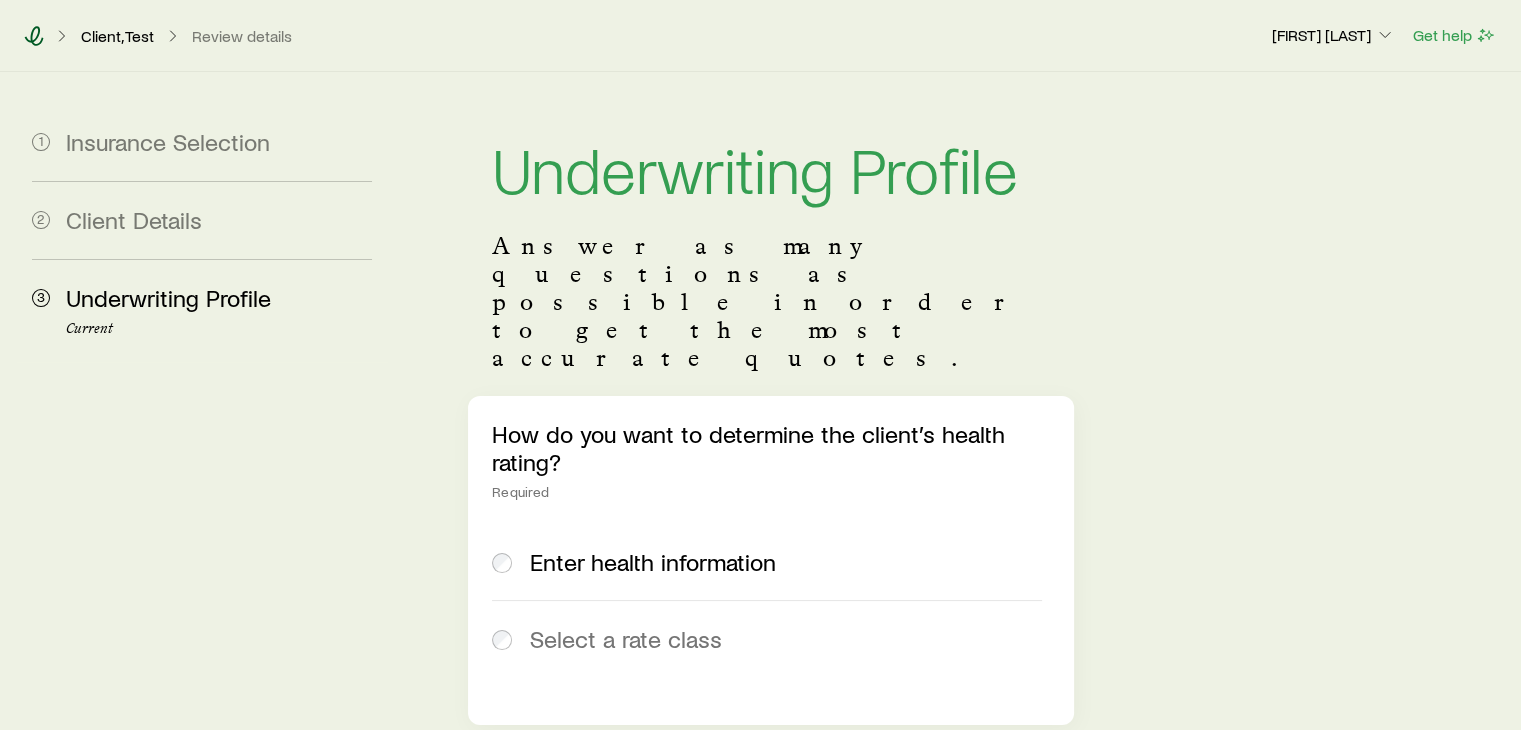 click 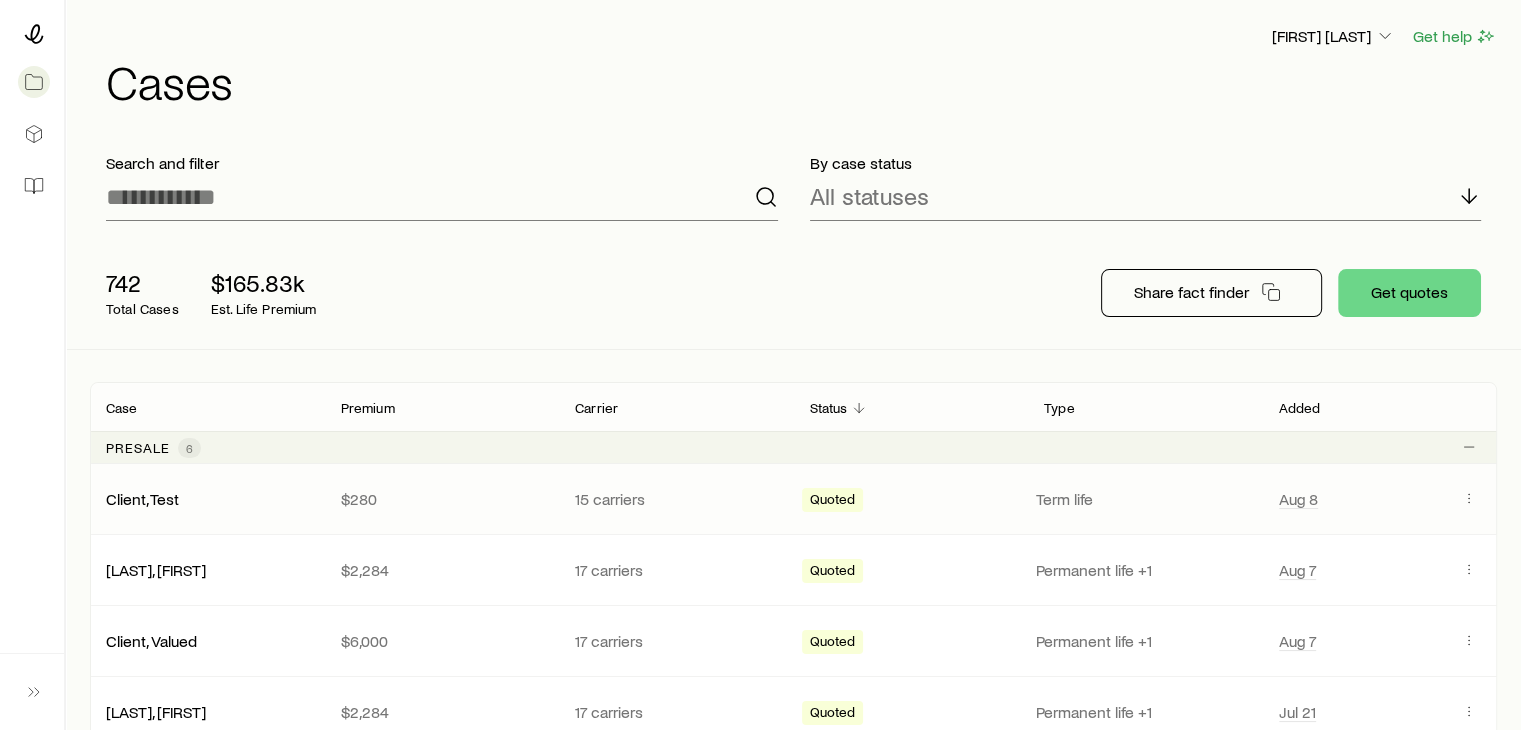click on "$280" at bounding box center (442, 499) 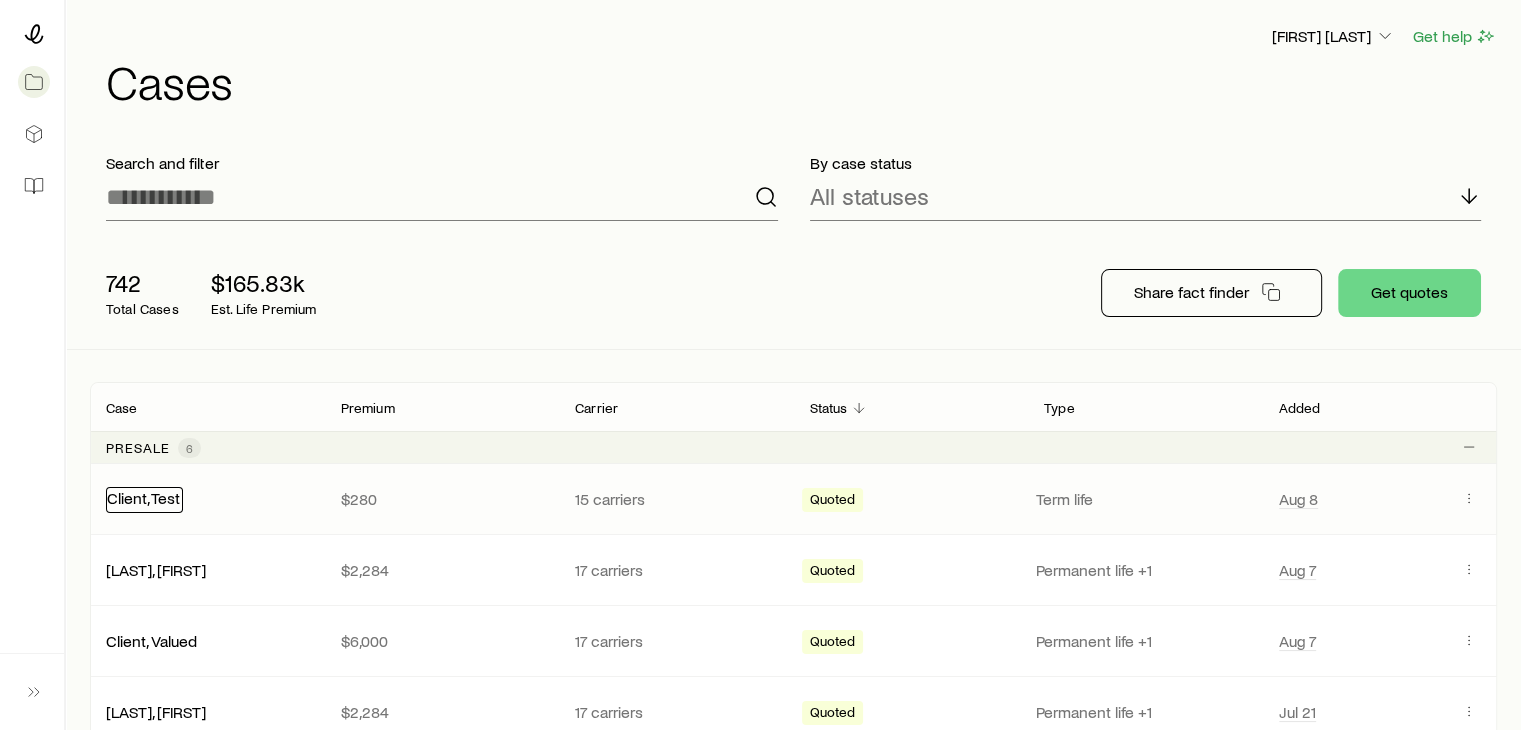 click on "Client, Test" at bounding box center [143, 497] 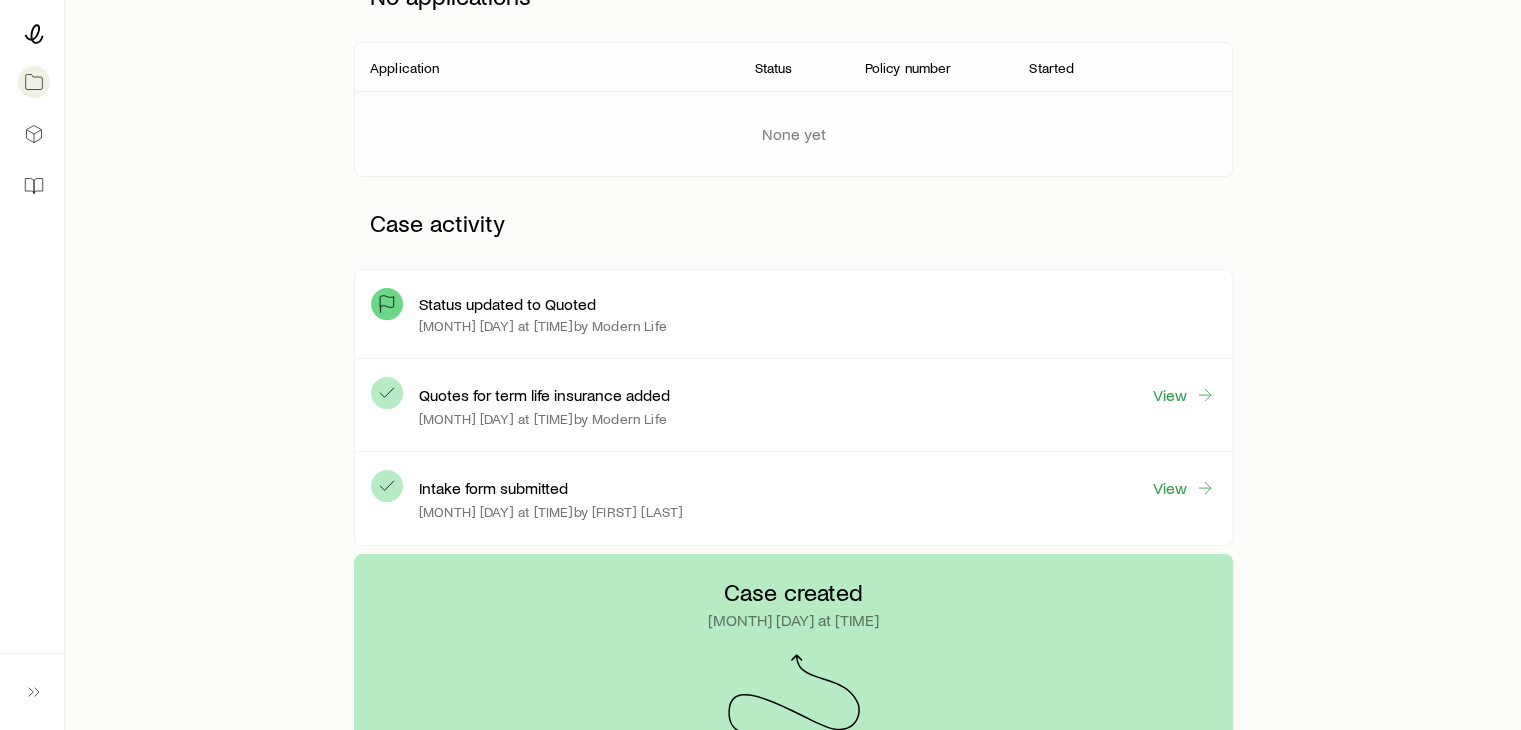 scroll, scrollTop: 300, scrollLeft: 0, axis: vertical 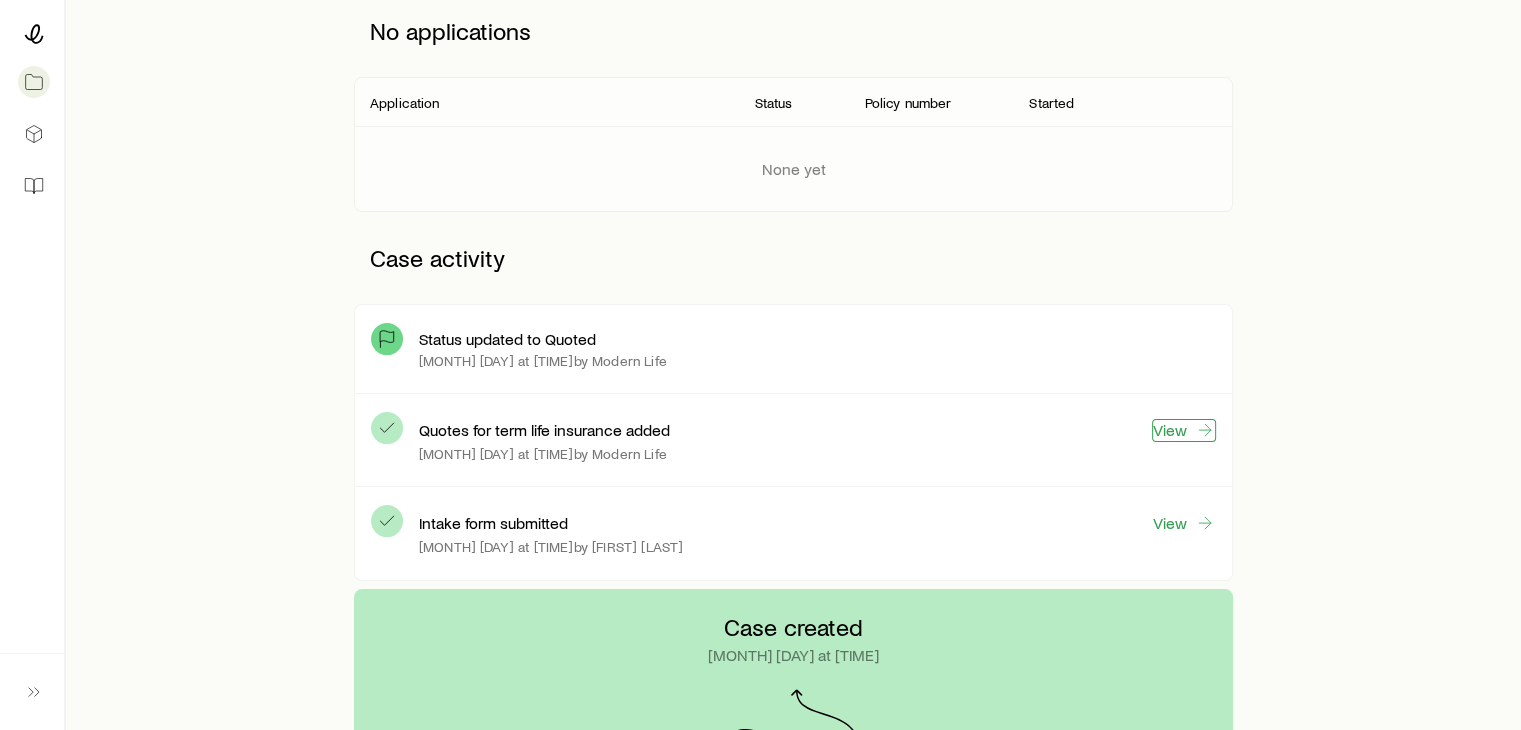 click on "View" at bounding box center (1184, 430) 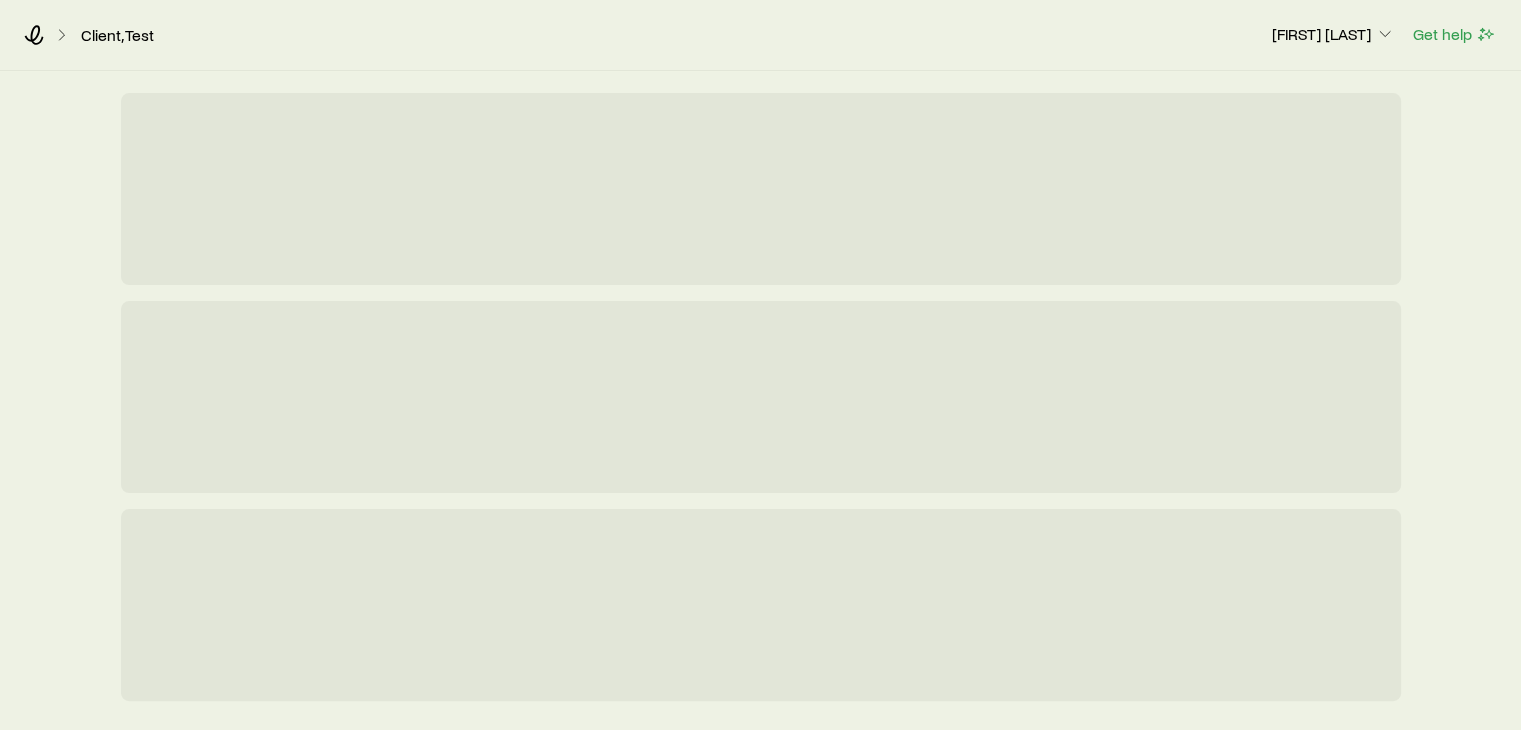 scroll, scrollTop: 0, scrollLeft: 0, axis: both 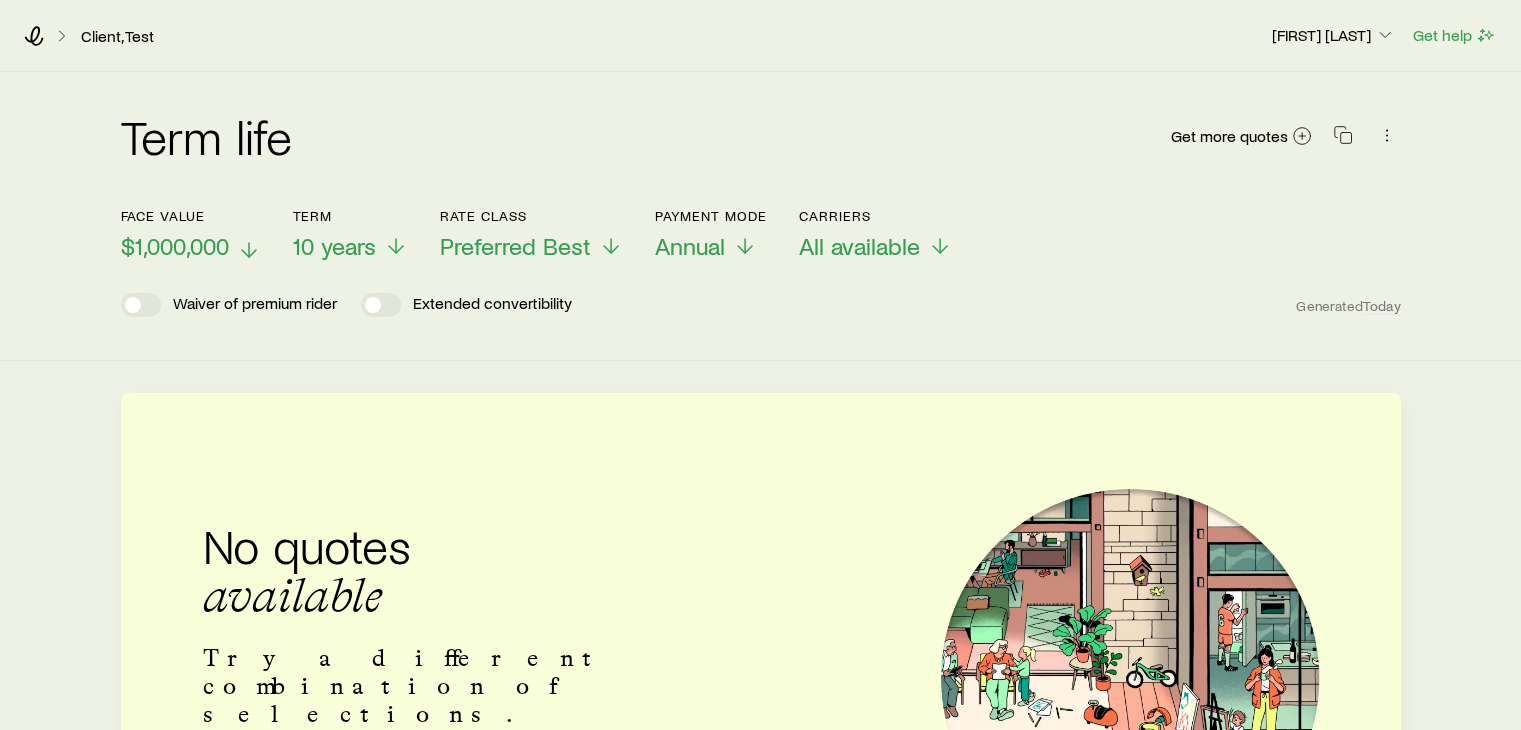 click on "$1,000,000" at bounding box center (175, 246) 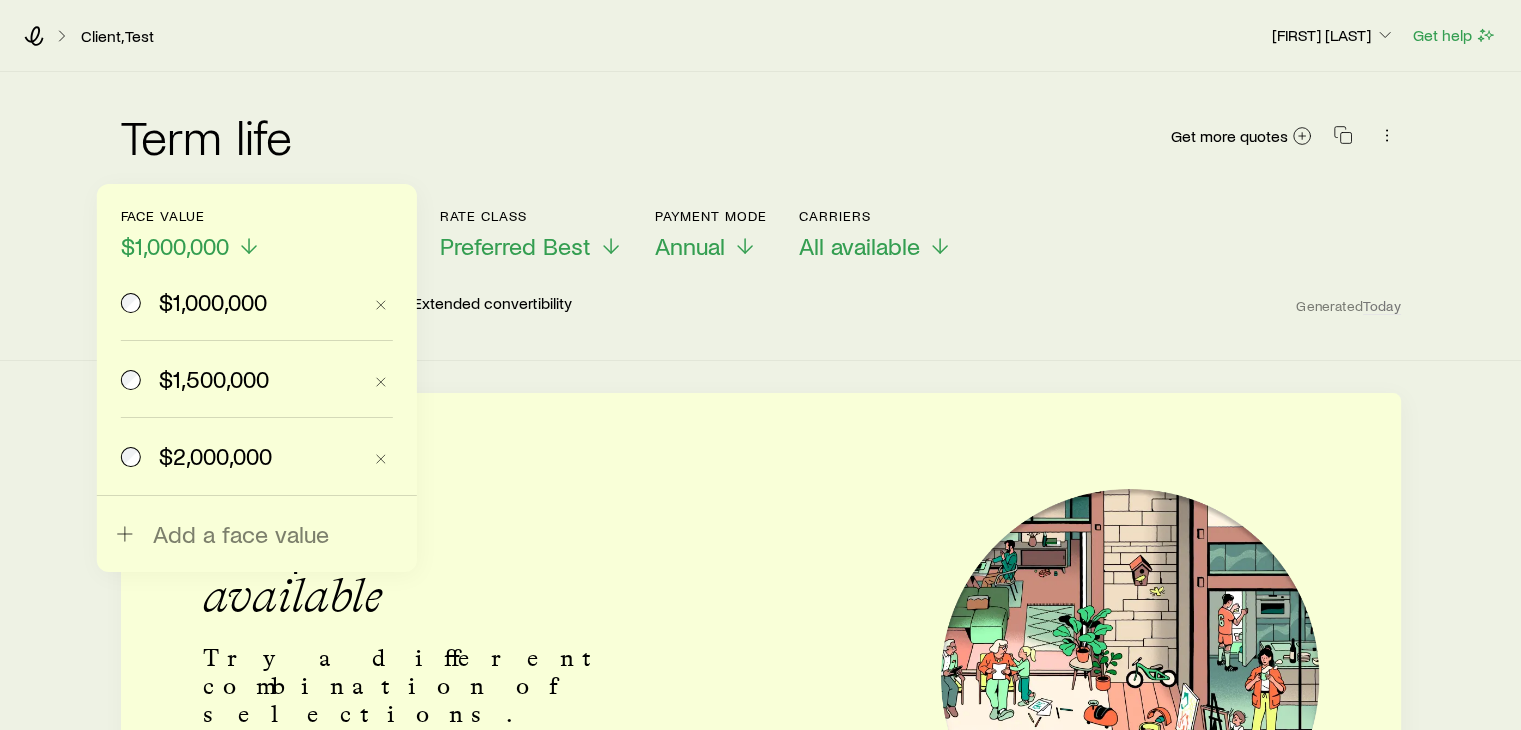 click on "$2,000,000" at bounding box center (215, 456) 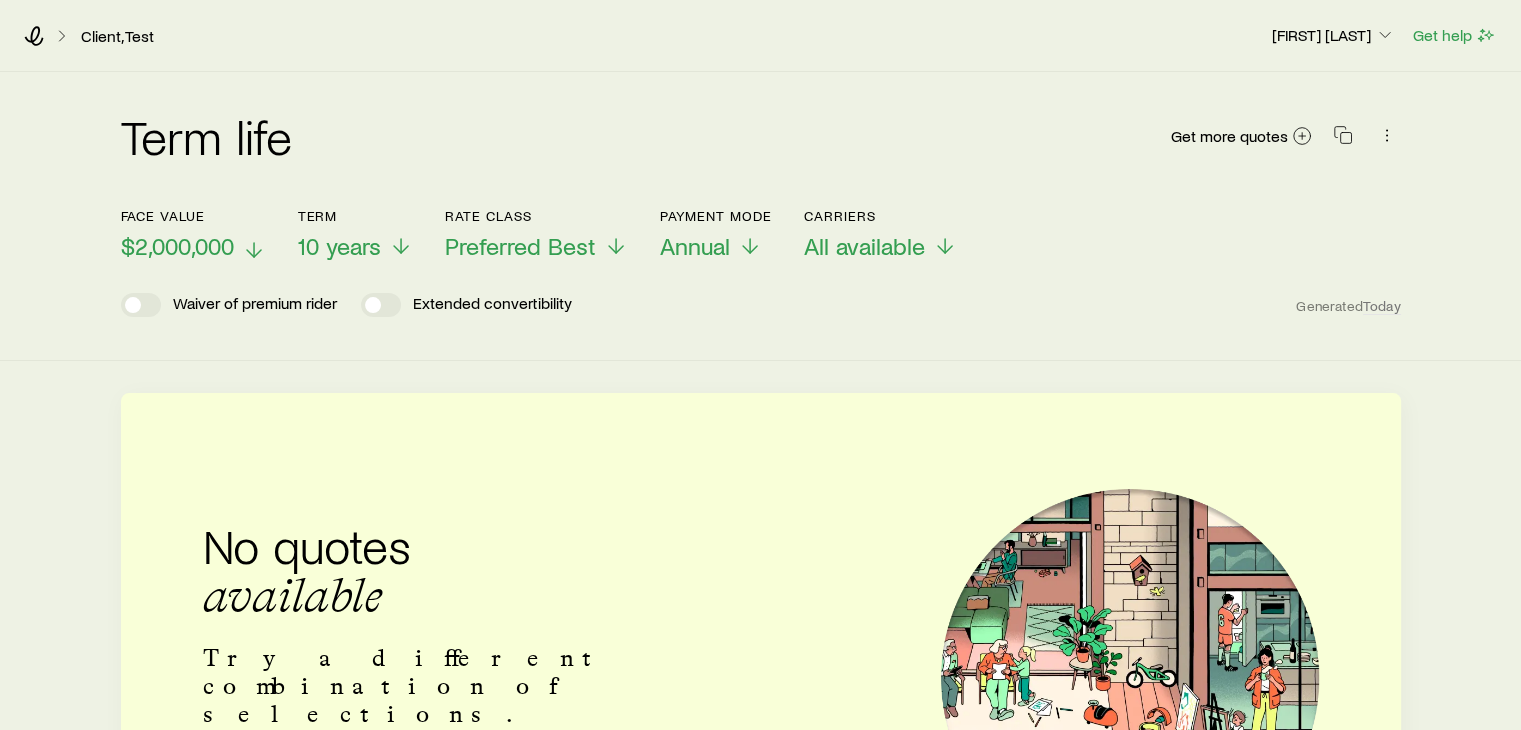 click on "$2,000,000" at bounding box center (193, 246) 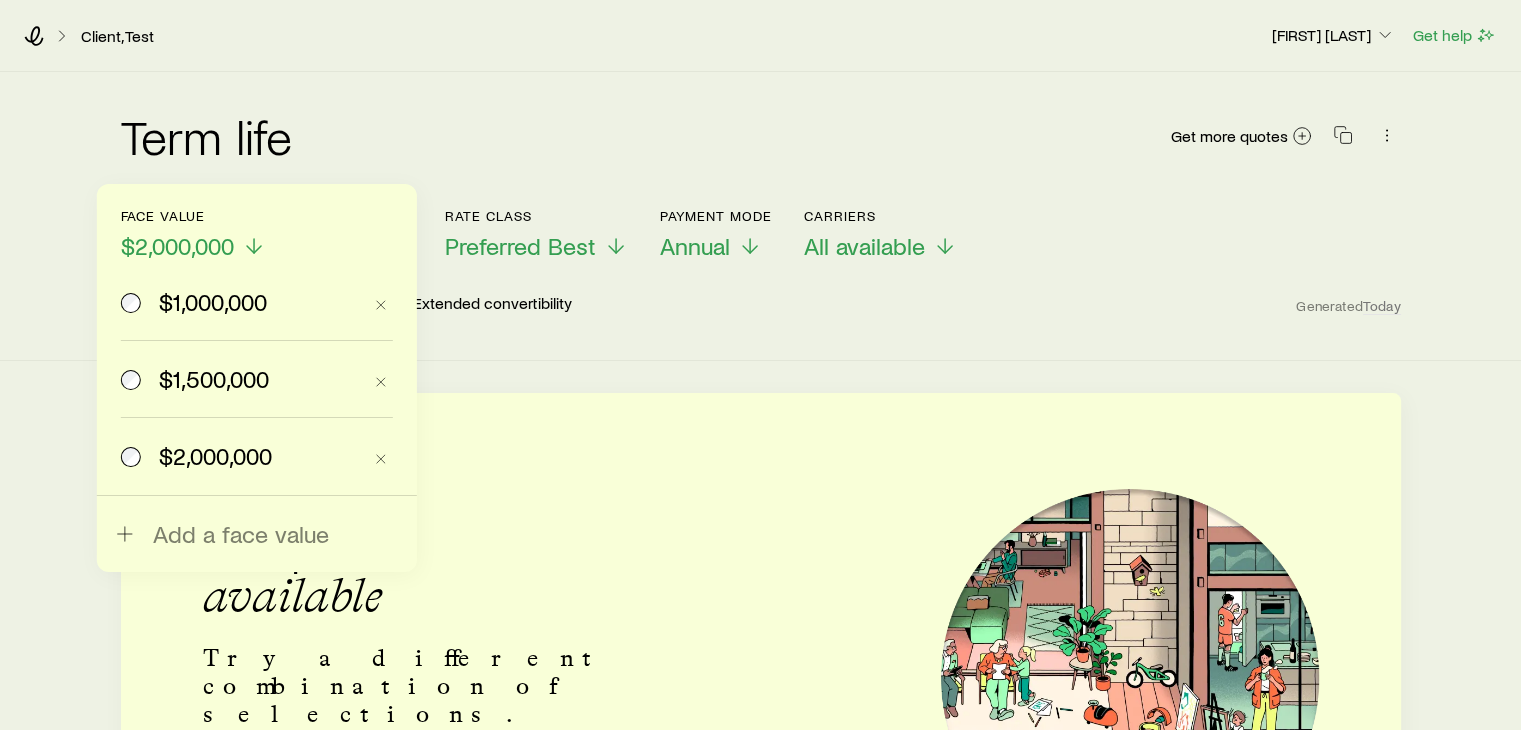click on "$1,500,000" at bounding box center [214, 379] 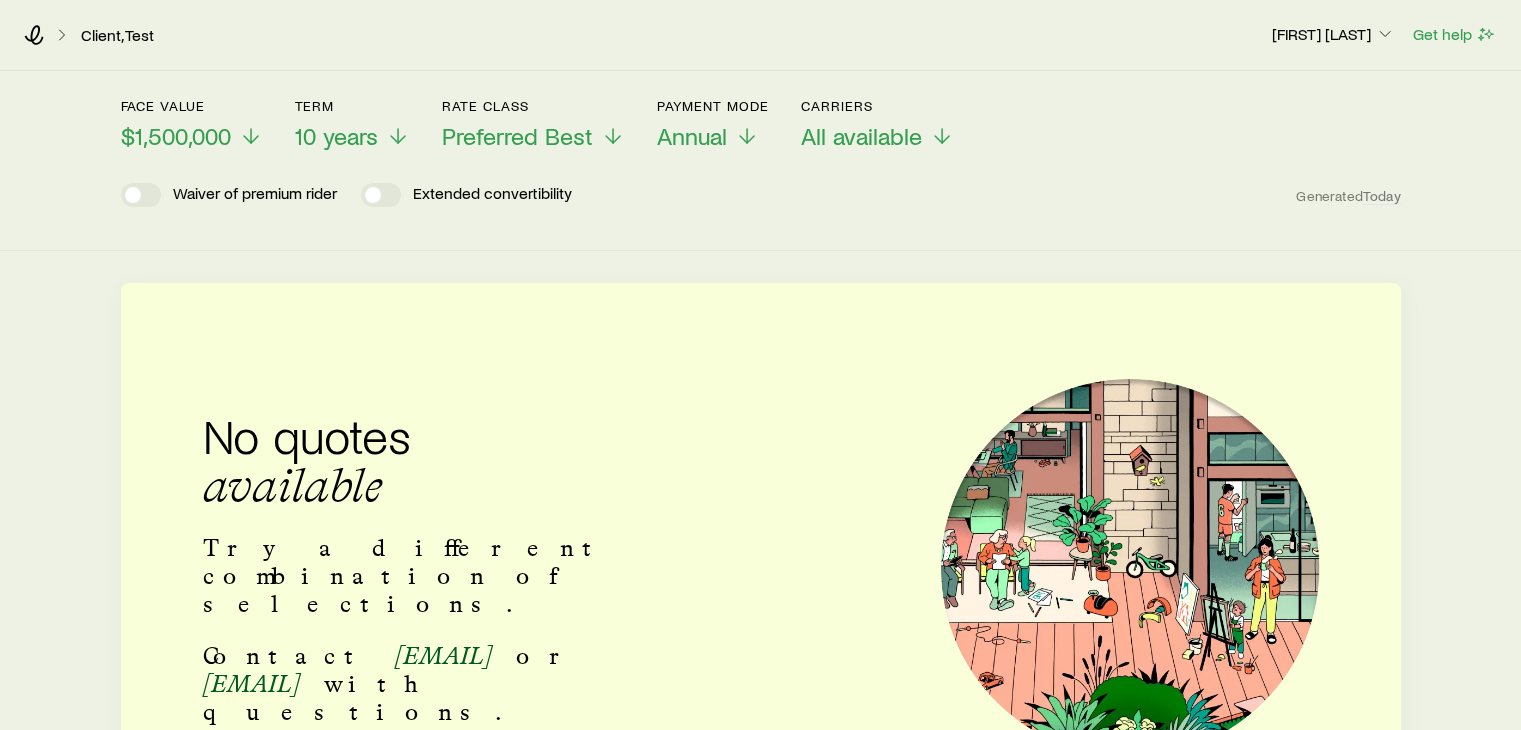 scroll, scrollTop: 0, scrollLeft: 0, axis: both 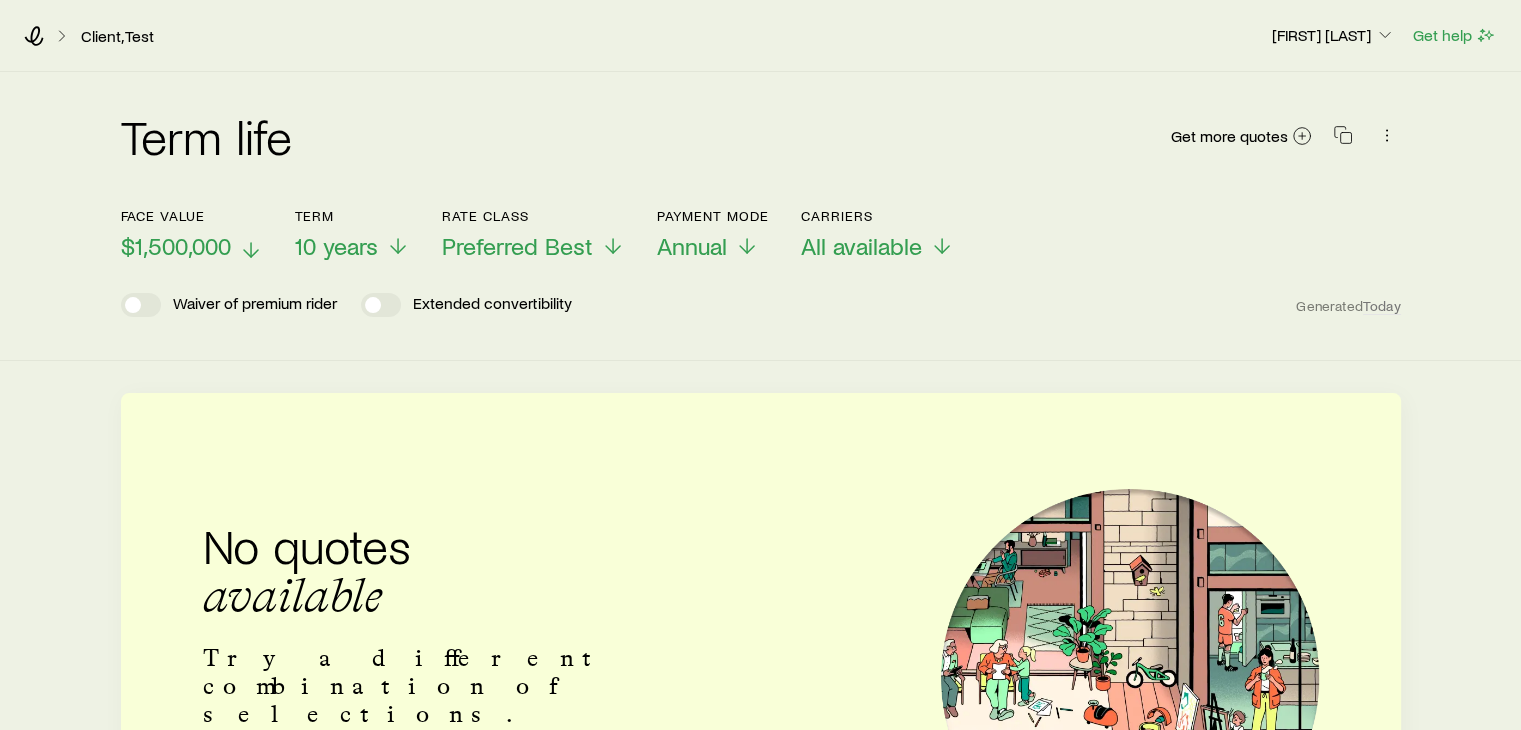 click 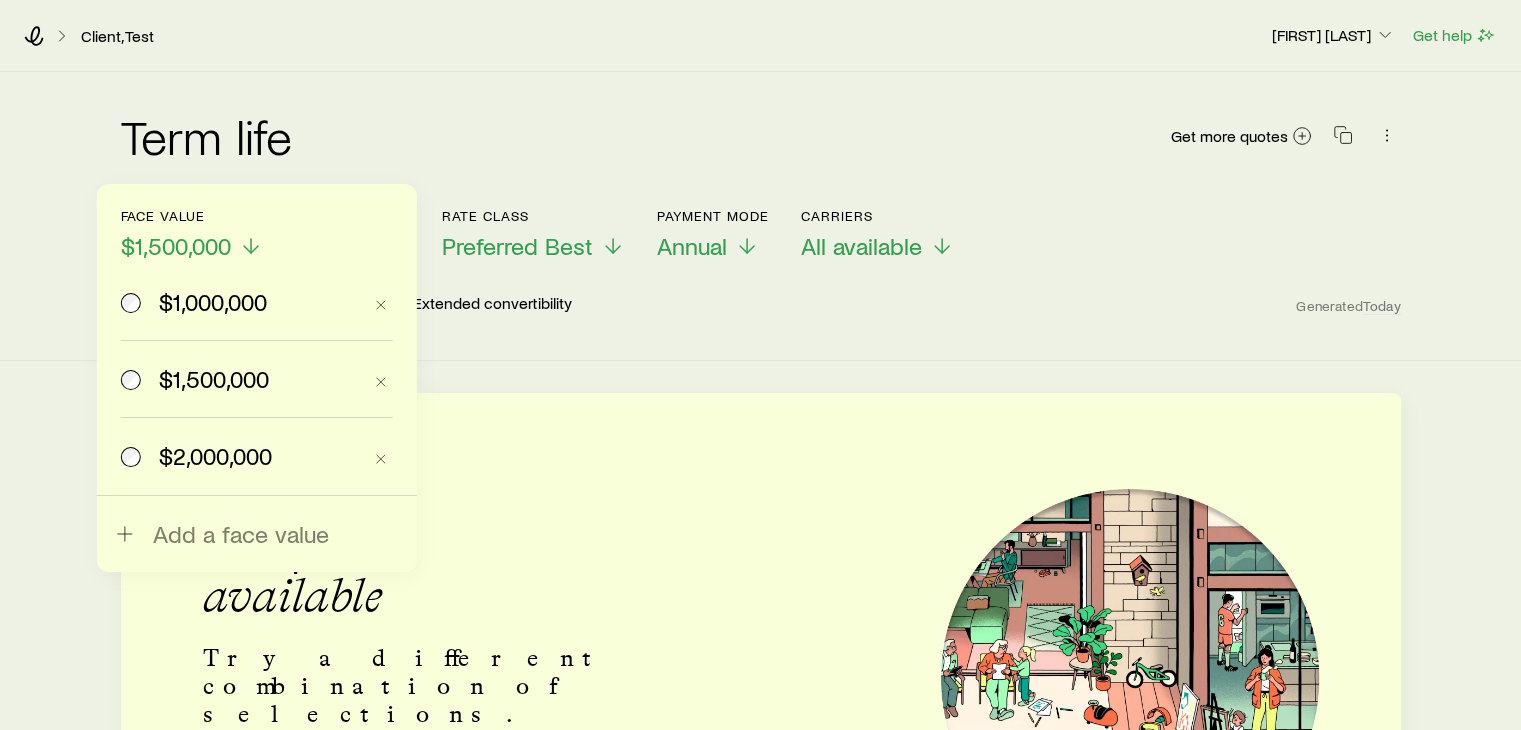 click on "$1,000,000" at bounding box center [213, 302] 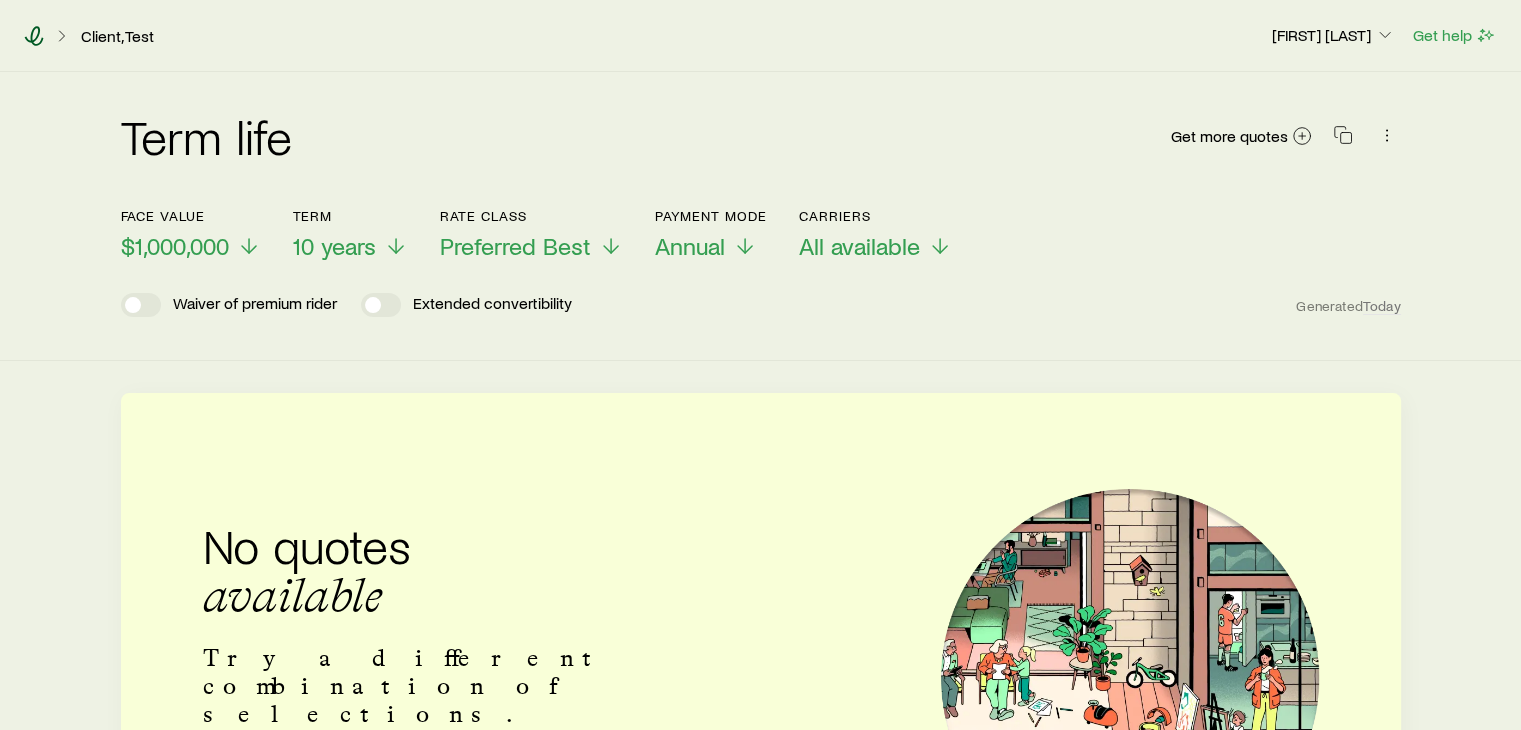 click 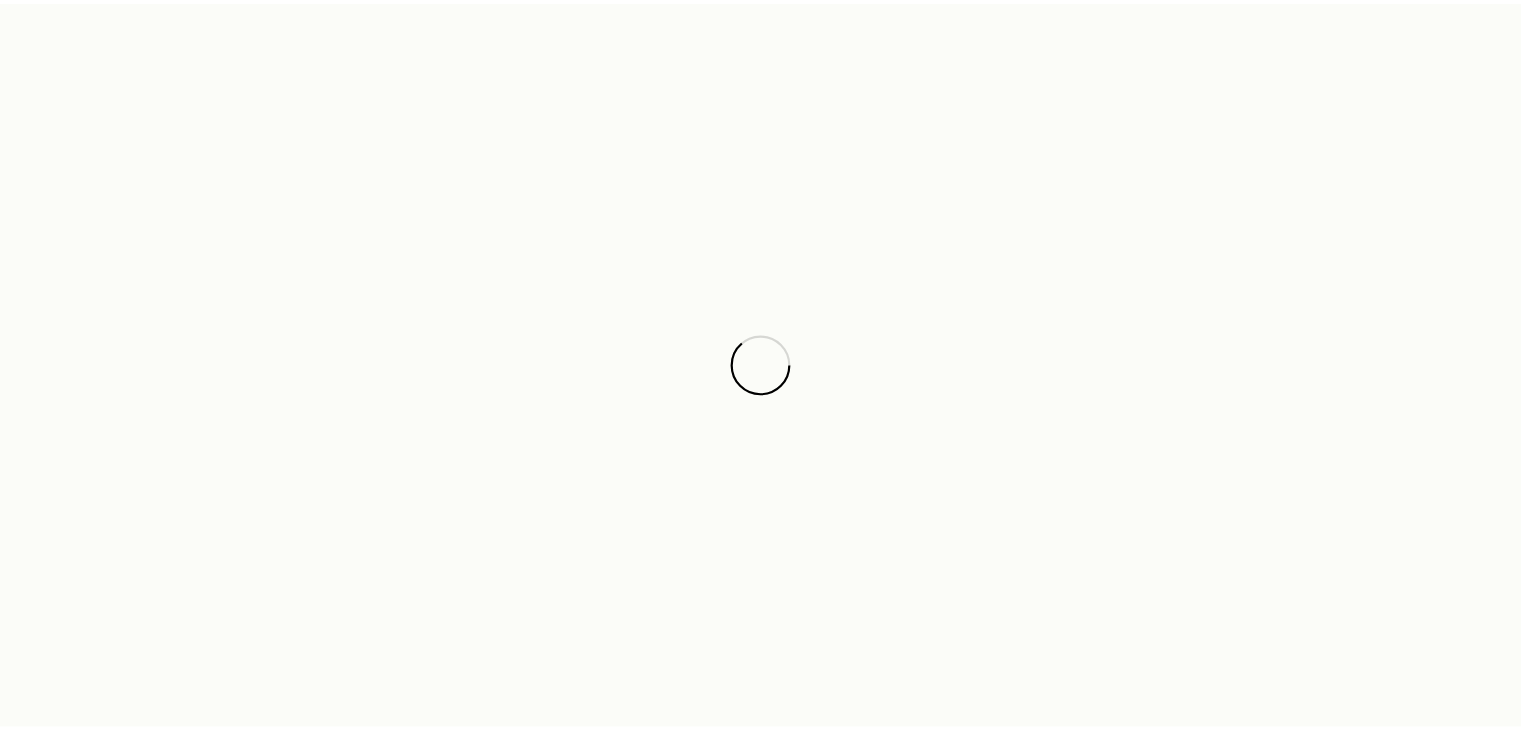 scroll, scrollTop: 0, scrollLeft: 0, axis: both 